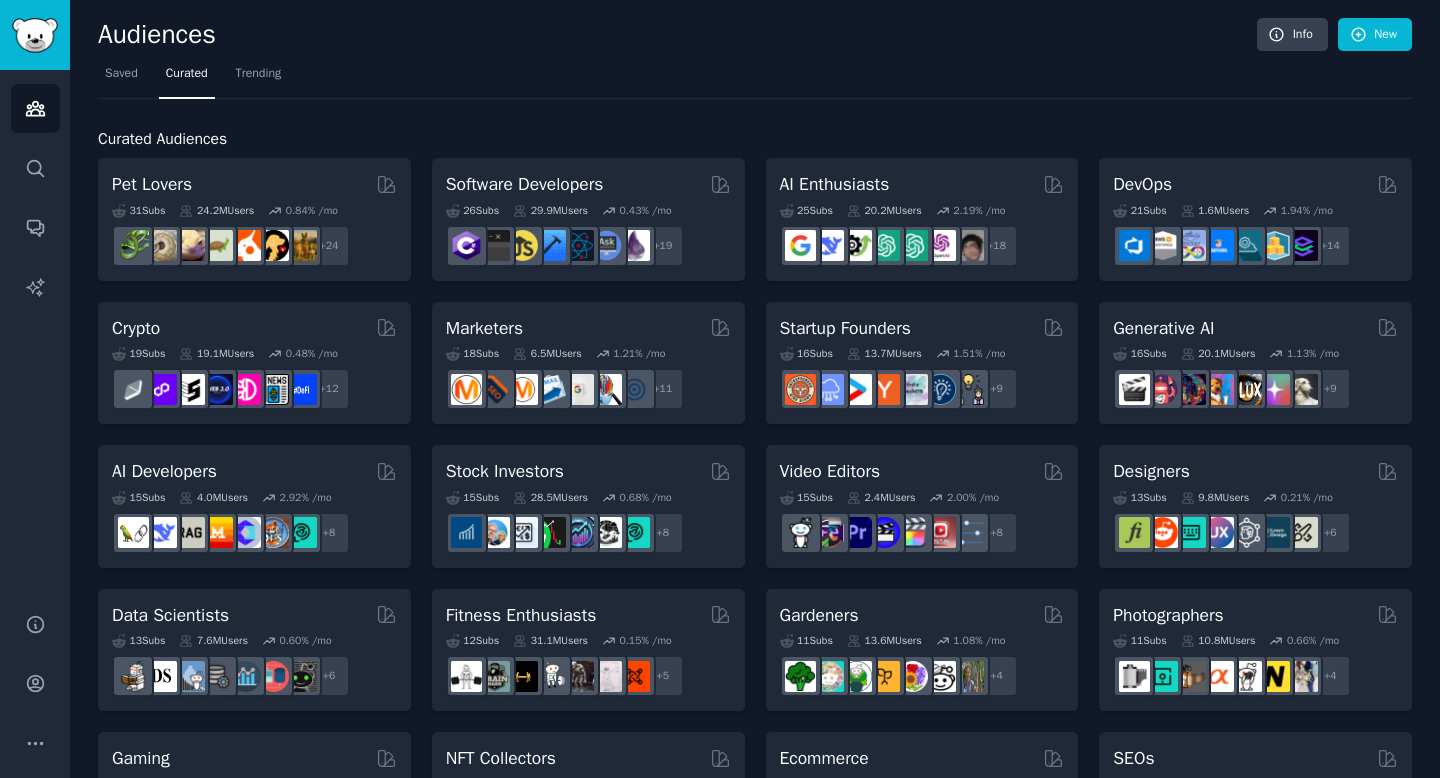 scroll, scrollTop: 0, scrollLeft: 0, axis: both 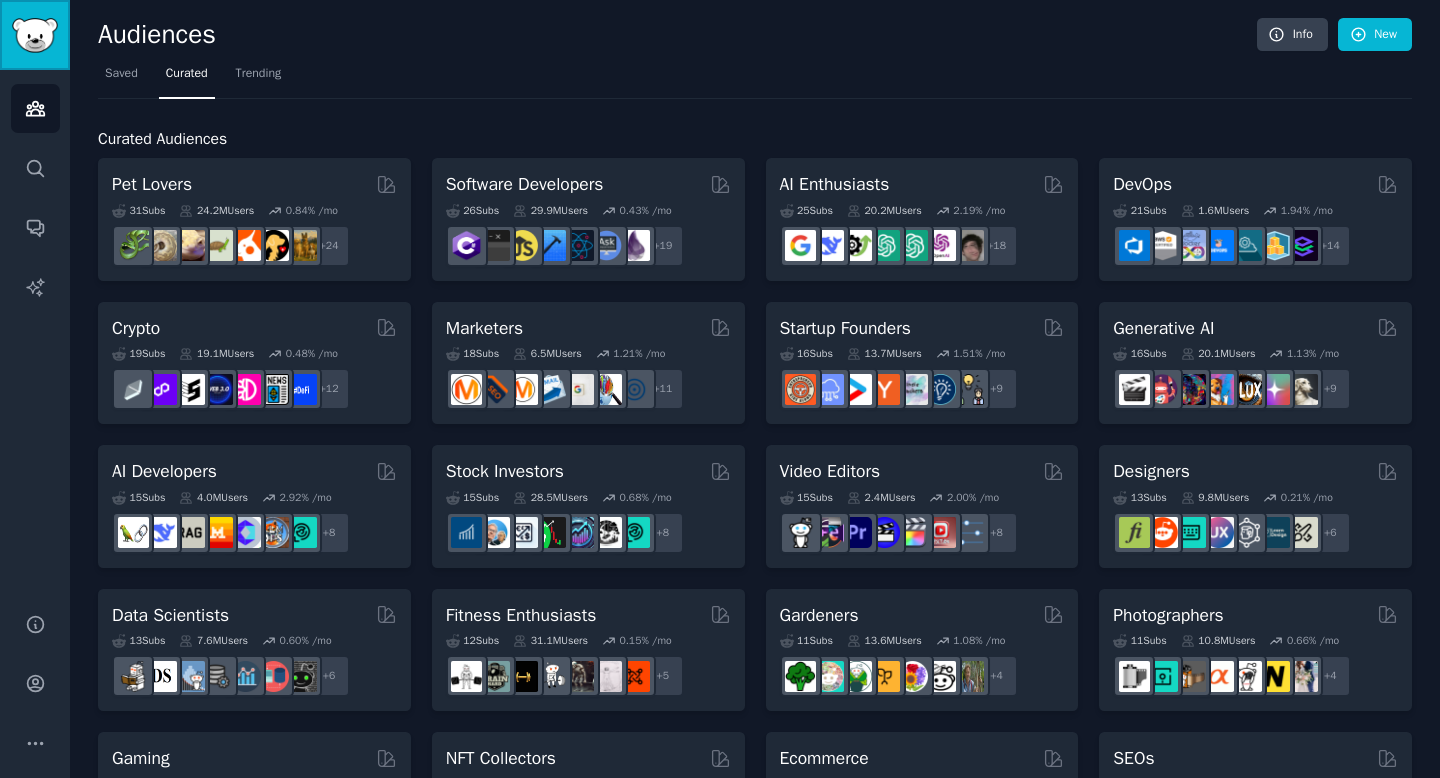 click at bounding box center (35, 35) 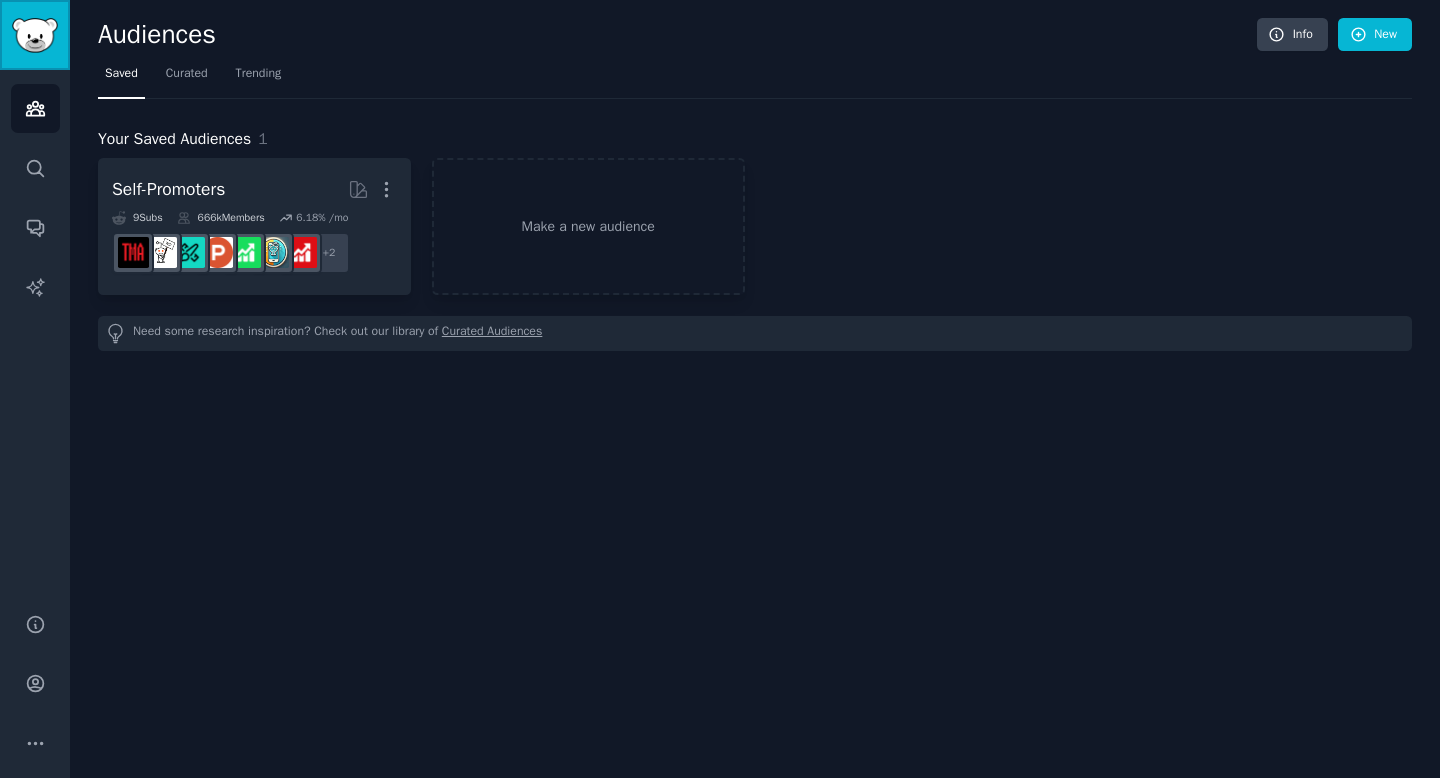click at bounding box center (35, 35) 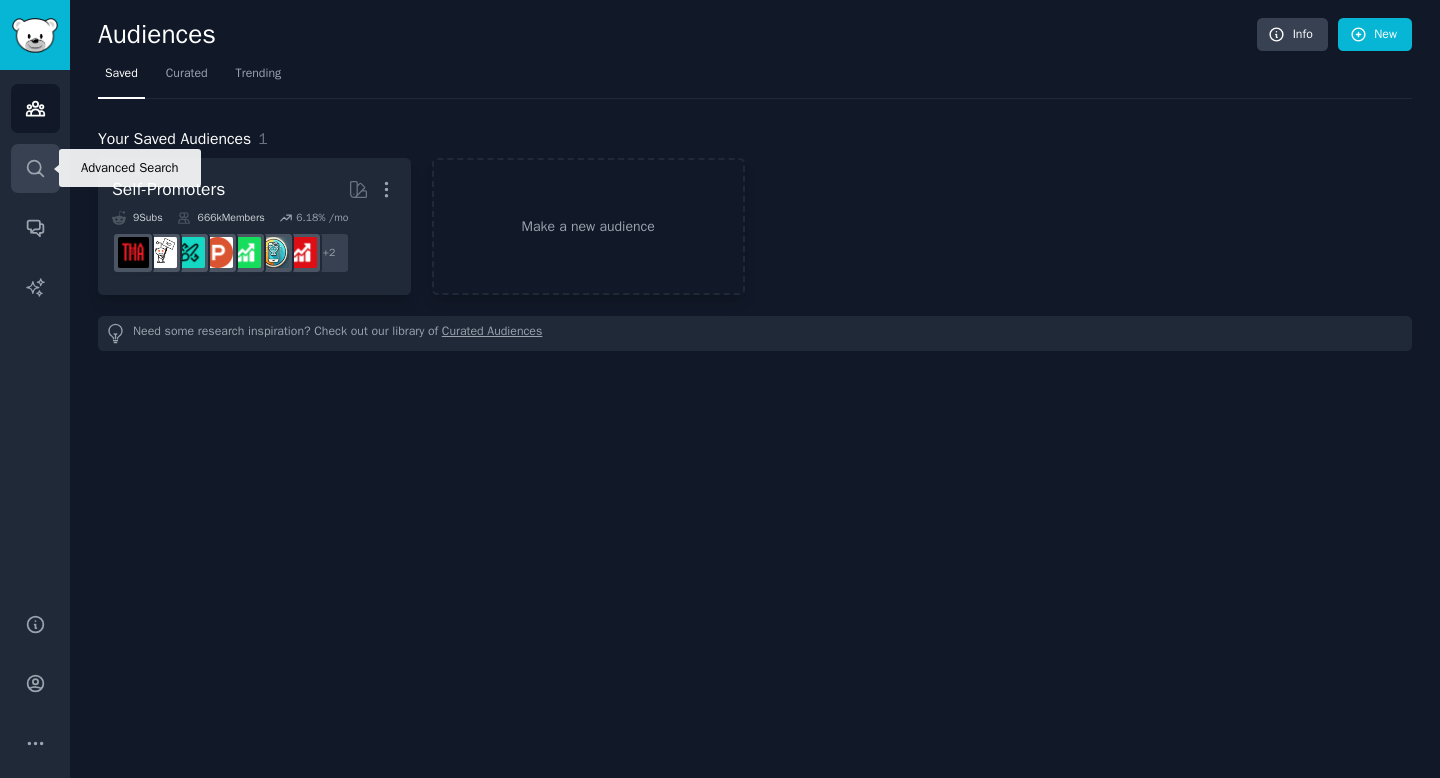 click on "Search" at bounding box center (35, 168) 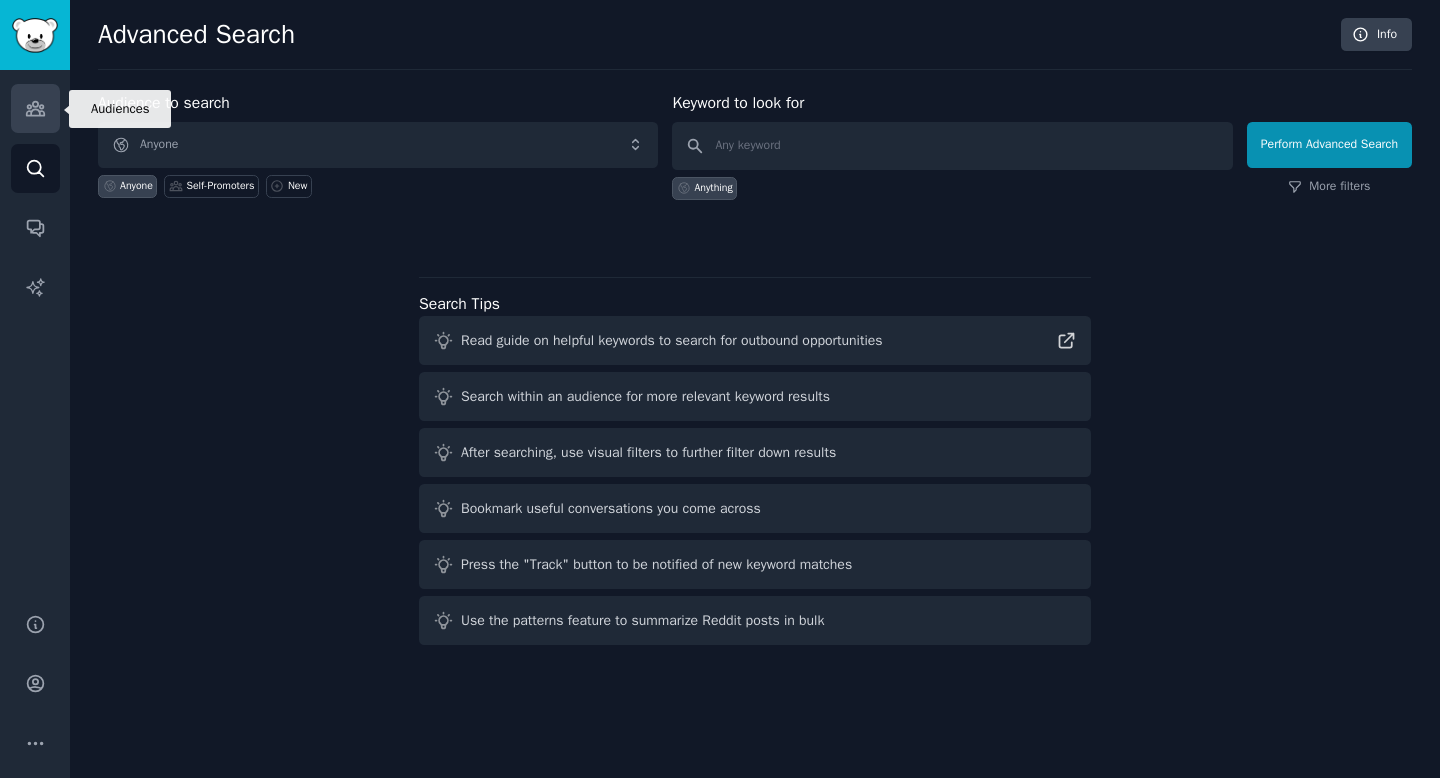 click on "Audiences" at bounding box center [35, 108] 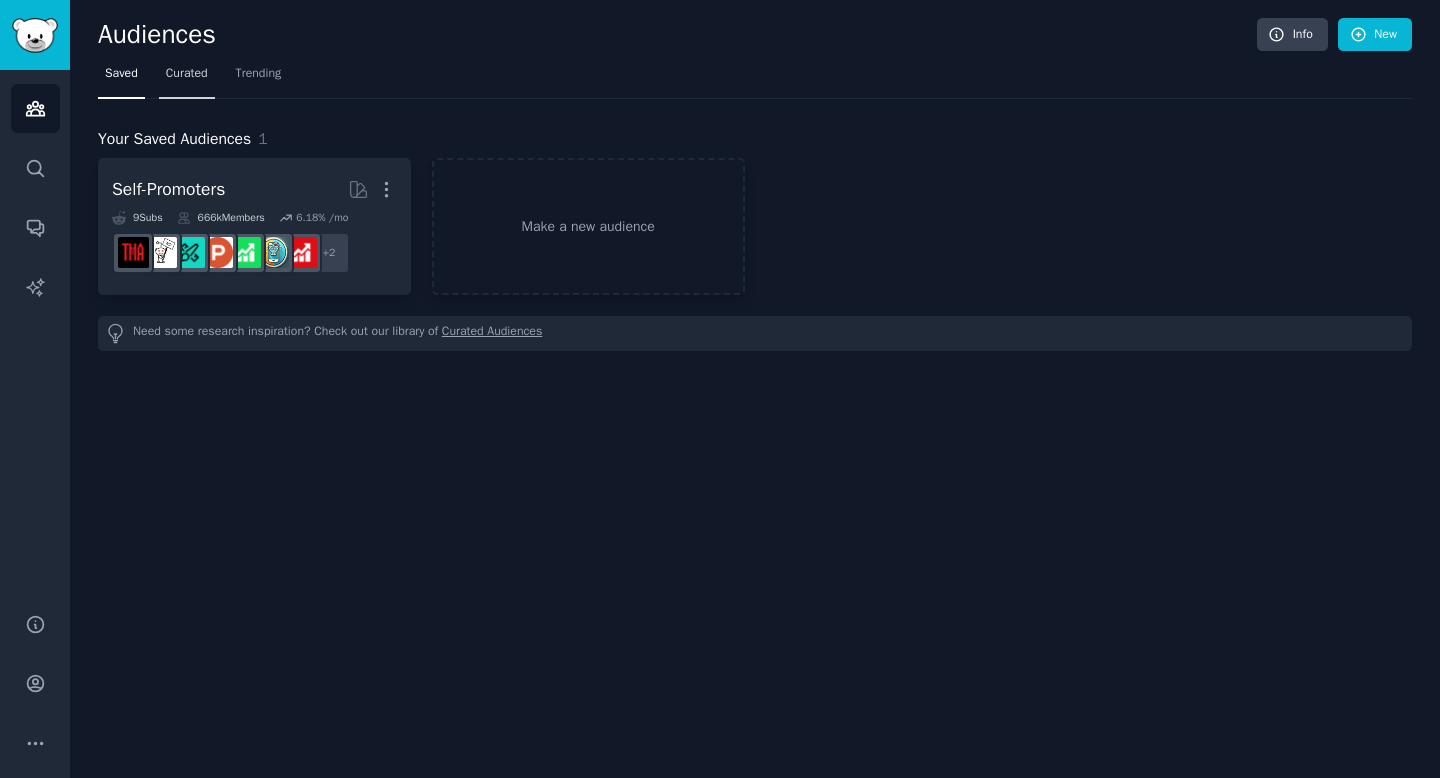 click on "Curated" at bounding box center [187, 74] 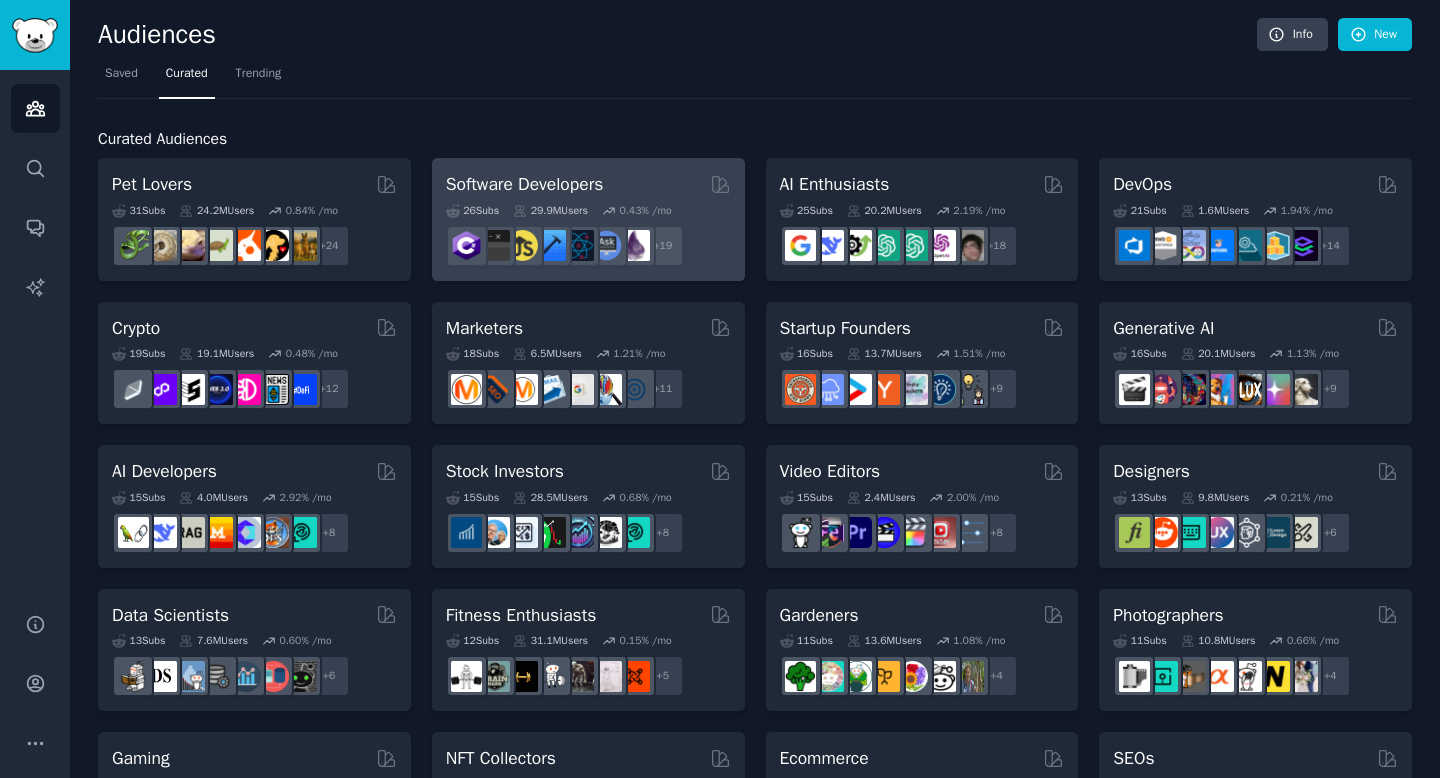 click on "Software Developers" at bounding box center [525, 184] 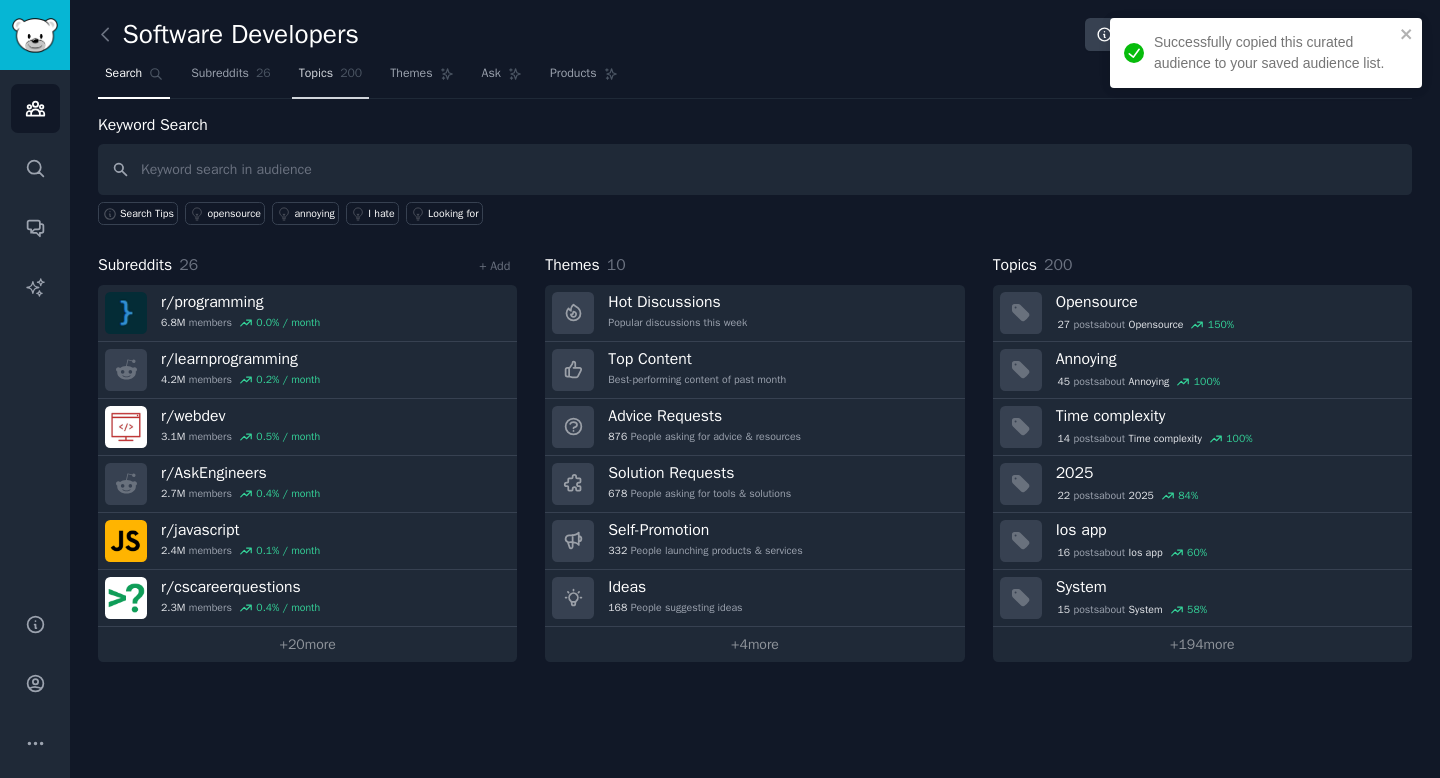 click on "Topics 200" at bounding box center [331, 78] 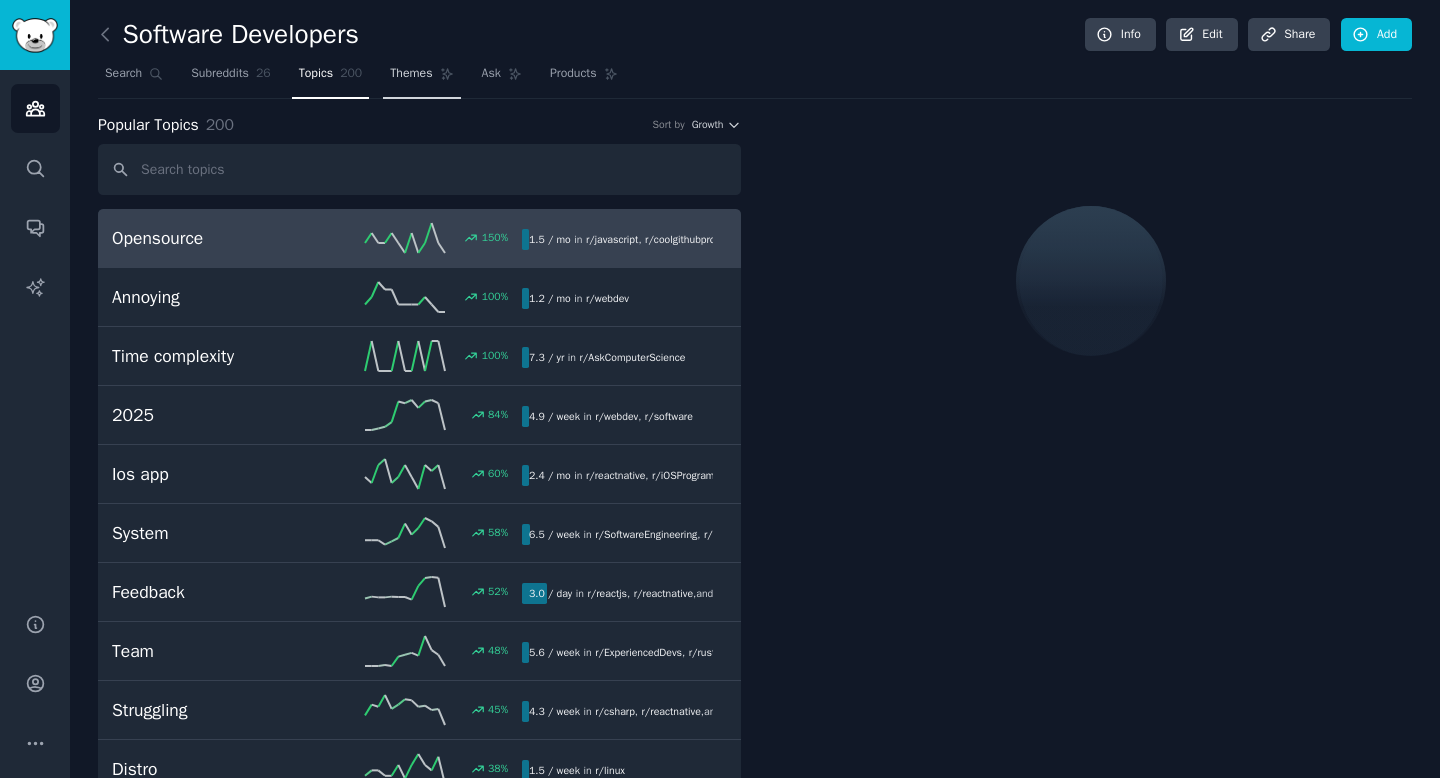 click on "Themes" at bounding box center [421, 78] 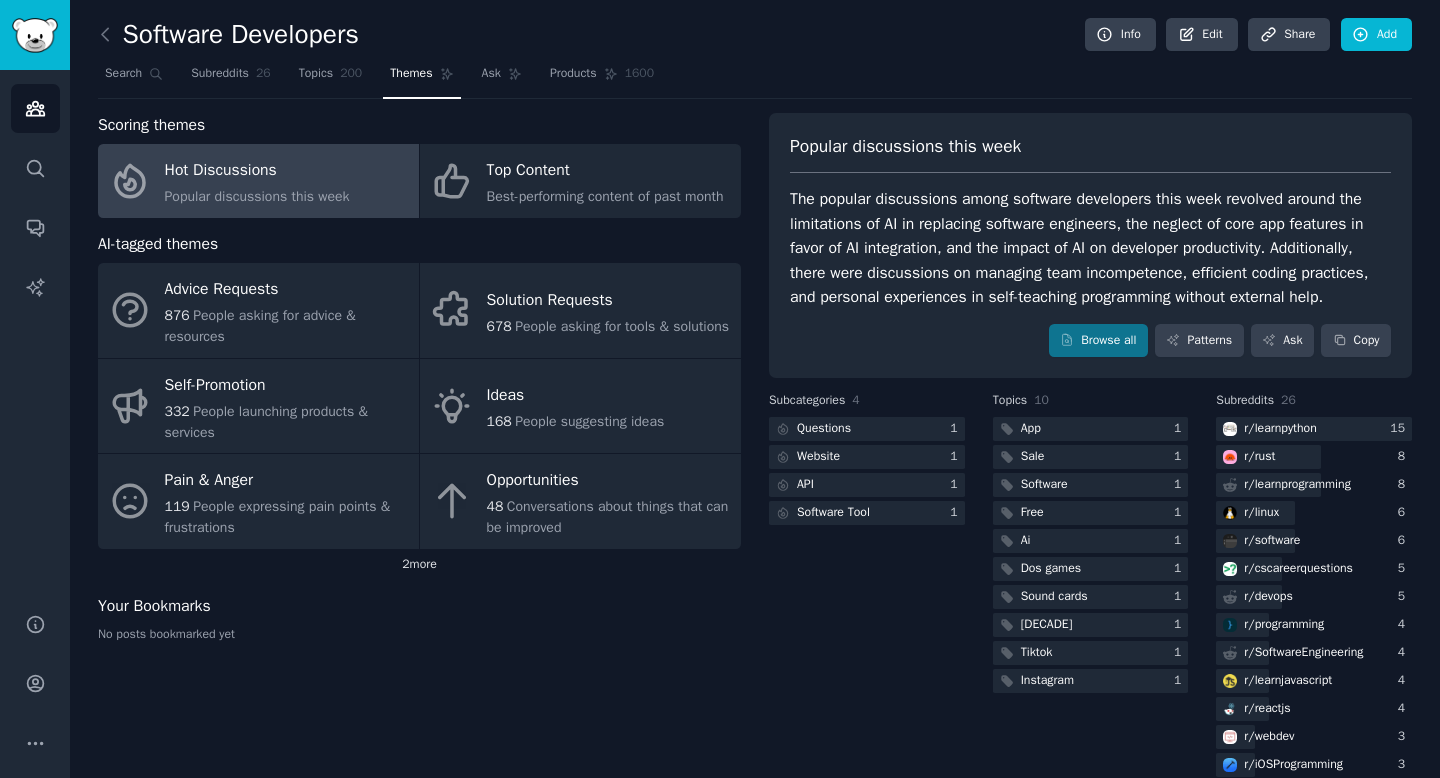 click on "2  more" 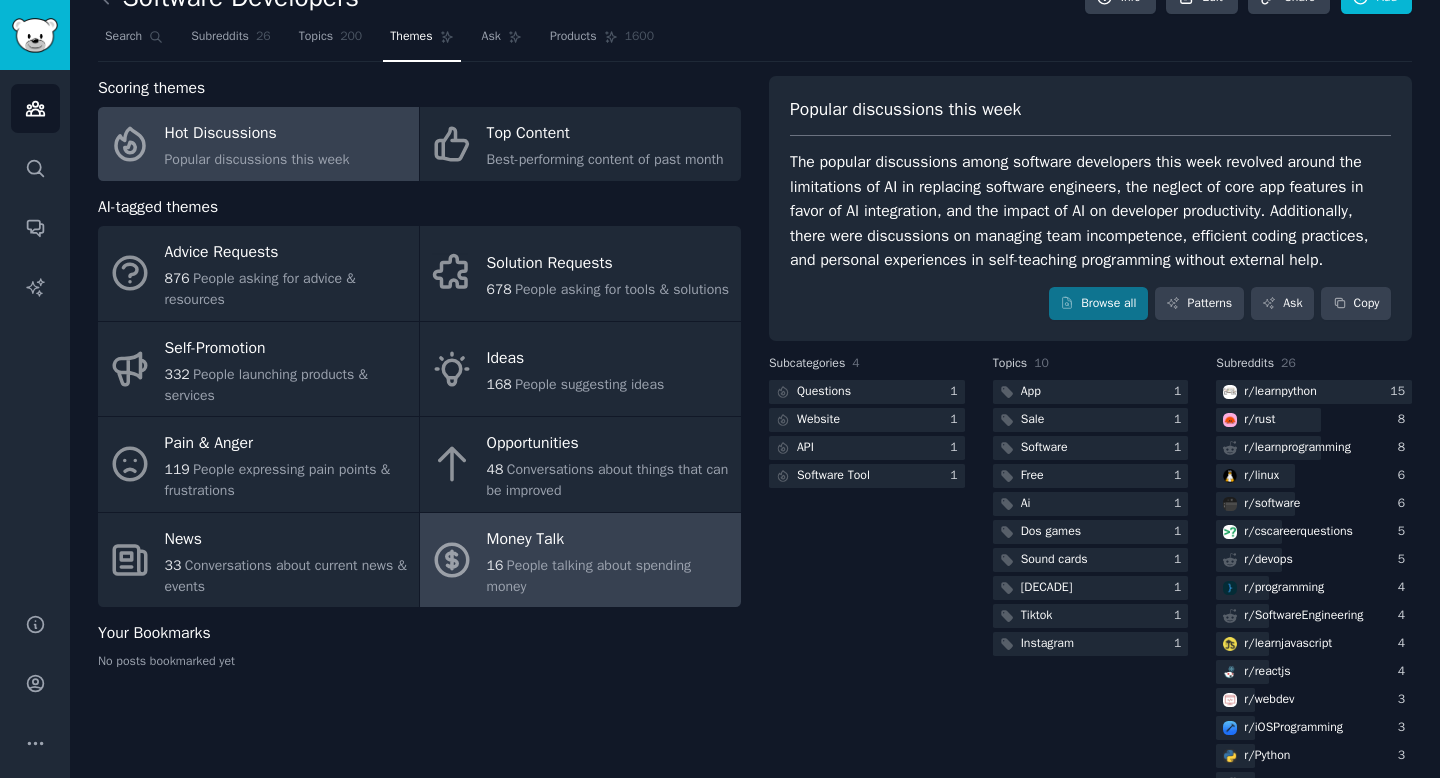 scroll, scrollTop: 0, scrollLeft: 0, axis: both 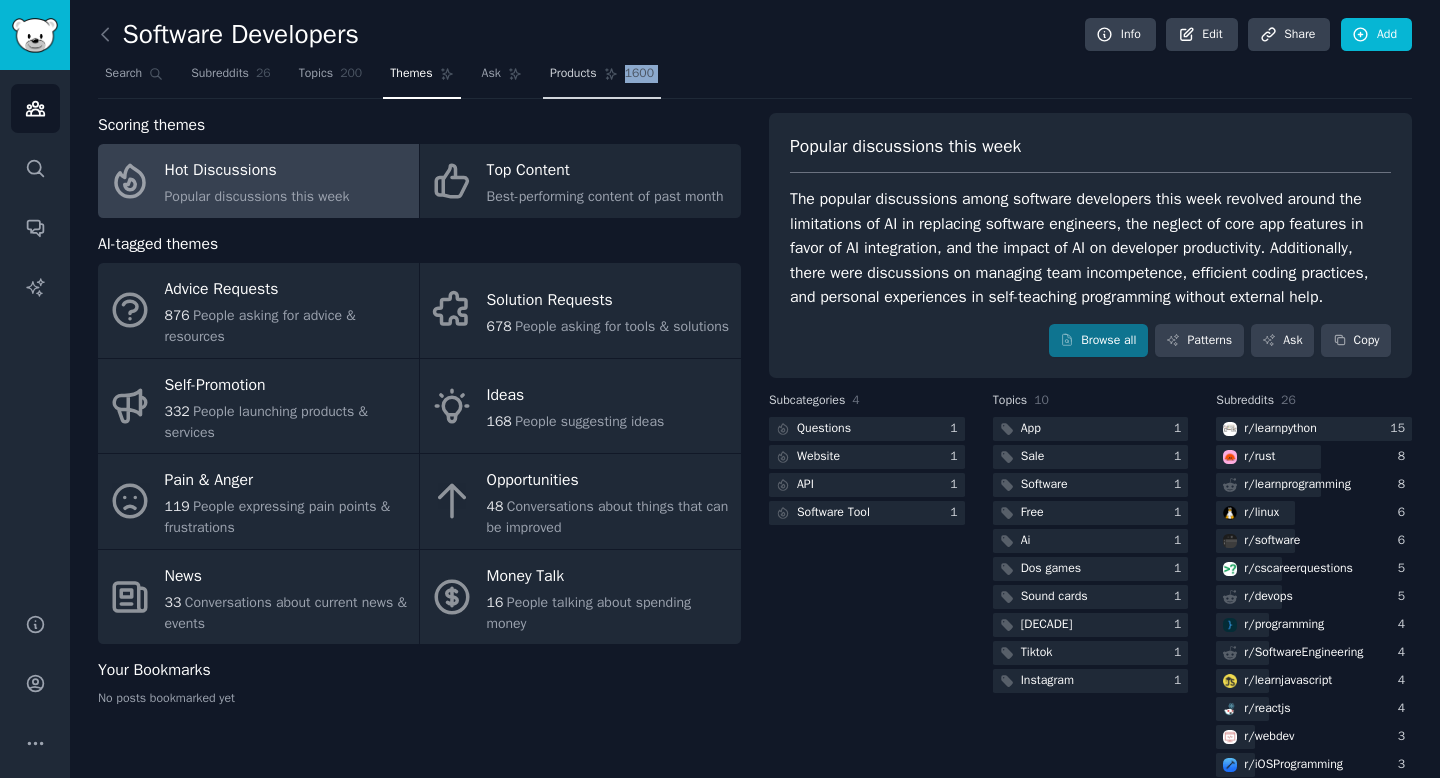 click on "Software Developers Info Edit Share Add Search Subreddits 26 Topics 200 Themes Ask Products 1600 Scoring themes Hot Discussions Popular discussions this week Top Content Best-performing content of past month AI-tagged themes Advice Requests 876 People asking for advice & resources Solution Requests 678 People asking for tools & solutions Self-Promotion 332 People launching products & services Ideas 168 People suggesting ideas Pain & Anger 119 People expressing pain points & frustrations Opportunities 48 Conversations about things that can be improved News 33 Conversations about current news & events Money Talk 16 People talking about spending money Your Bookmarks No posts bookmarked yet Popular discussions this week Browse all Patterns Ask Copy Subcategories 4   Questions 1   Website 1   API 1   Software Tool 1 Topics 10   App 1   Sale 1   Software 1   Free 1   Ai 1   Dos games 1   Sound cards 1   90s 1   Tiktok 1   Instagram 1 Subreddits 26  r/ learnpython 15  r/ rust 8  r/ learnprogramming 8  r/ linux 6  r/" at bounding box center [755, 586] 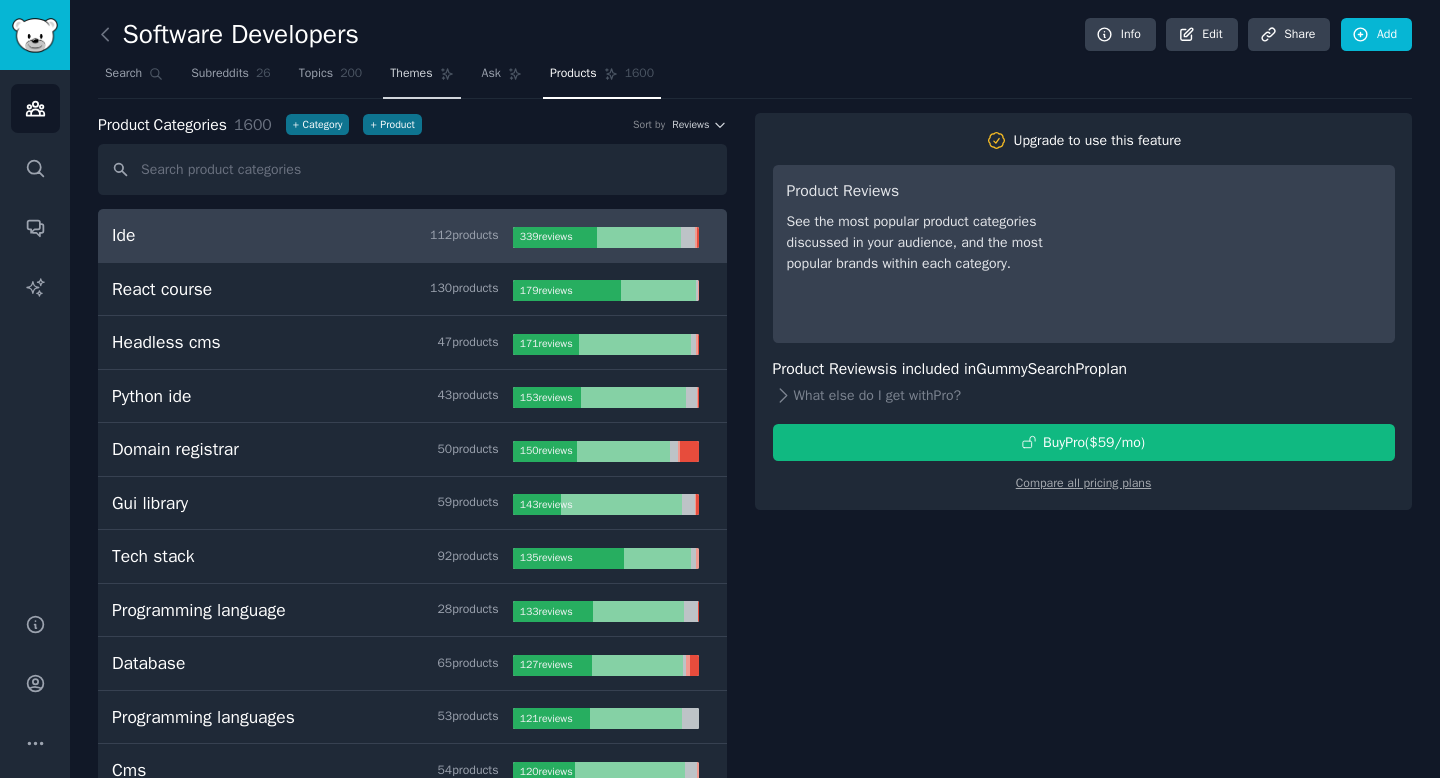 click on "Themes" at bounding box center [411, 74] 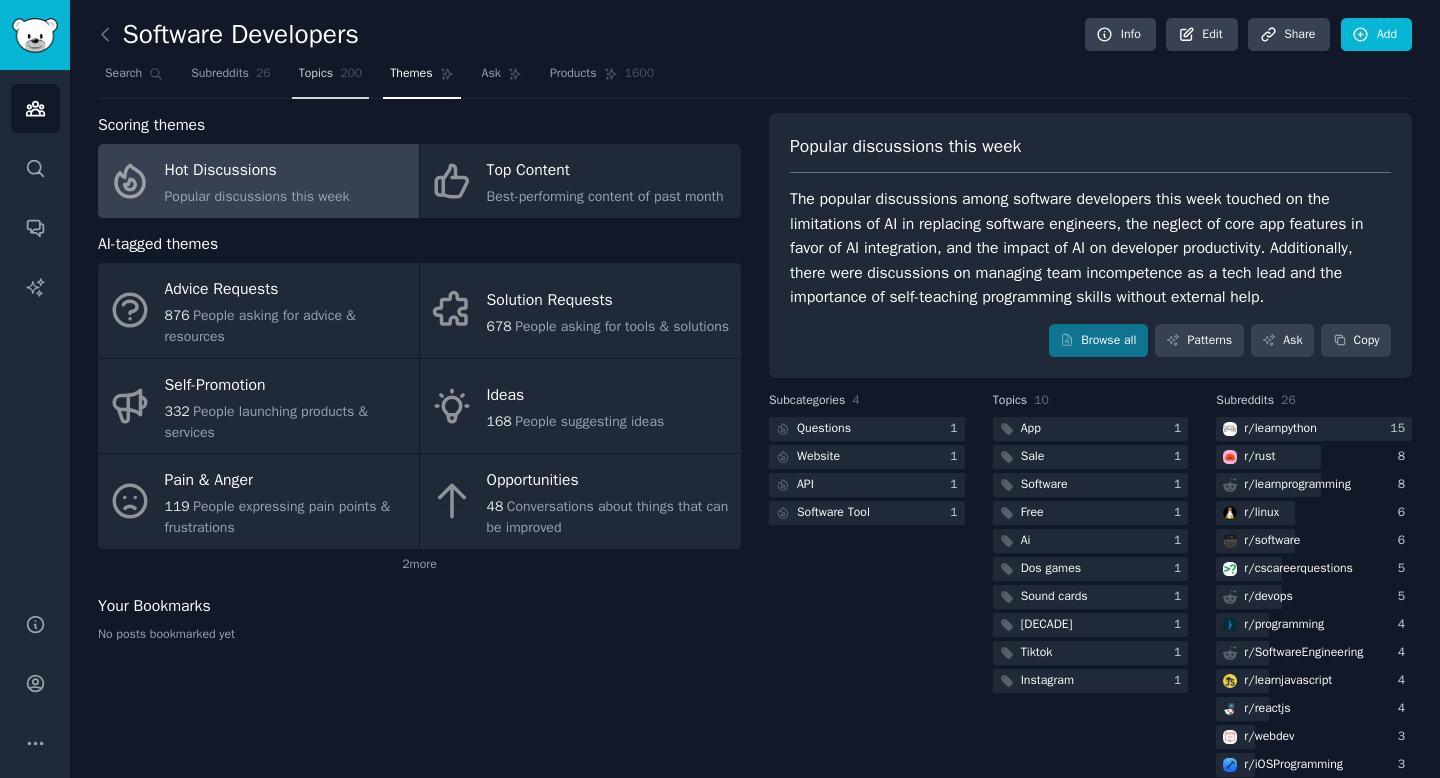 click on "Topics 200" at bounding box center (331, 78) 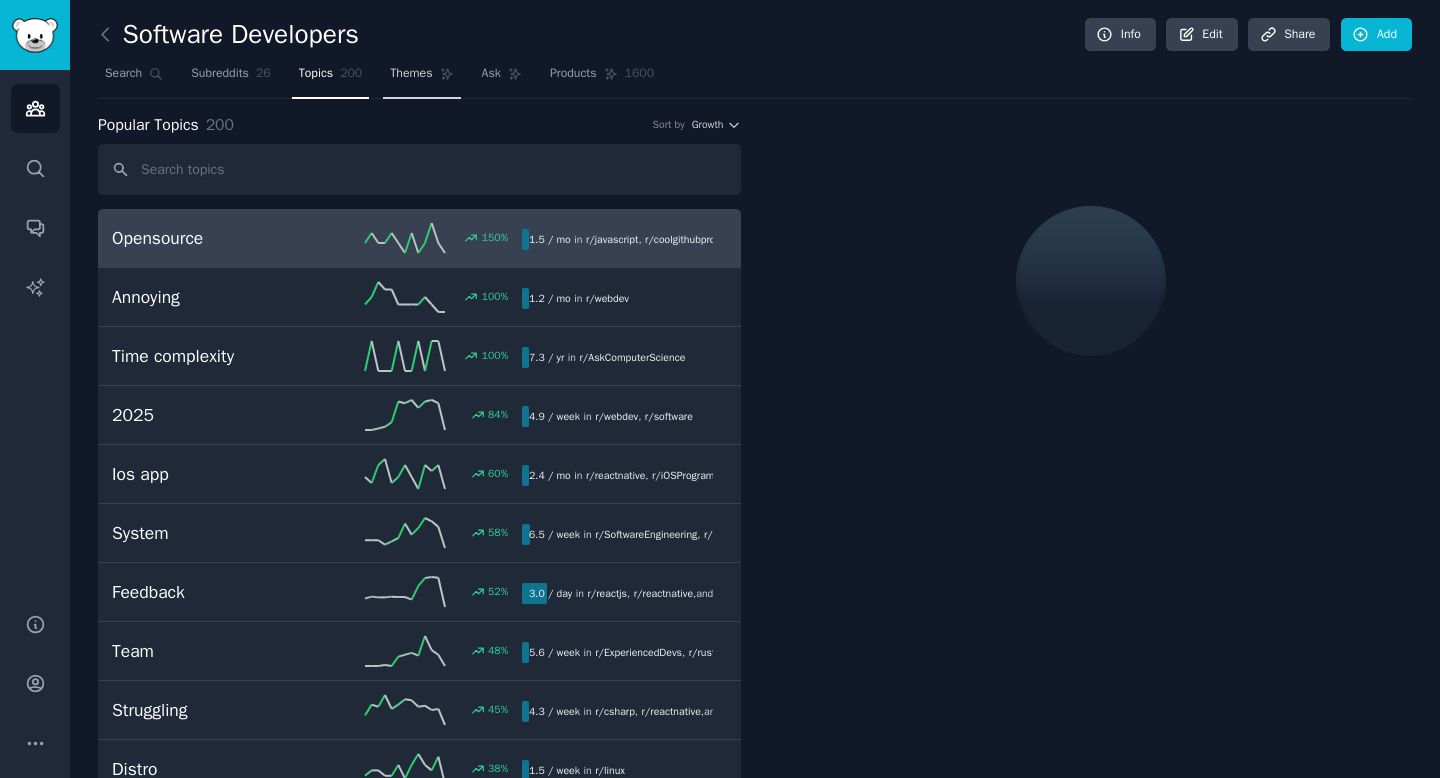 click on "Themes" at bounding box center [411, 74] 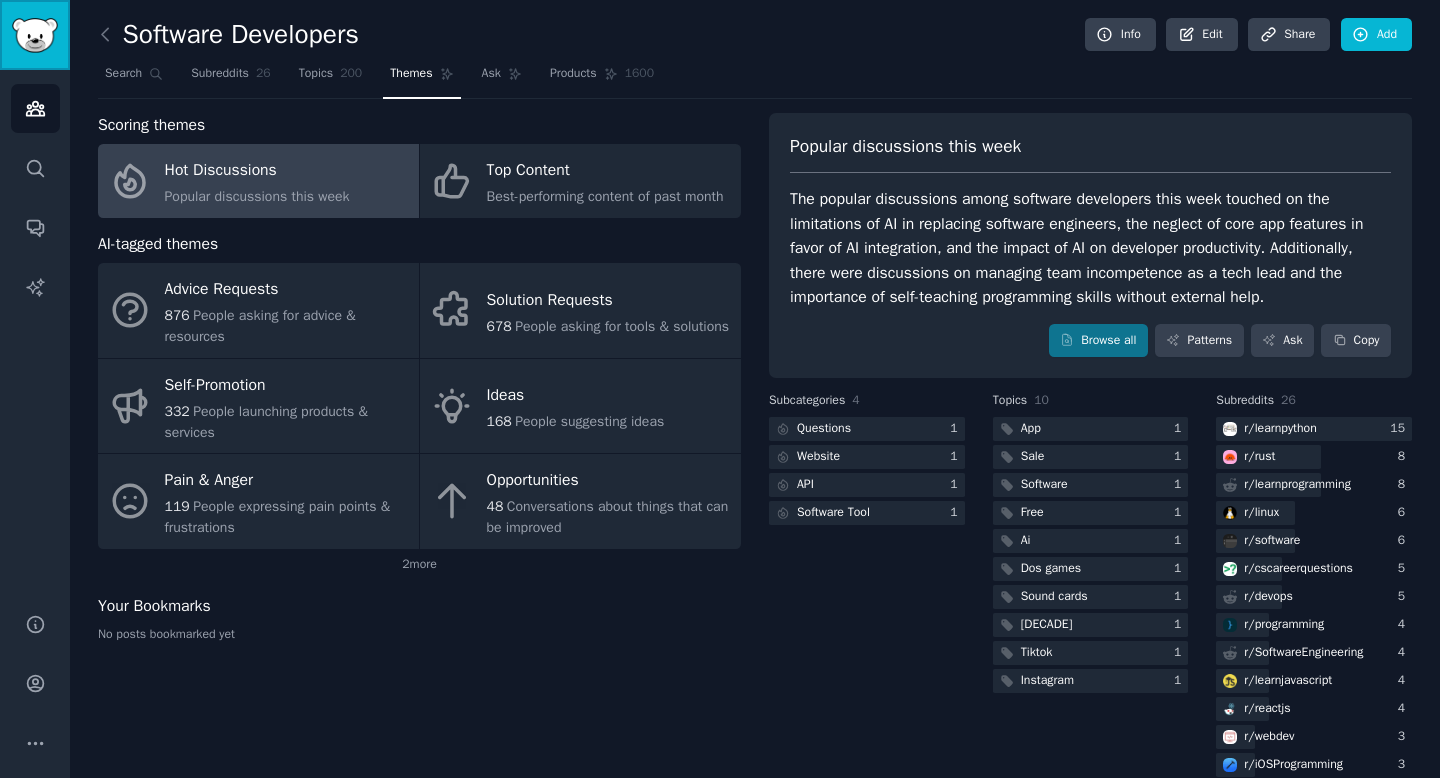 click at bounding box center (35, 35) 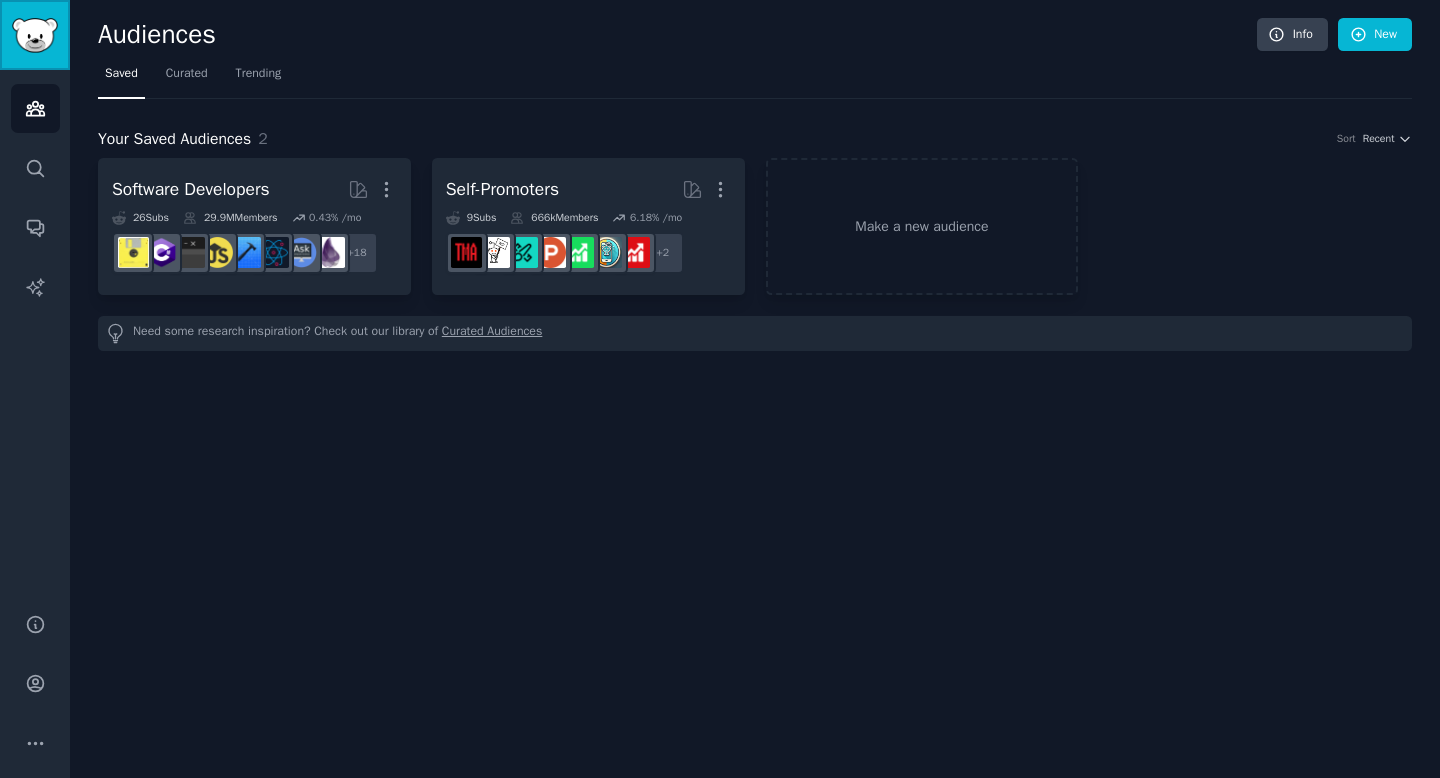 click at bounding box center (35, 35) 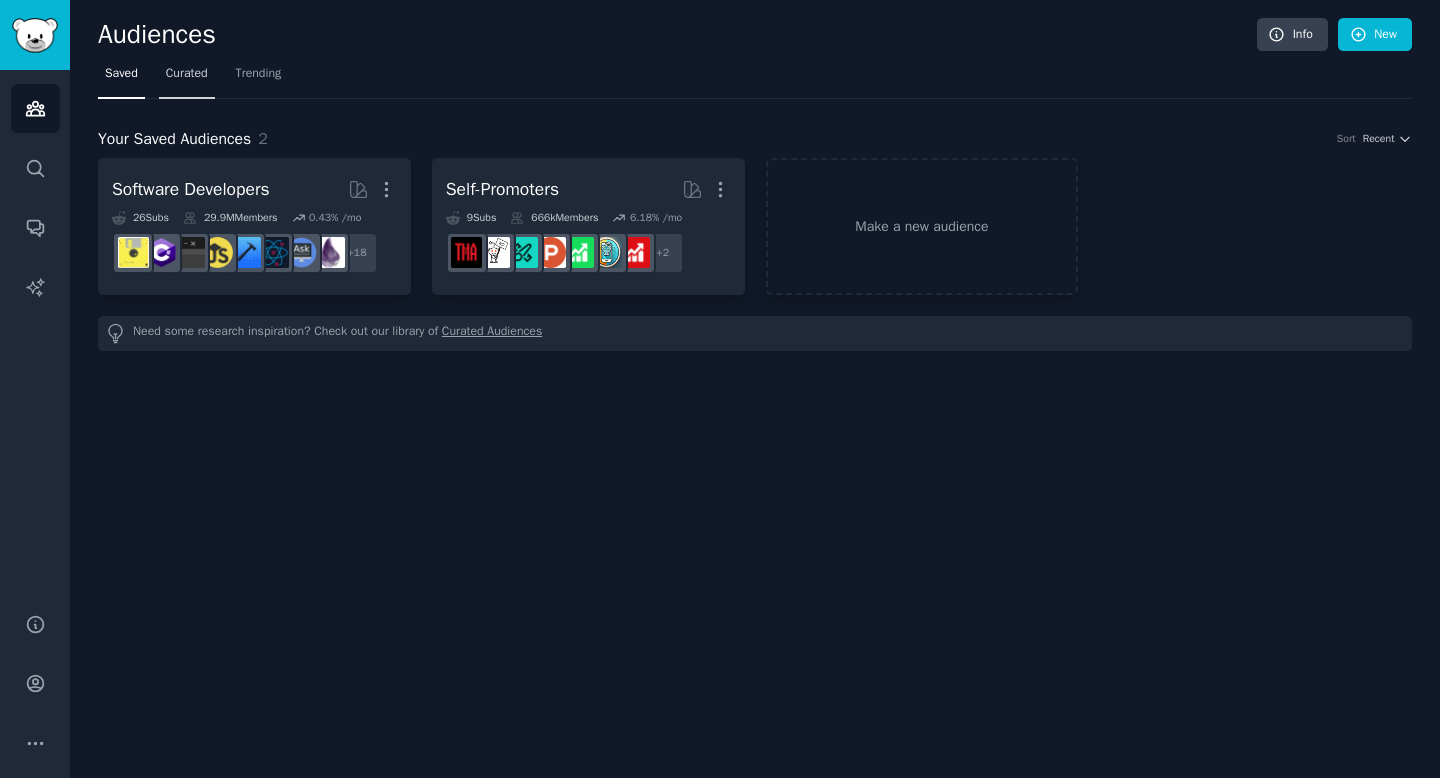 click on "Curated" at bounding box center (187, 78) 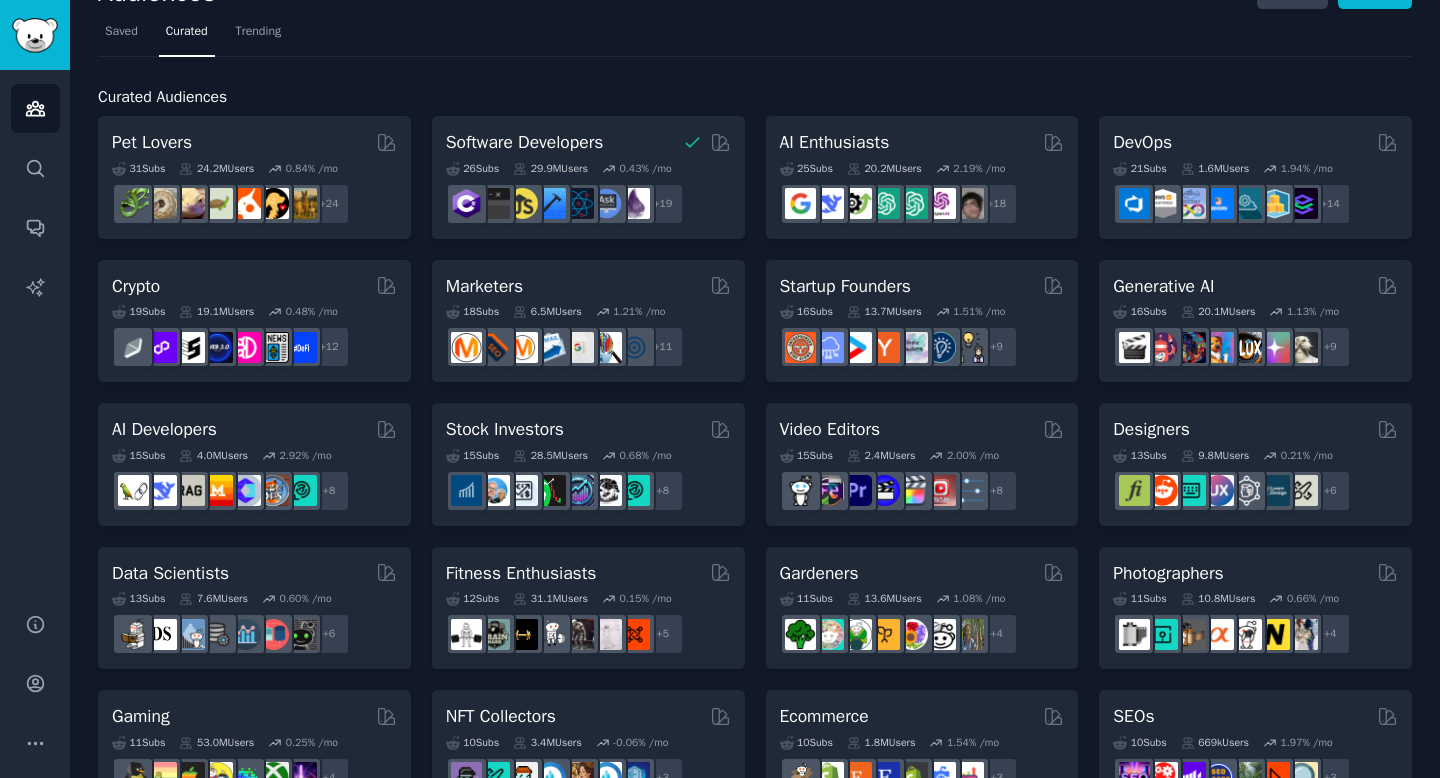 scroll, scrollTop: 45, scrollLeft: 0, axis: vertical 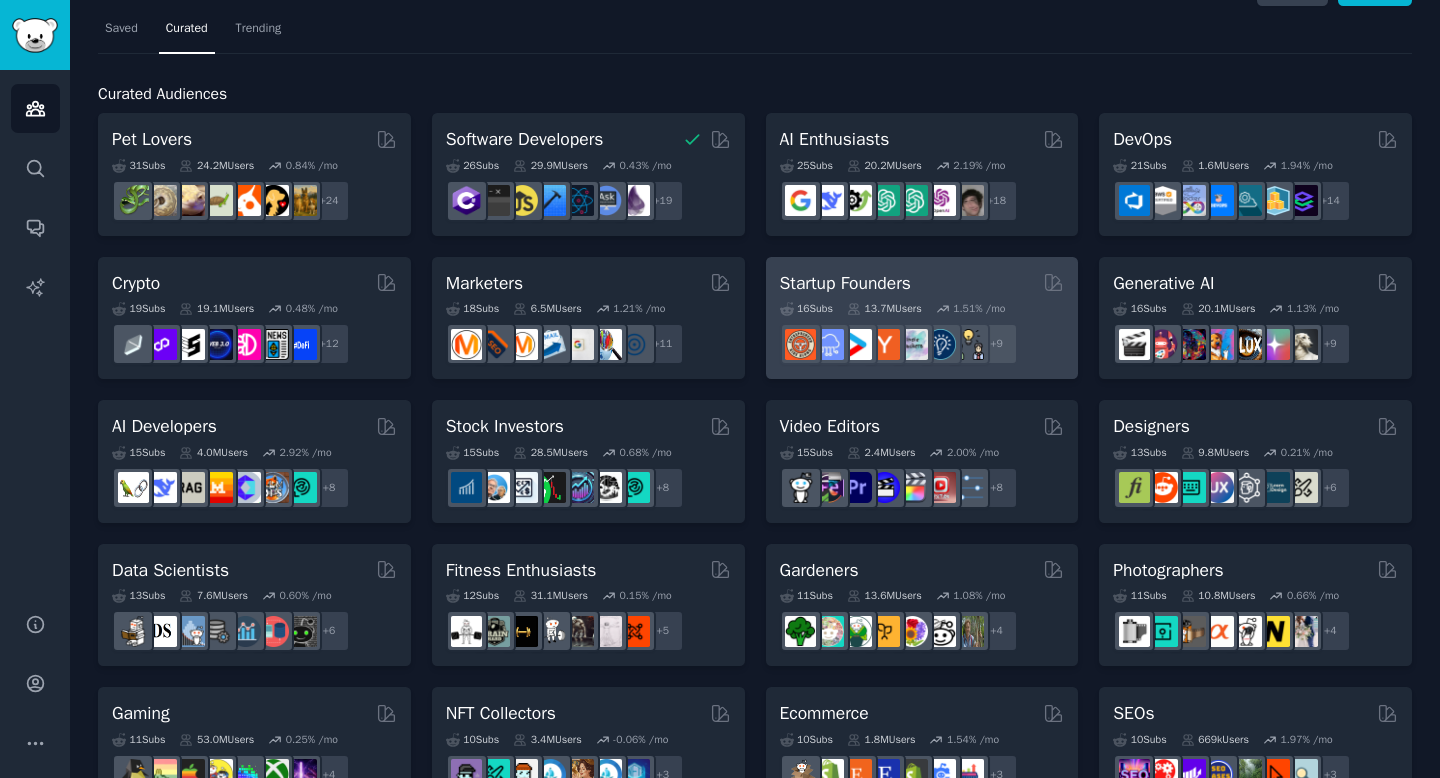 click on "16  Sub s 13.7M  Users 1.51 % /mo + 9" at bounding box center (922, 330) 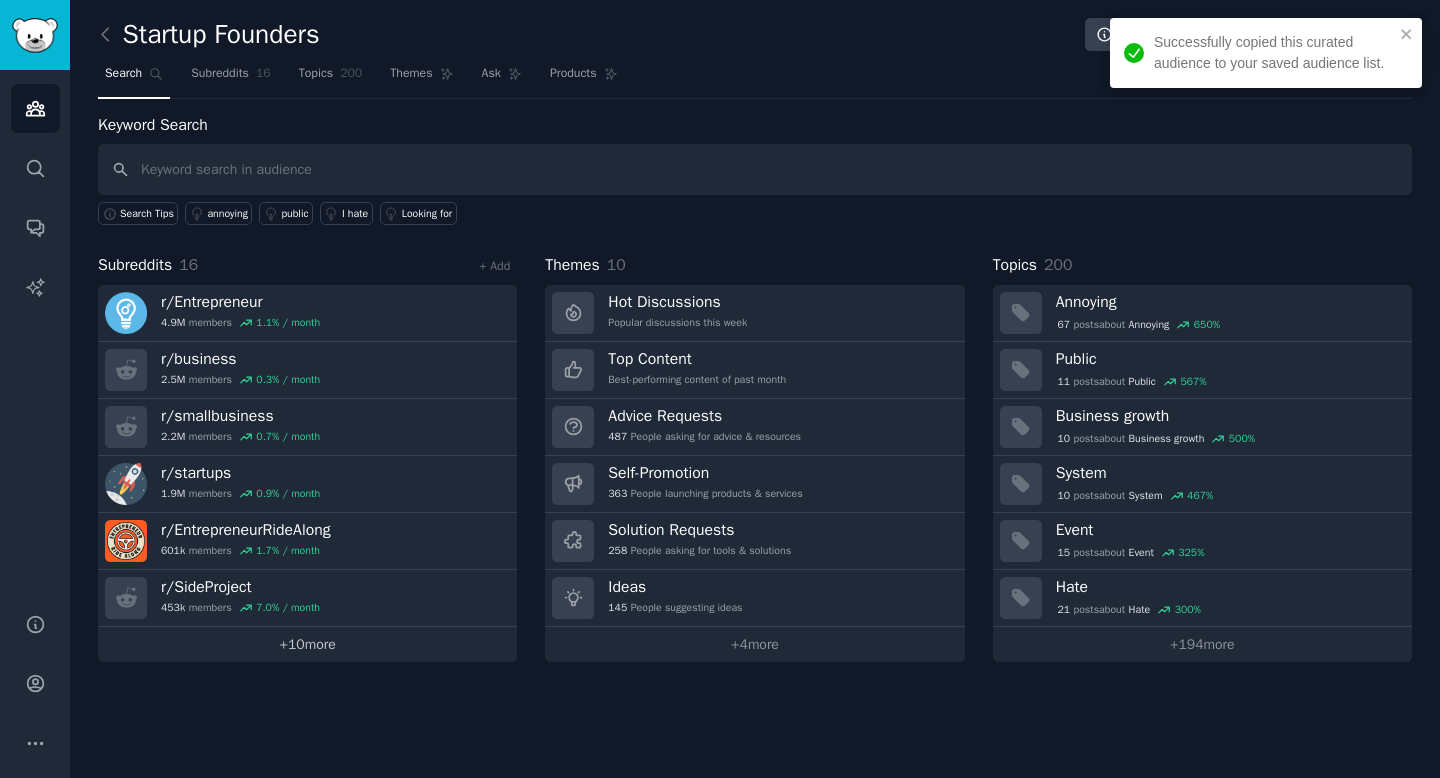 click on "+  10  more" at bounding box center [307, 644] 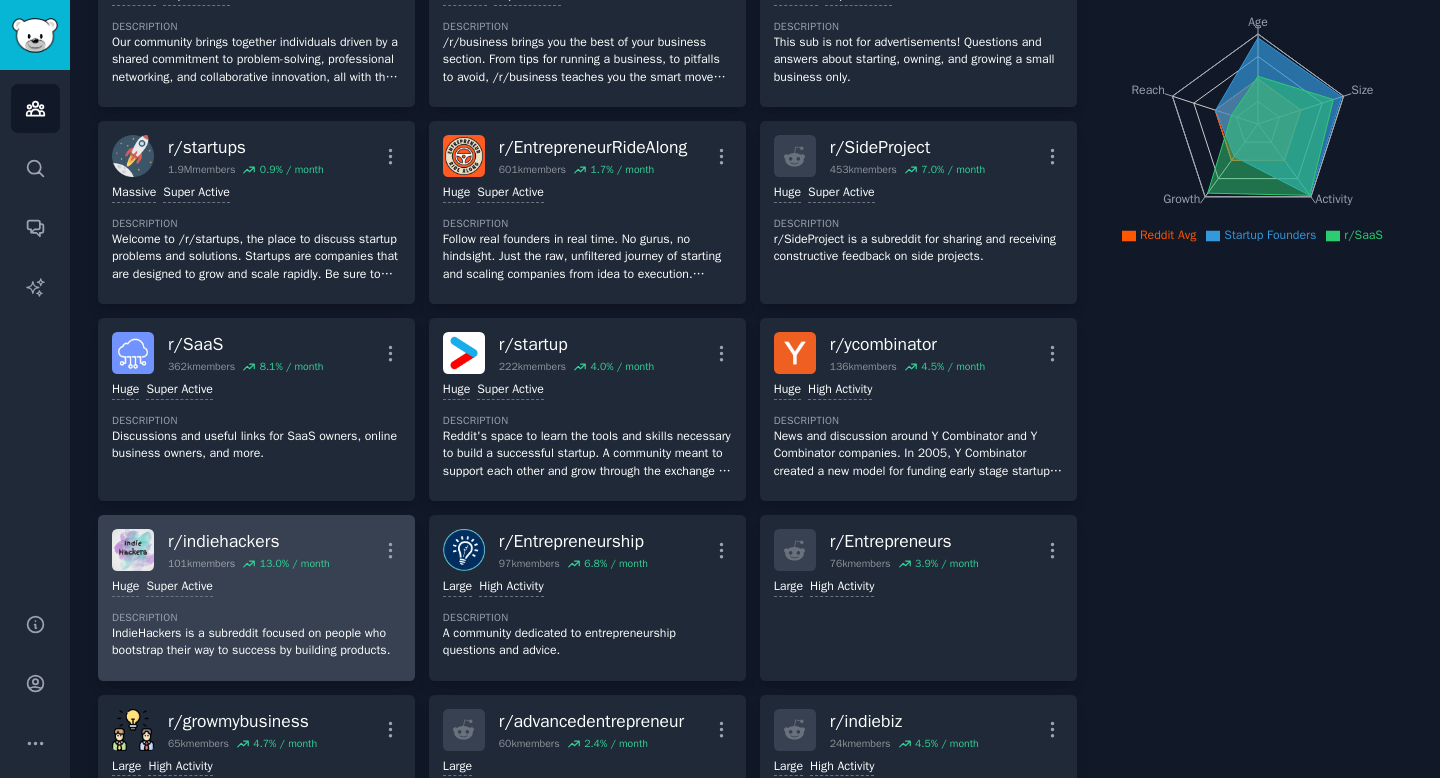 scroll, scrollTop: 0, scrollLeft: 0, axis: both 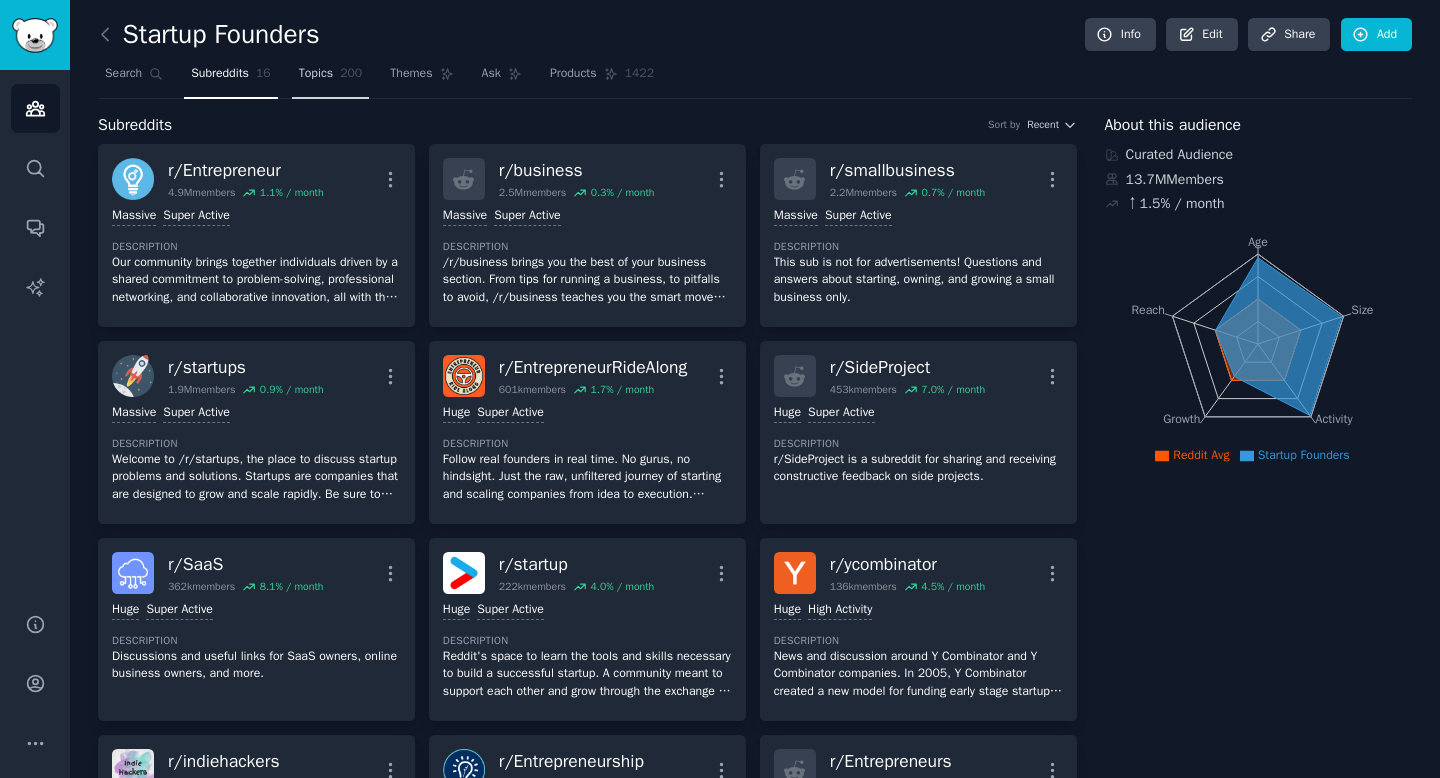 click on "Topics 200" at bounding box center [331, 78] 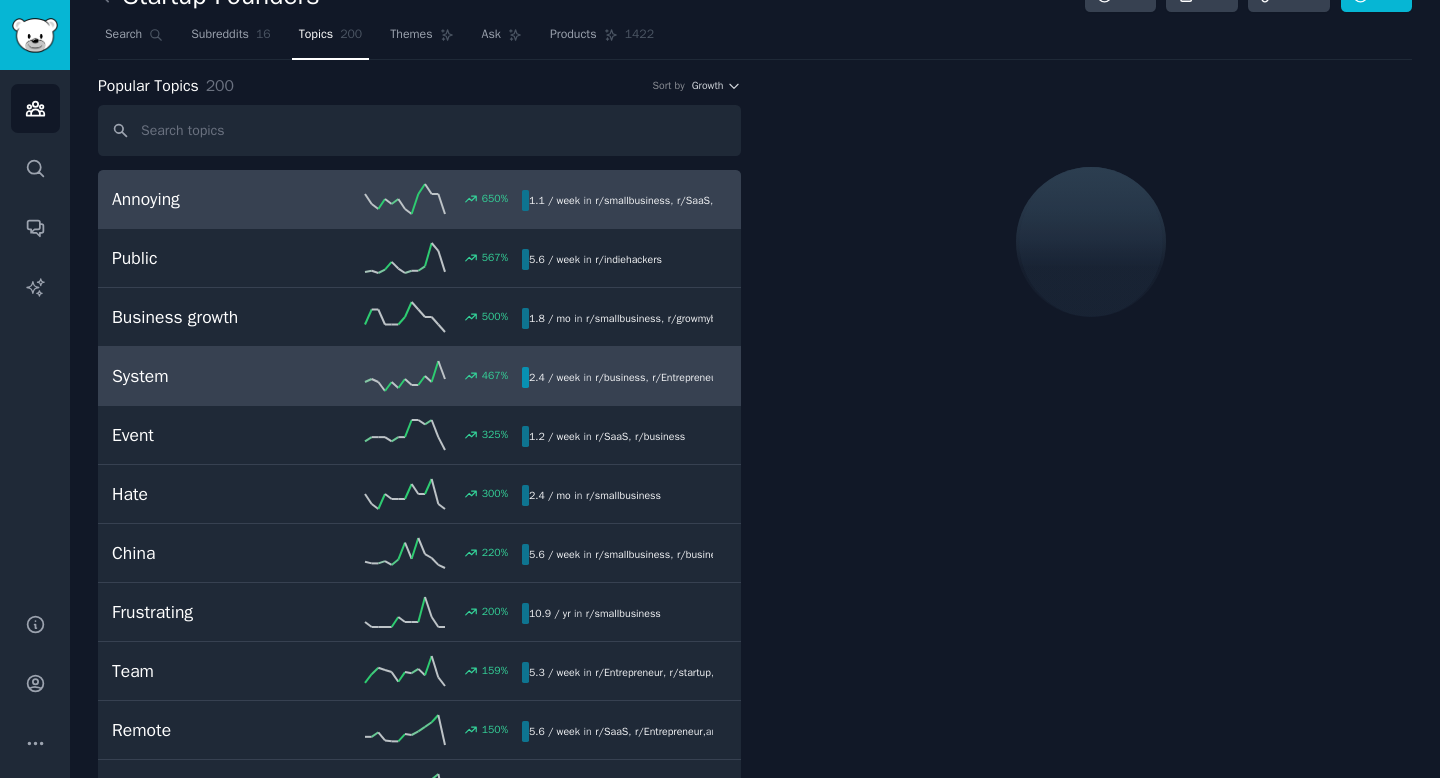 scroll, scrollTop: 41, scrollLeft: 0, axis: vertical 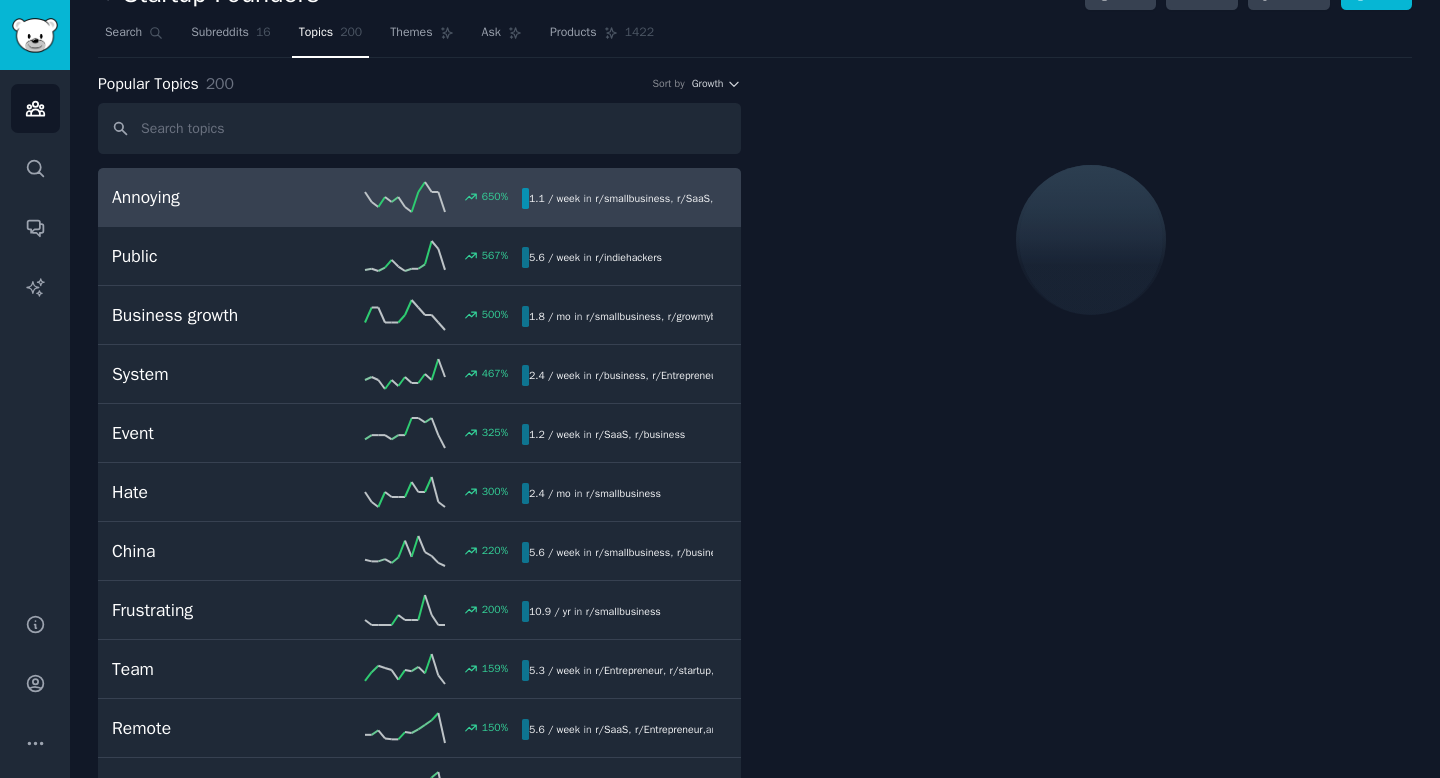 click on "Annoying" at bounding box center [214, 197] 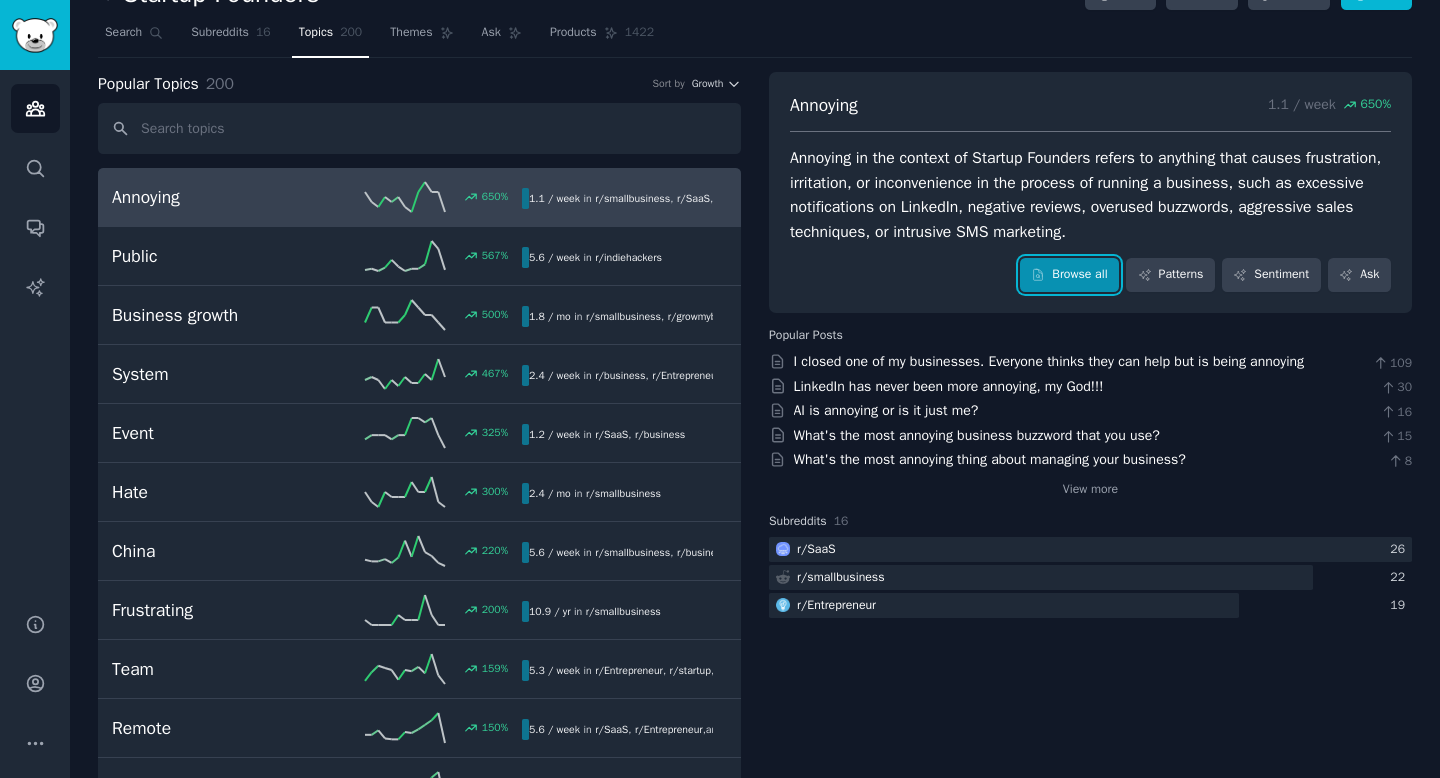 click on "Browse all" at bounding box center [1069, 275] 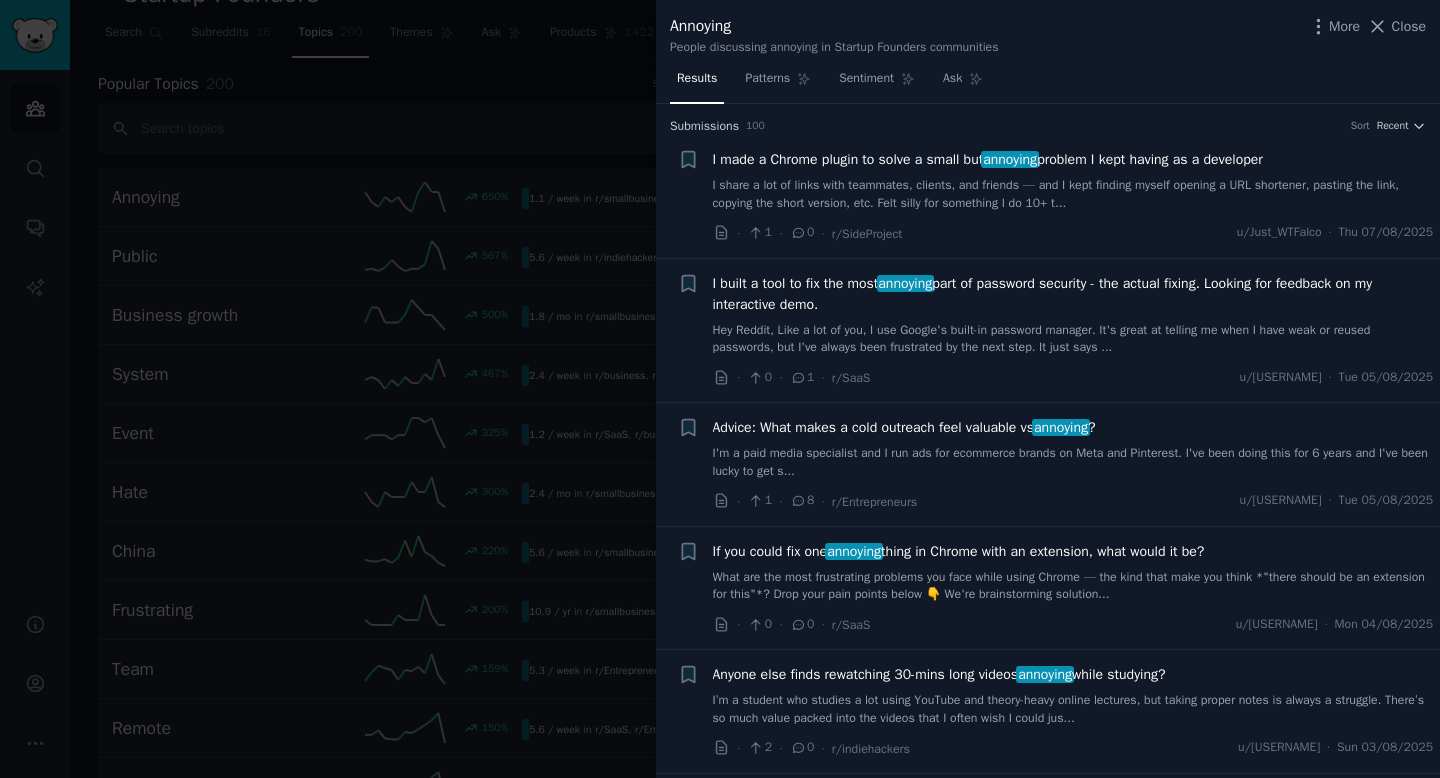 click at bounding box center (720, 389) 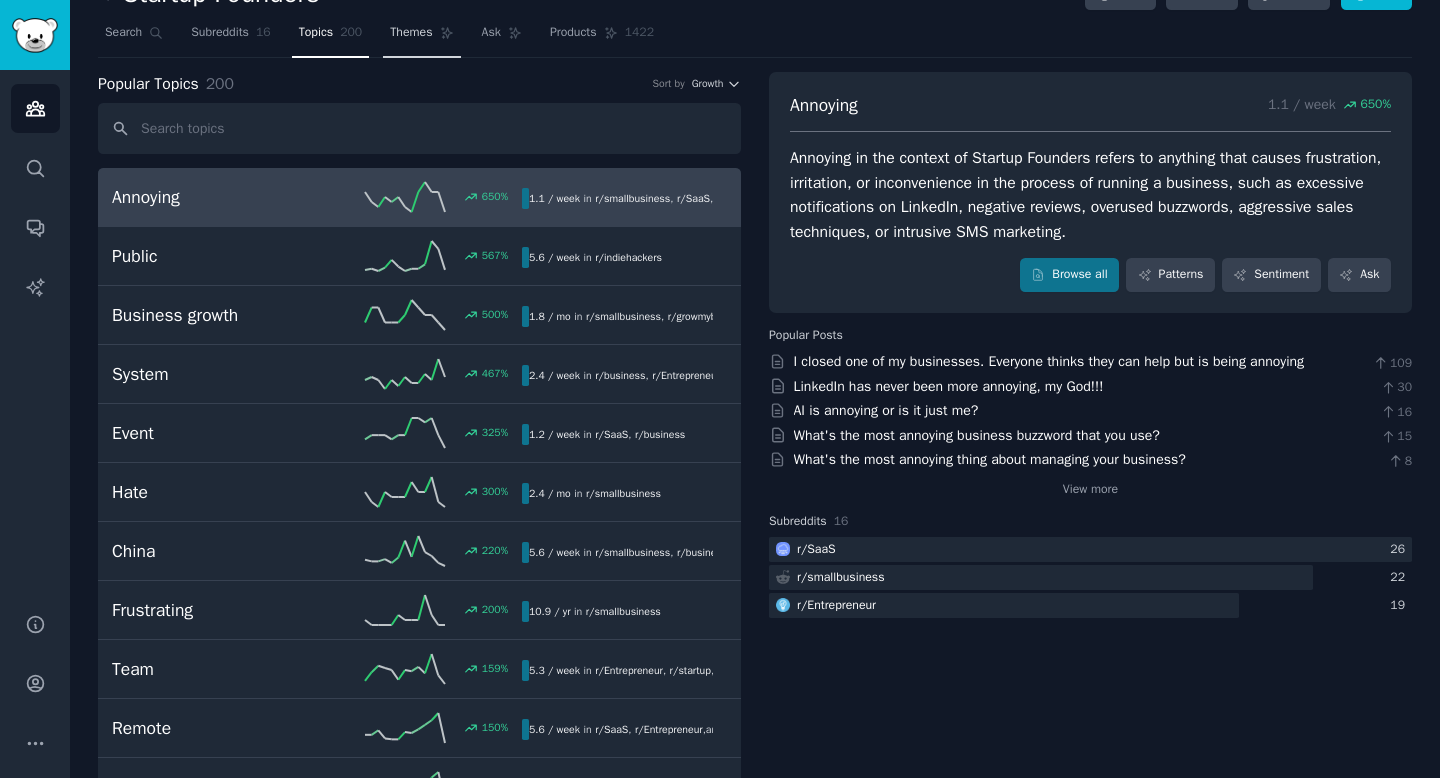 click on "Themes" at bounding box center (411, 33) 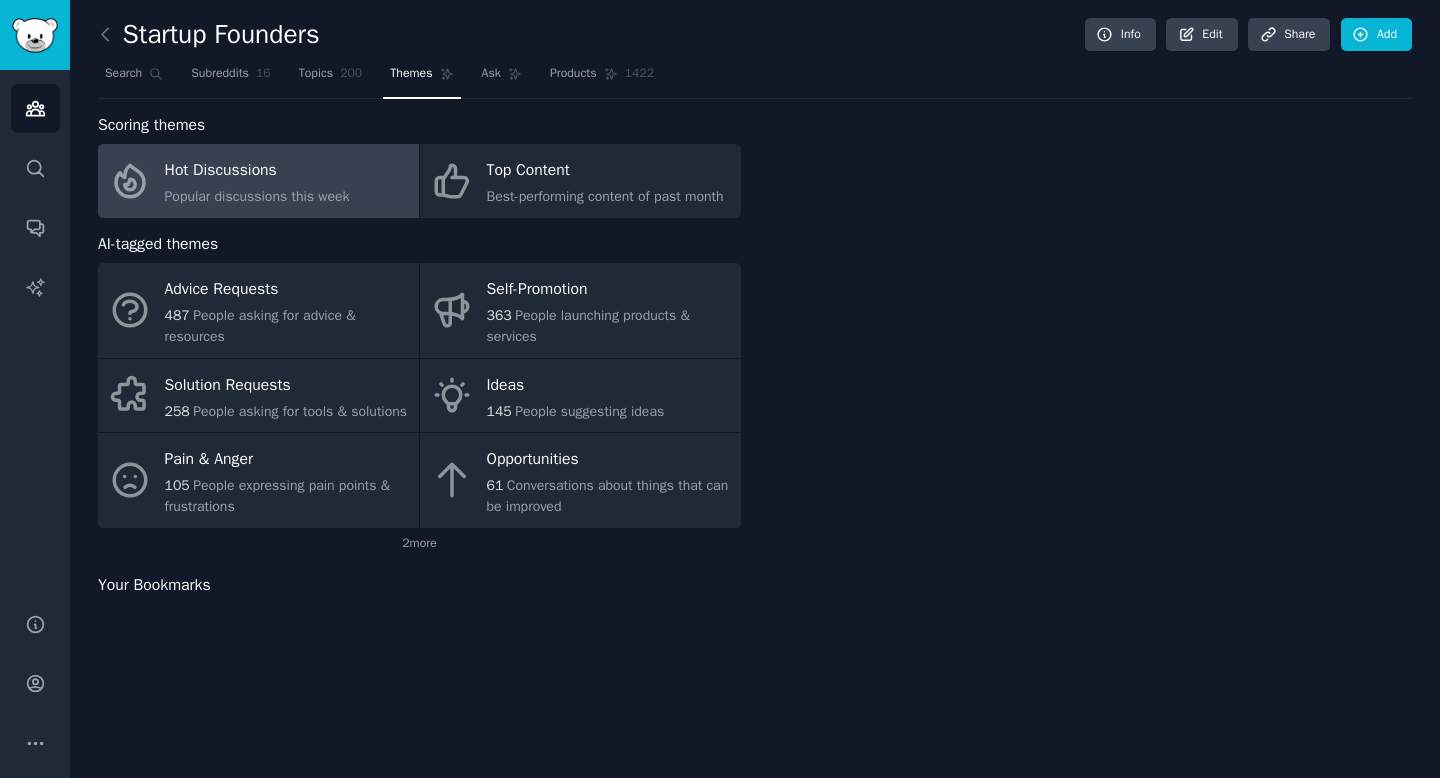 scroll, scrollTop: 0, scrollLeft: 0, axis: both 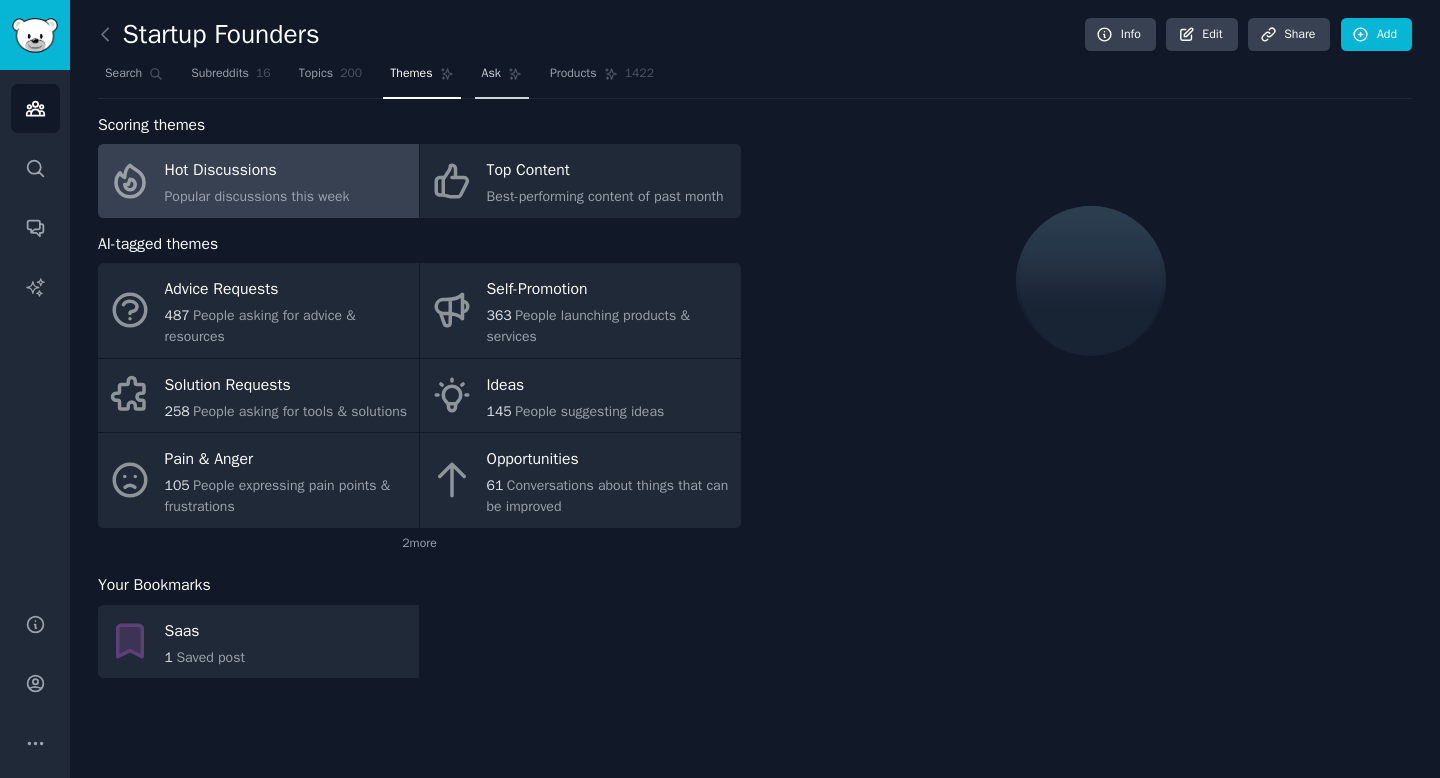 click on "Ask" at bounding box center (502, 78) 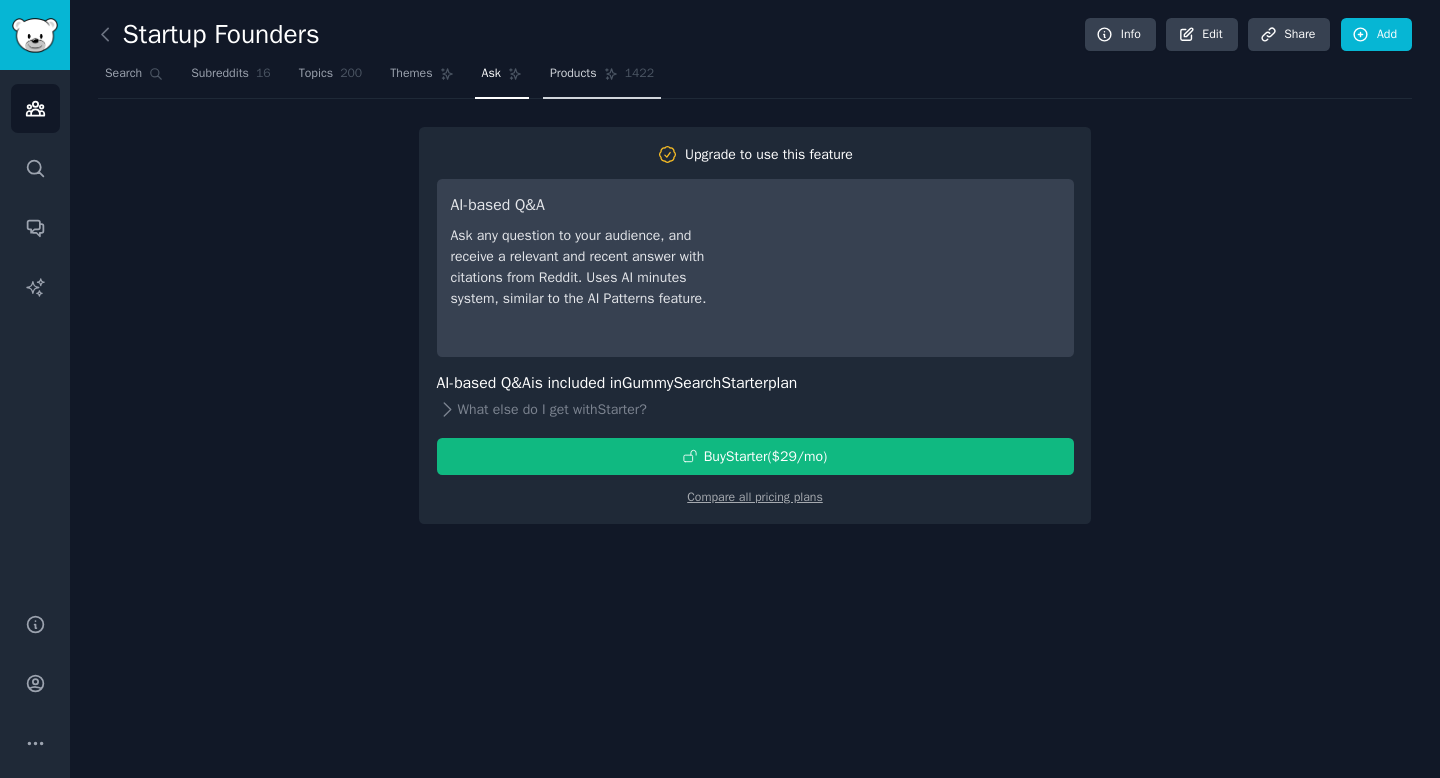 click on "Products" at bounding box center [573, 74] 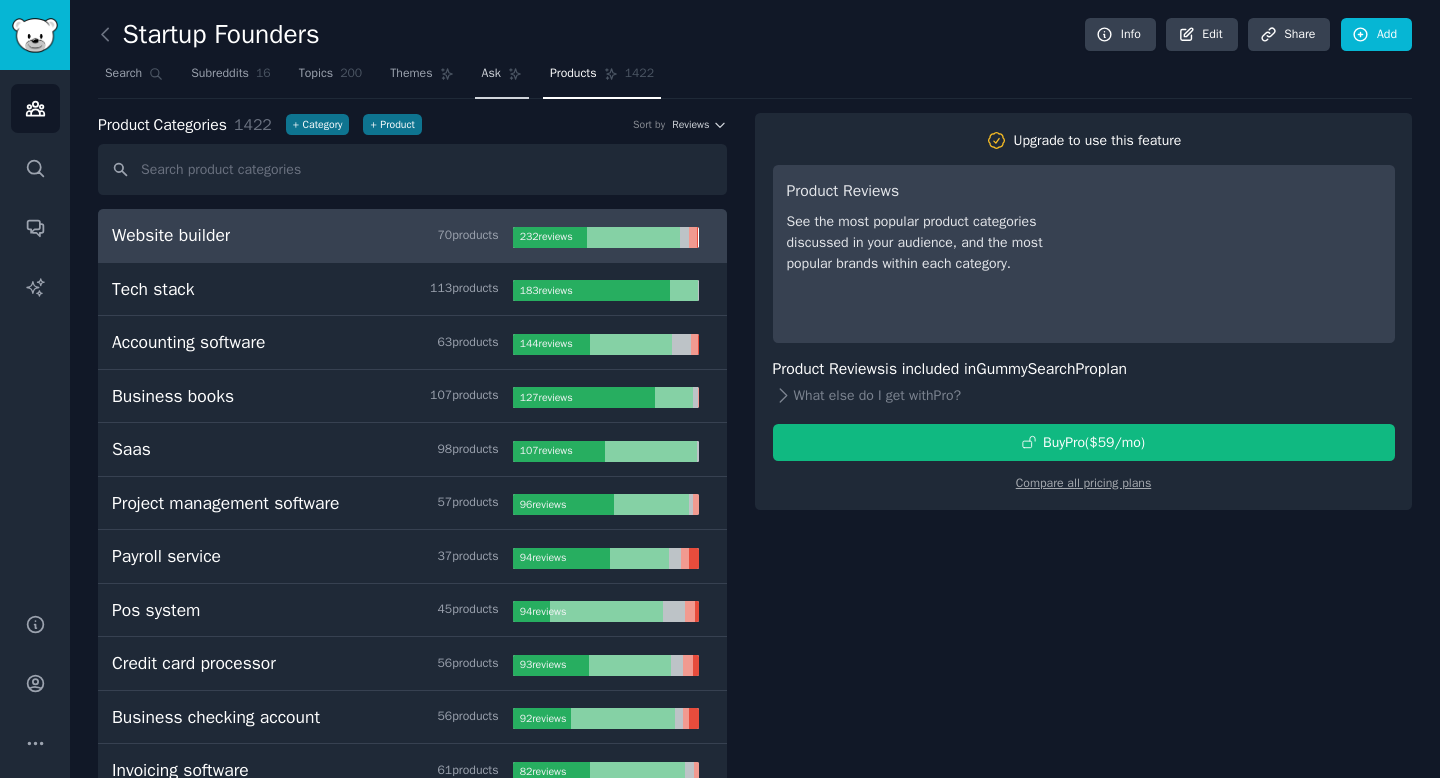 click on "Ask" at bounding box center (502, 78) 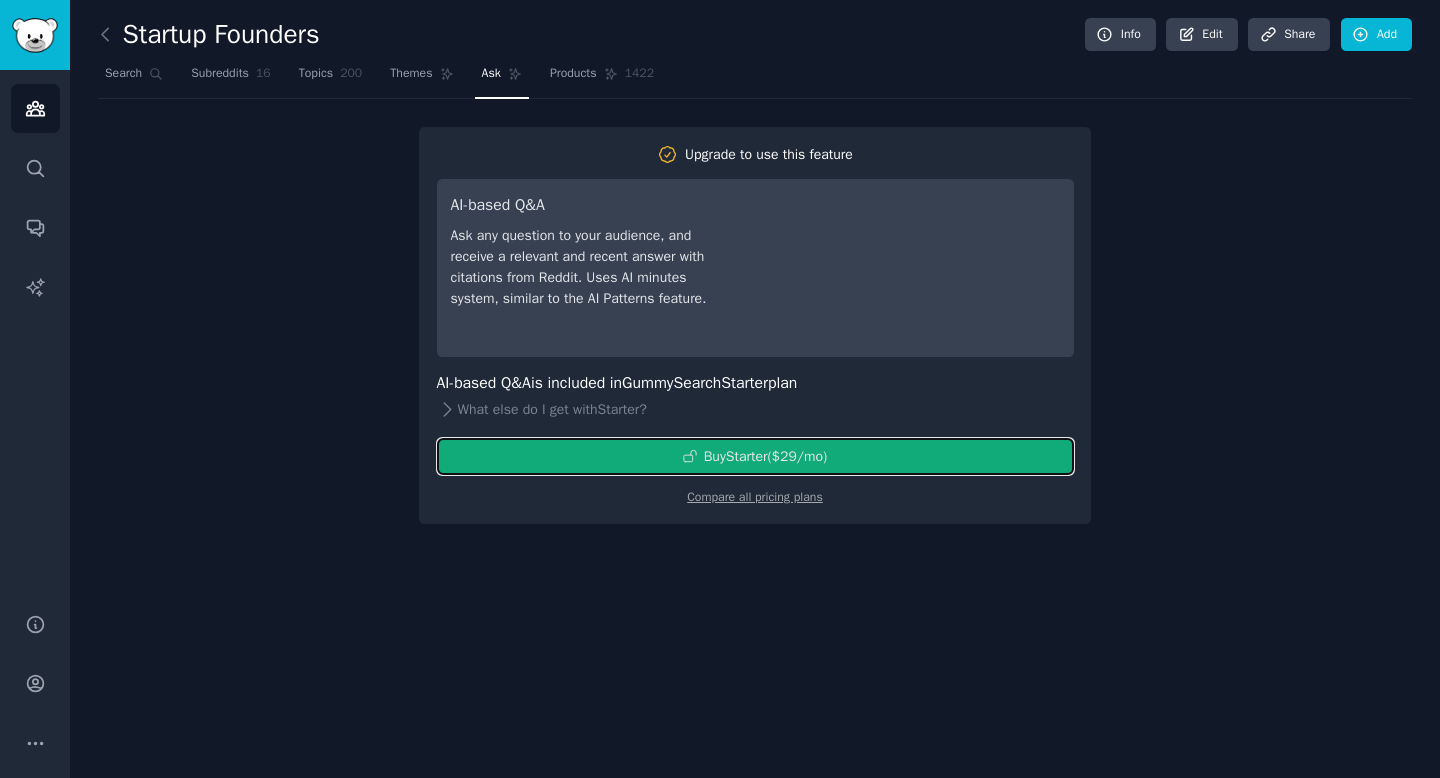 click on "Buy  Starter  ($ 29 /mo )" at bounding box center [755, 456] 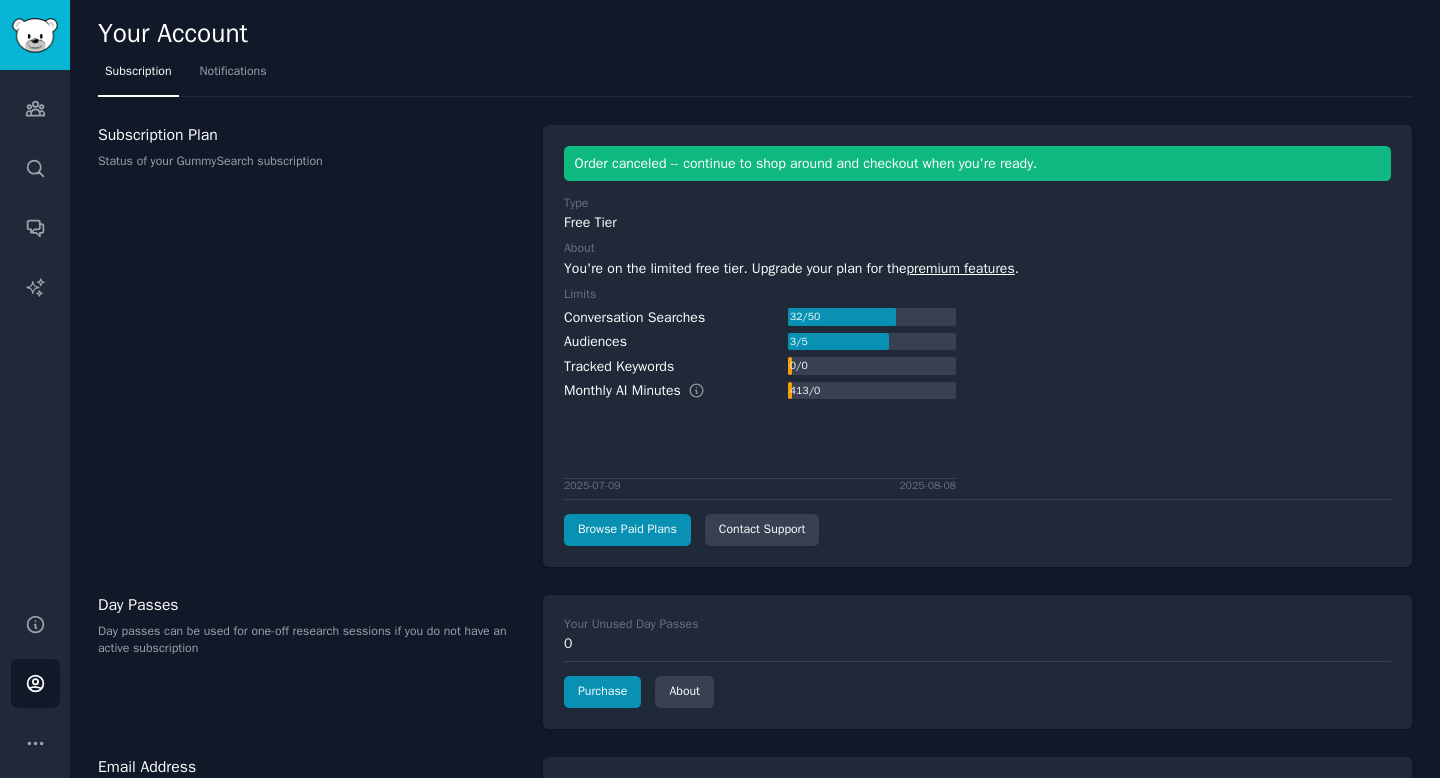 scroll, scrollTop: 0, scrollLeft: 0, axis: both 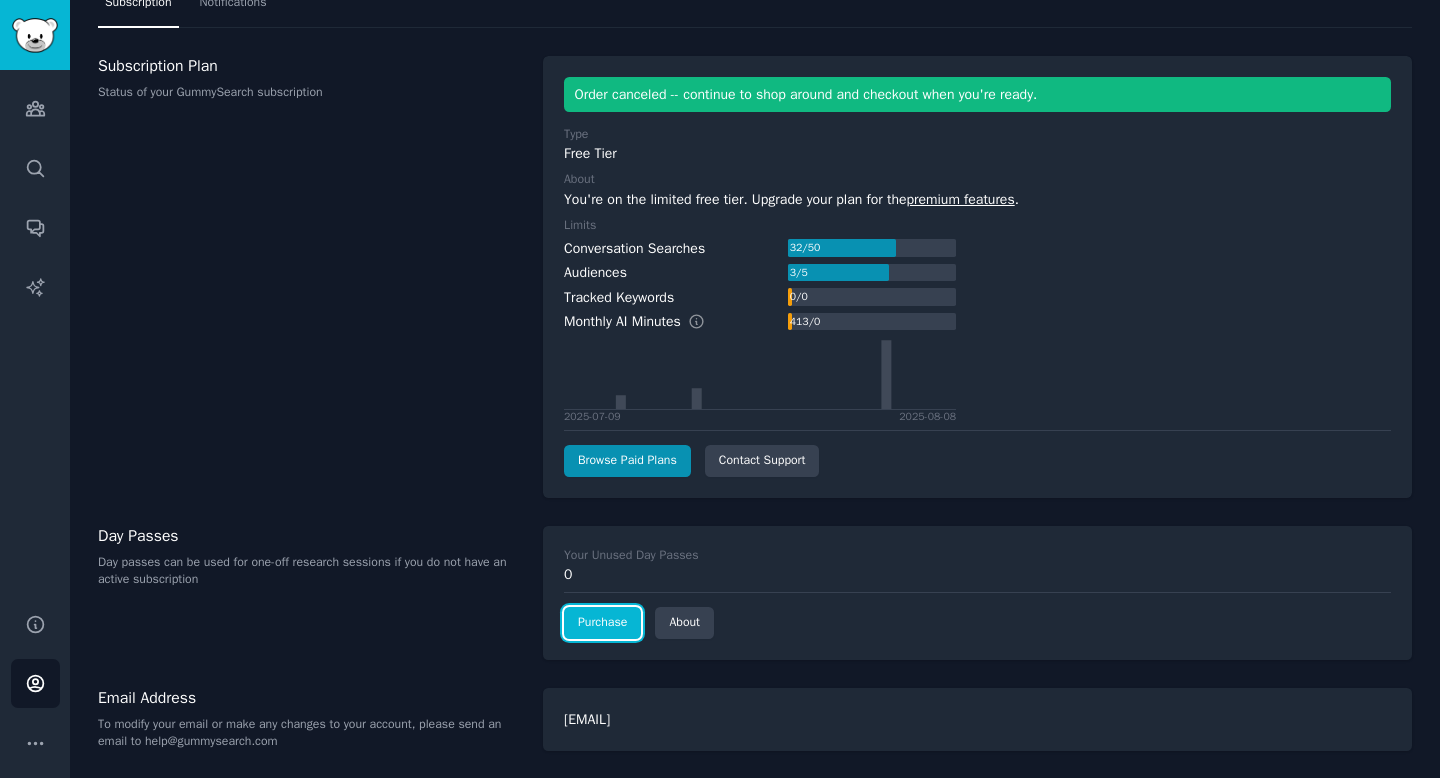 click on "Purchase" 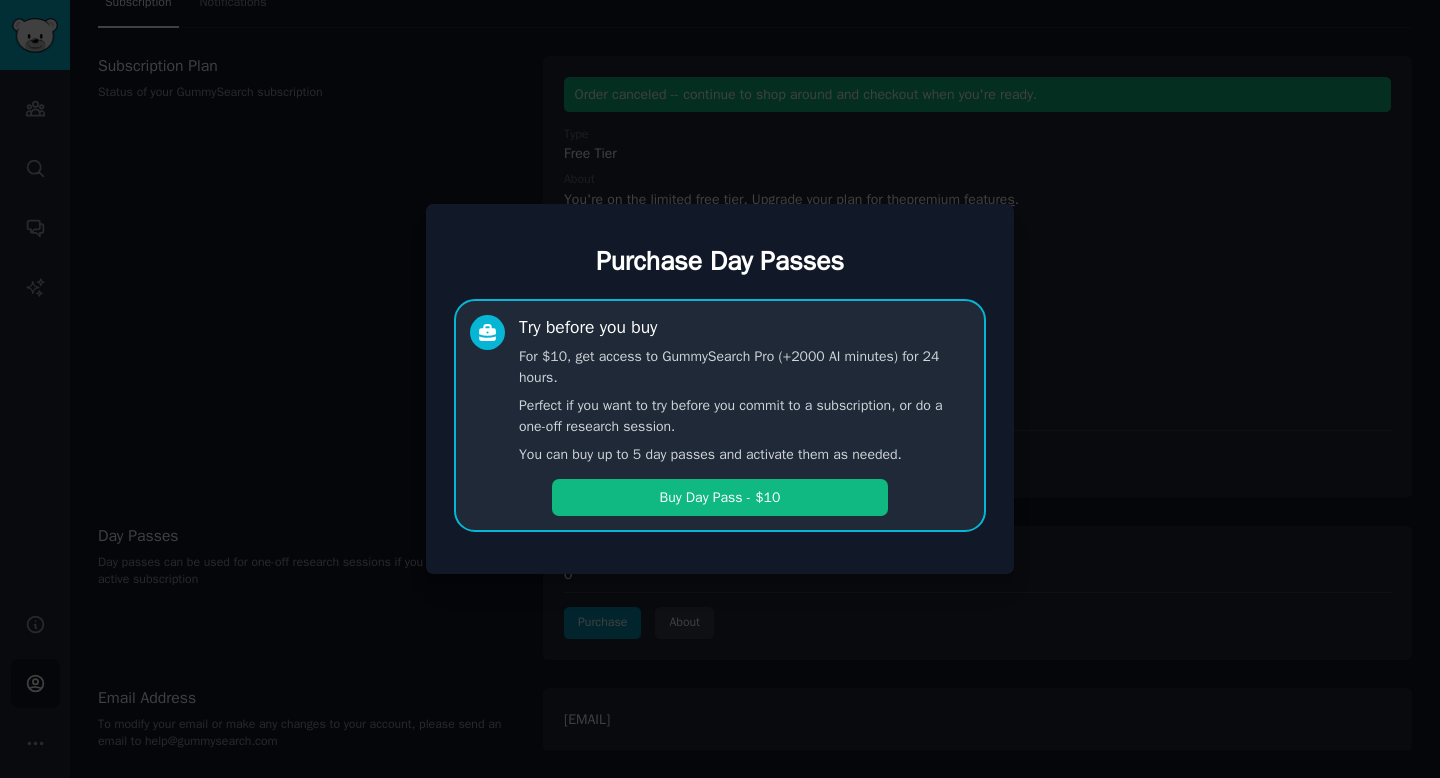 click on "Purchase Day Passes Try before you buy For $10, get access to GummySearch Pro (+2000 AI minutes) for 24 hours. Perfect if you want to try before you commit to a subscription, or do a one-off research session. You can buy up to 5 day passes and activate them as needed. Buy Day Pass - $10" at bounding box center [720, 389] 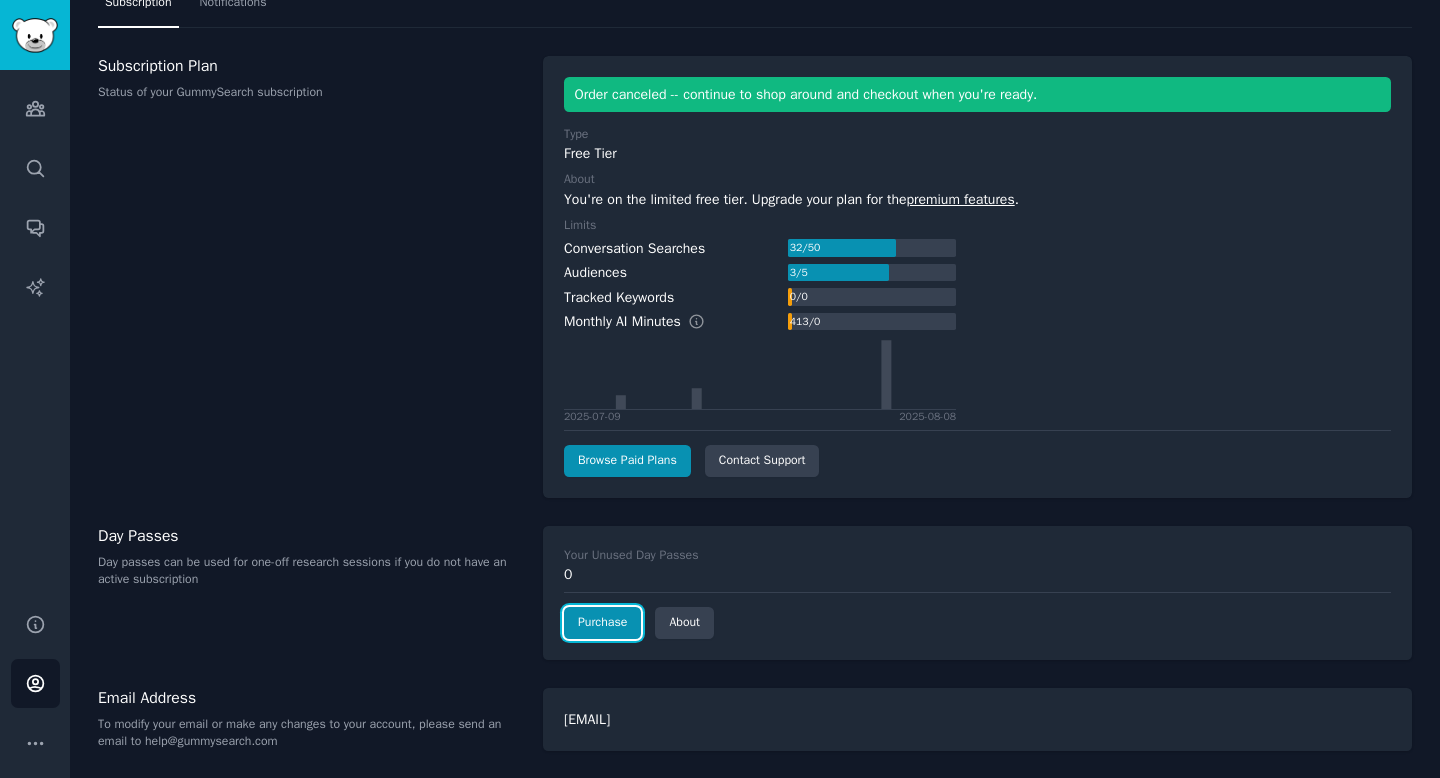 scroll, scrollTop: 0, scrollLeft: 0, axis: both 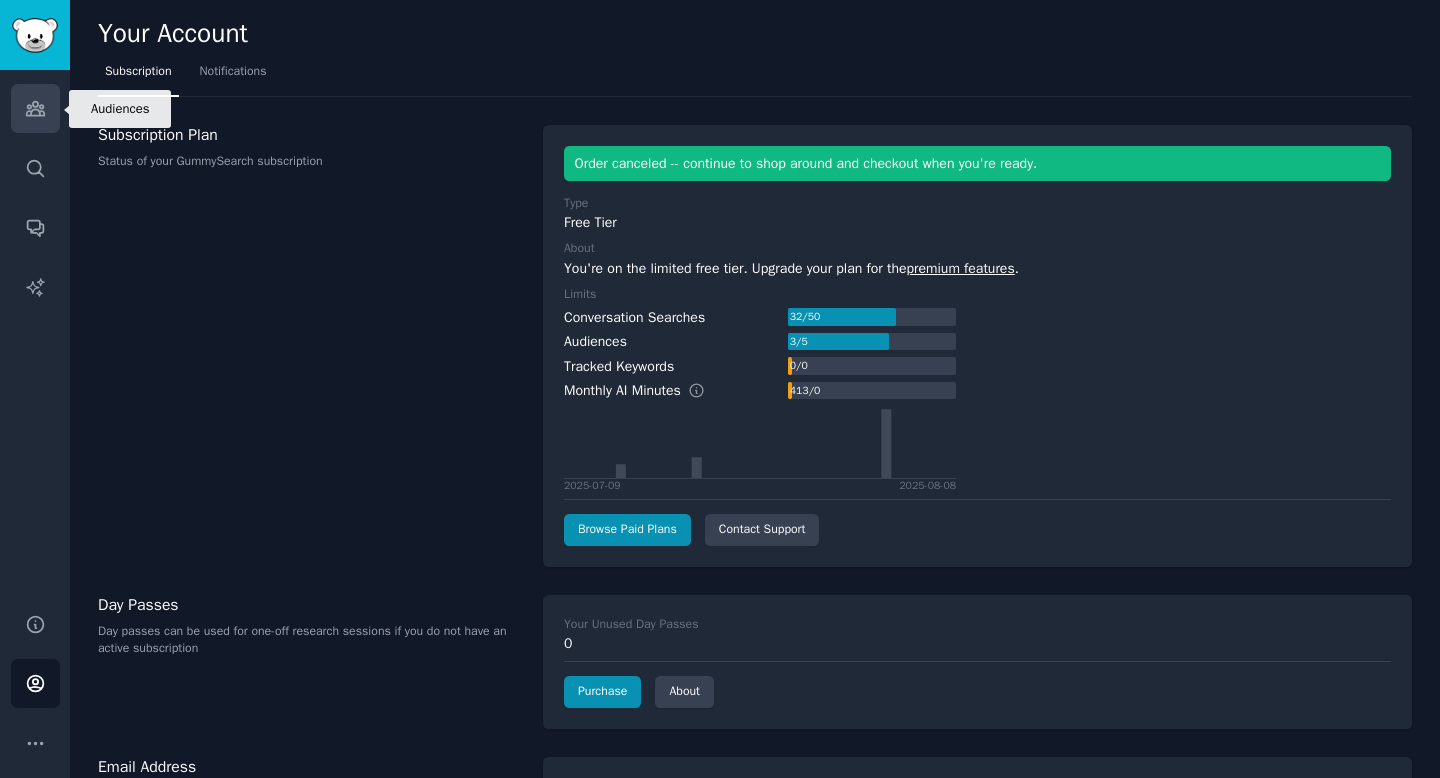 click on "Audiences" at bounding box center [35, 108] 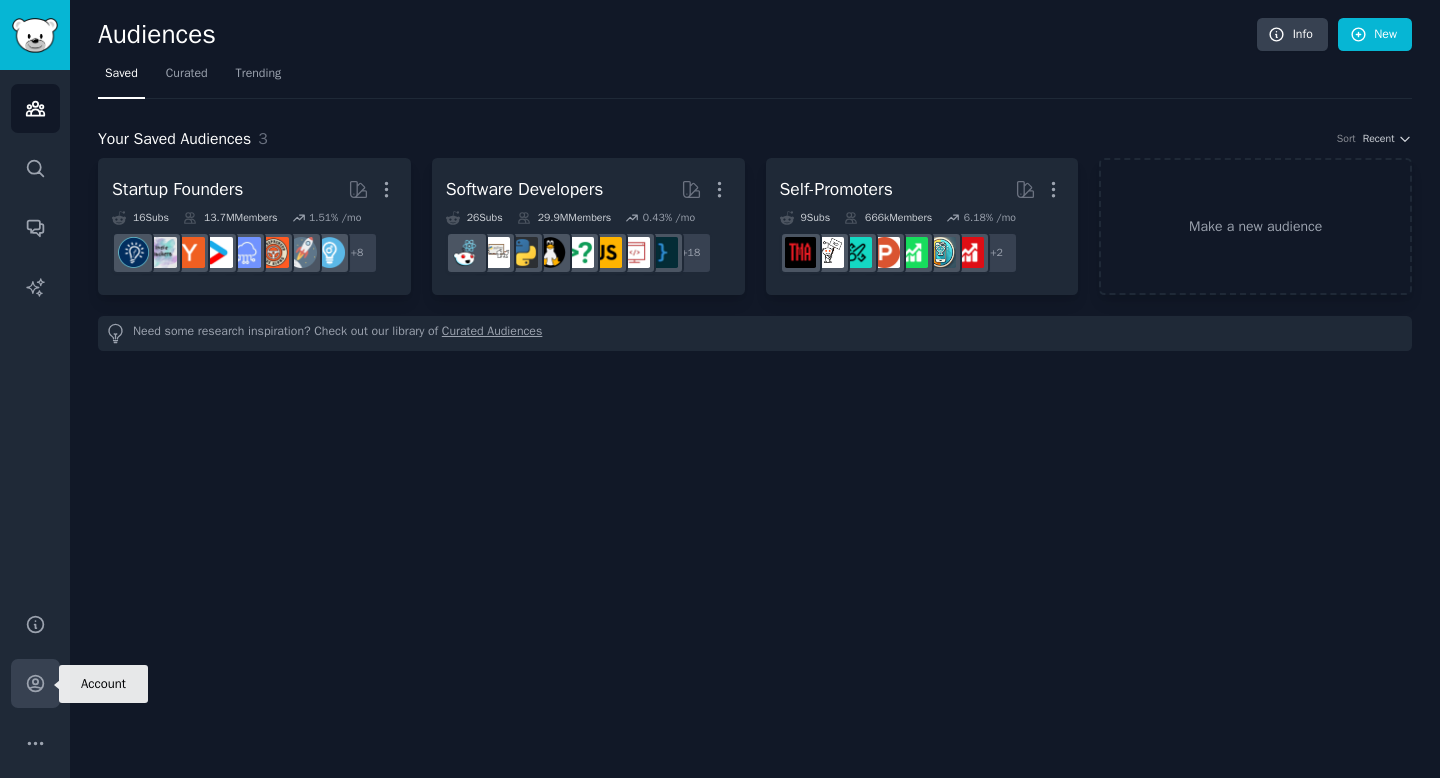 click on "Account" at bounding box center (35, 683) 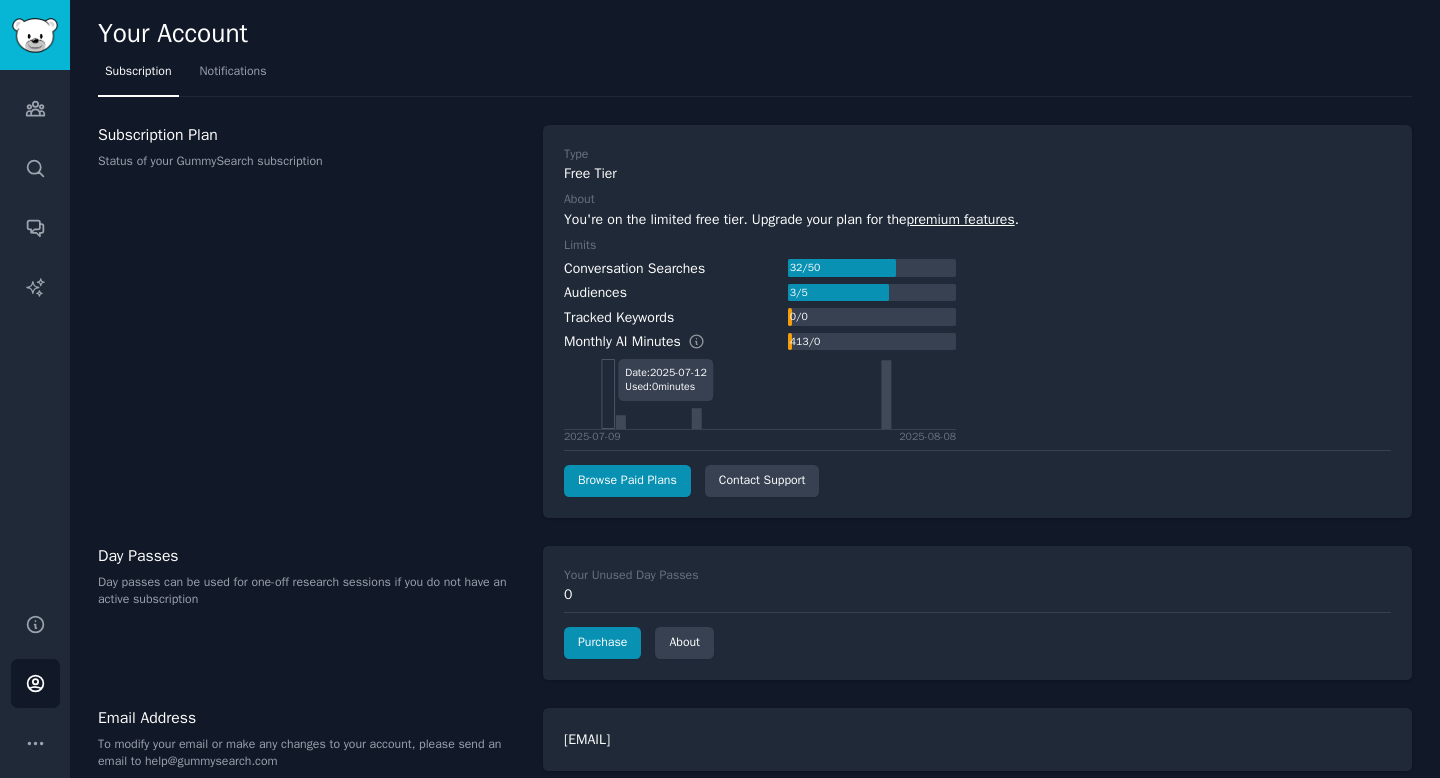 scroll, scrollTop: 20, scrollLeft: 0, axis: vertical 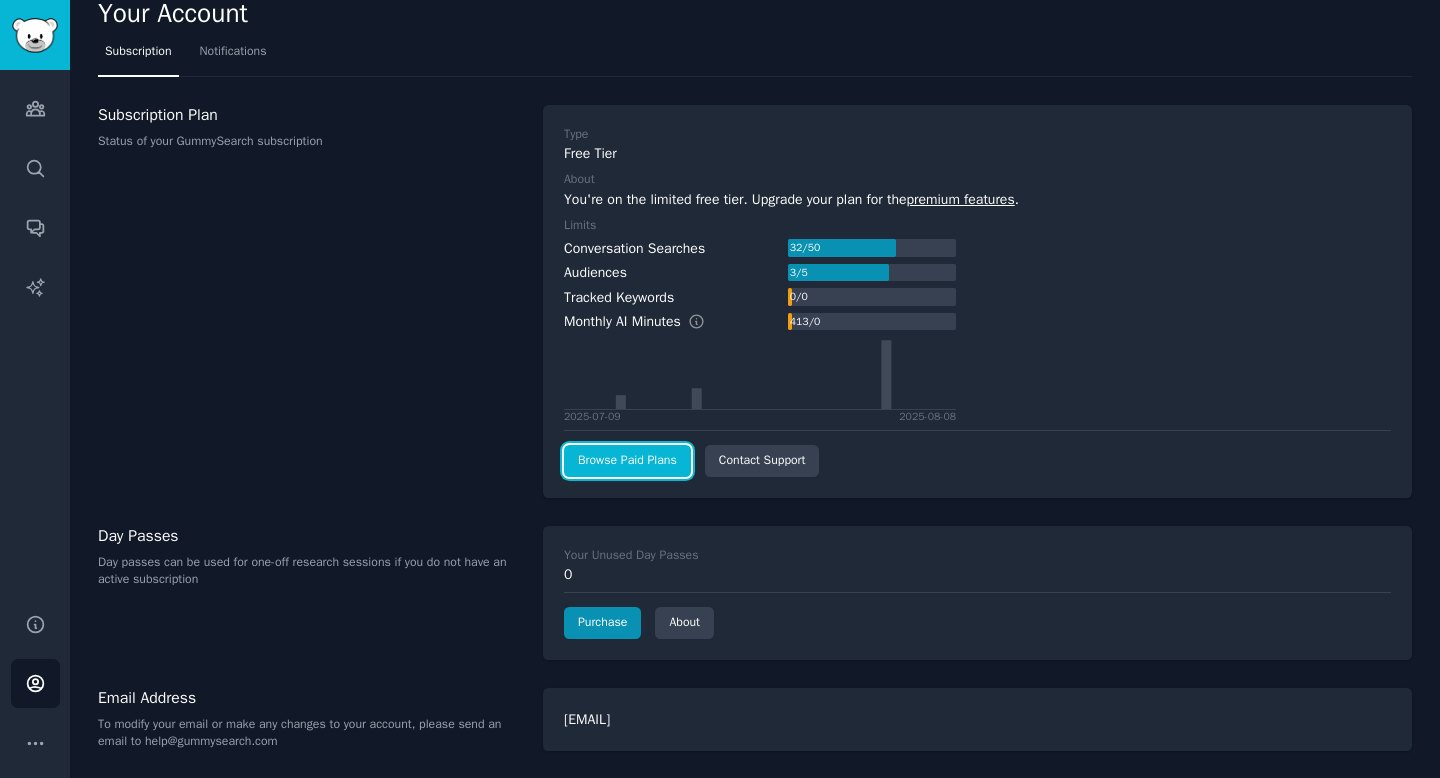 click on "Browse Paid Plans" at bounding box center [627, 461] 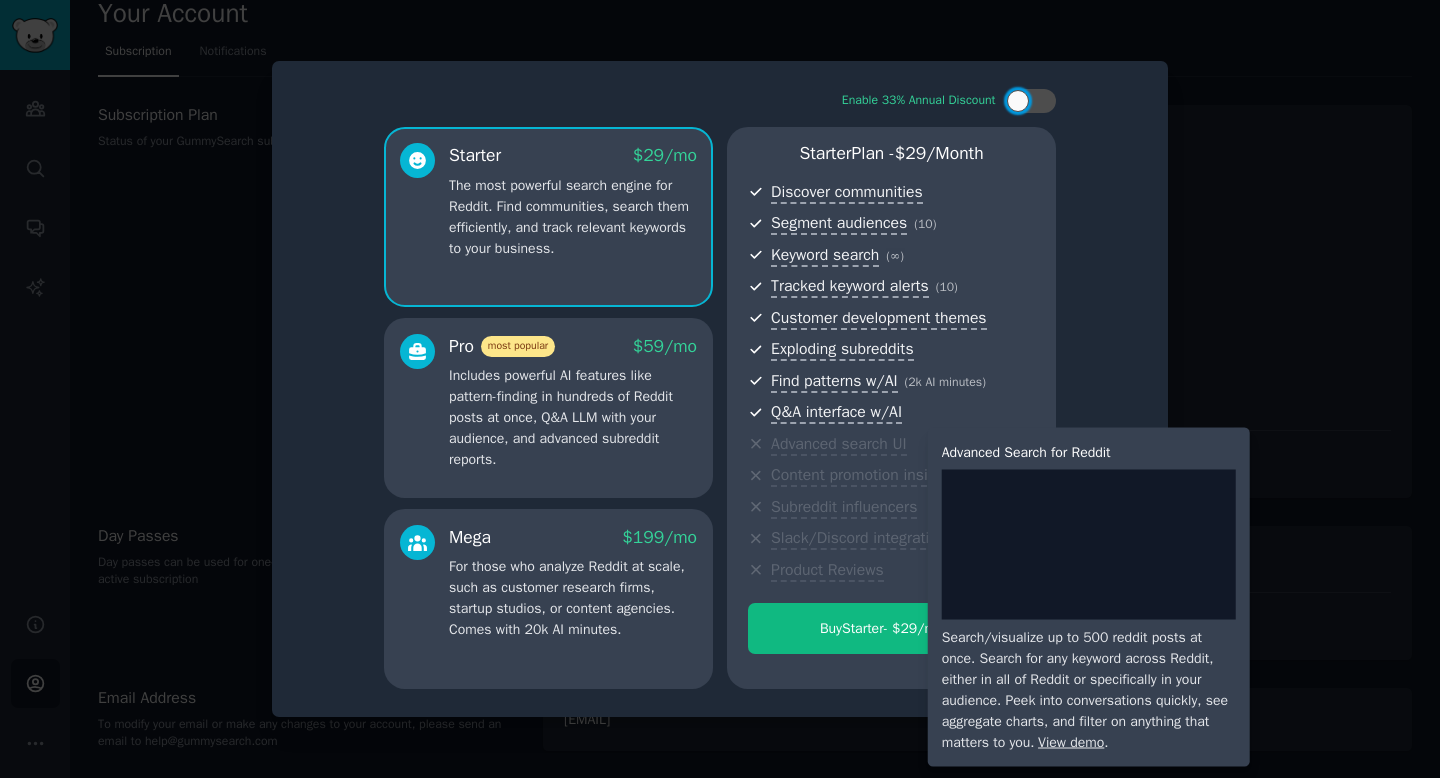 click on "Advanced search UI" at bounding box center (839, 445) 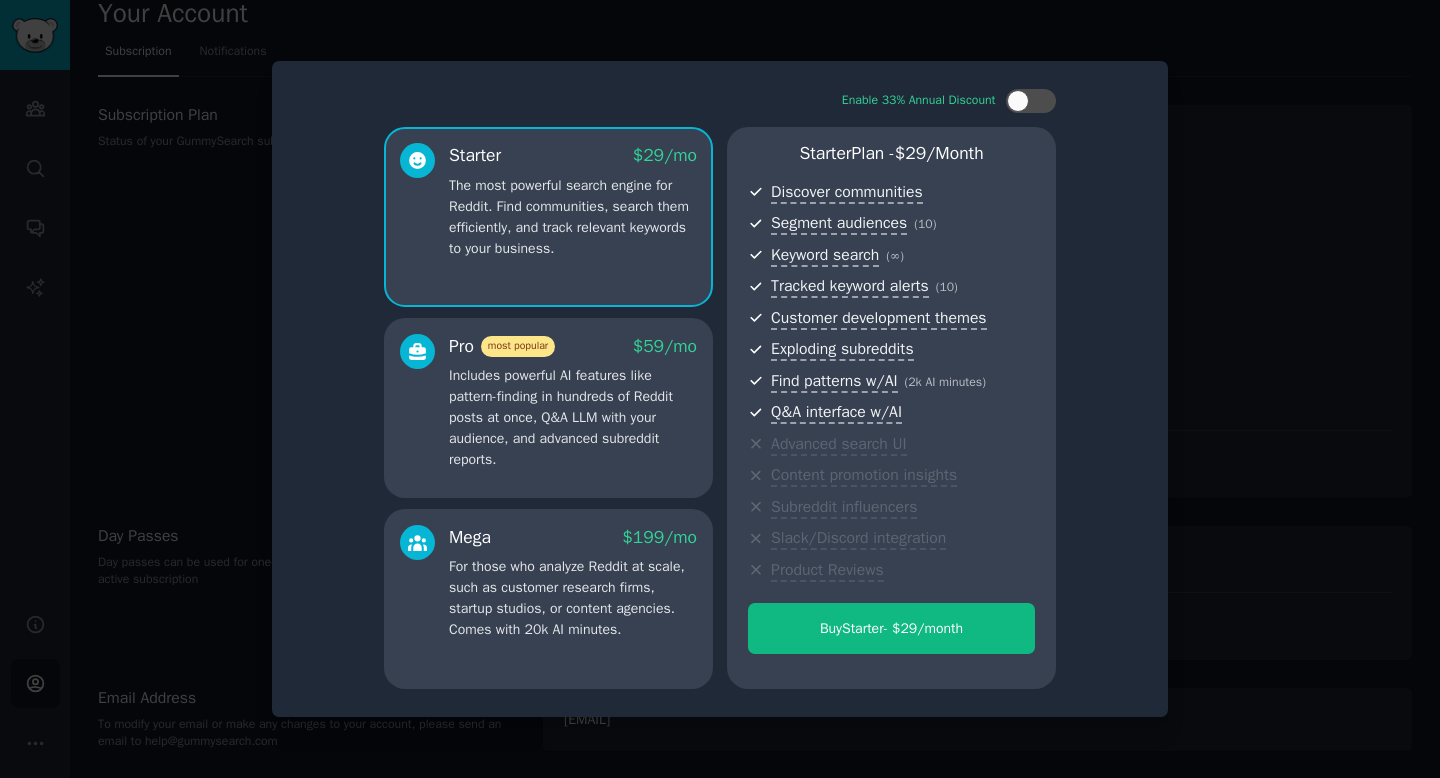 click on "Includes powerful AI features like pattern-finding in hundreds of Reddit posts at once, Q&A LLM with your audience, and advanced subreddit reports." at bounding box center [573, 417] 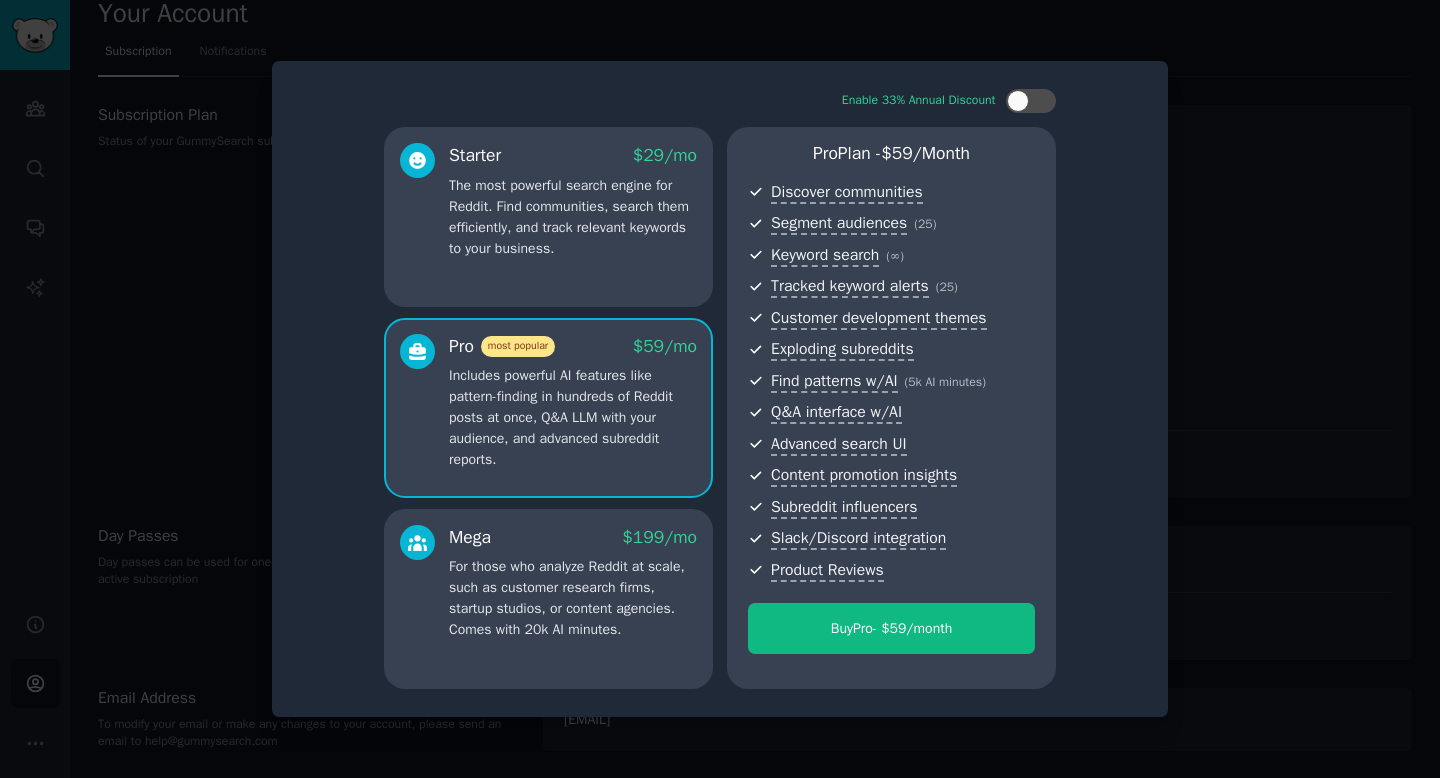 click on "The most powerful search engine for Reddit. Find communities, search them efficiently, and track relevant keywords to your business." at bounding box center (573, 217) 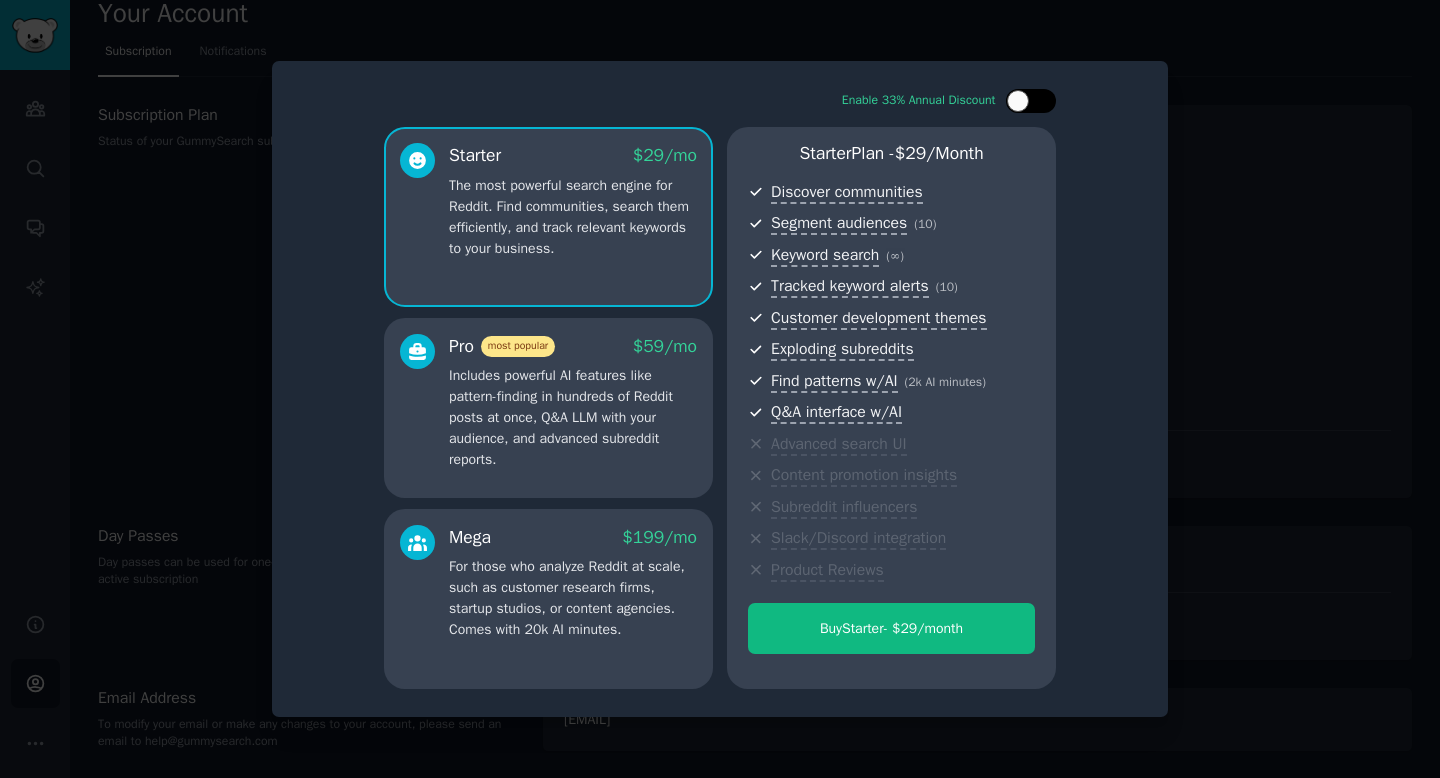 click at bounding box center [1031, 101] 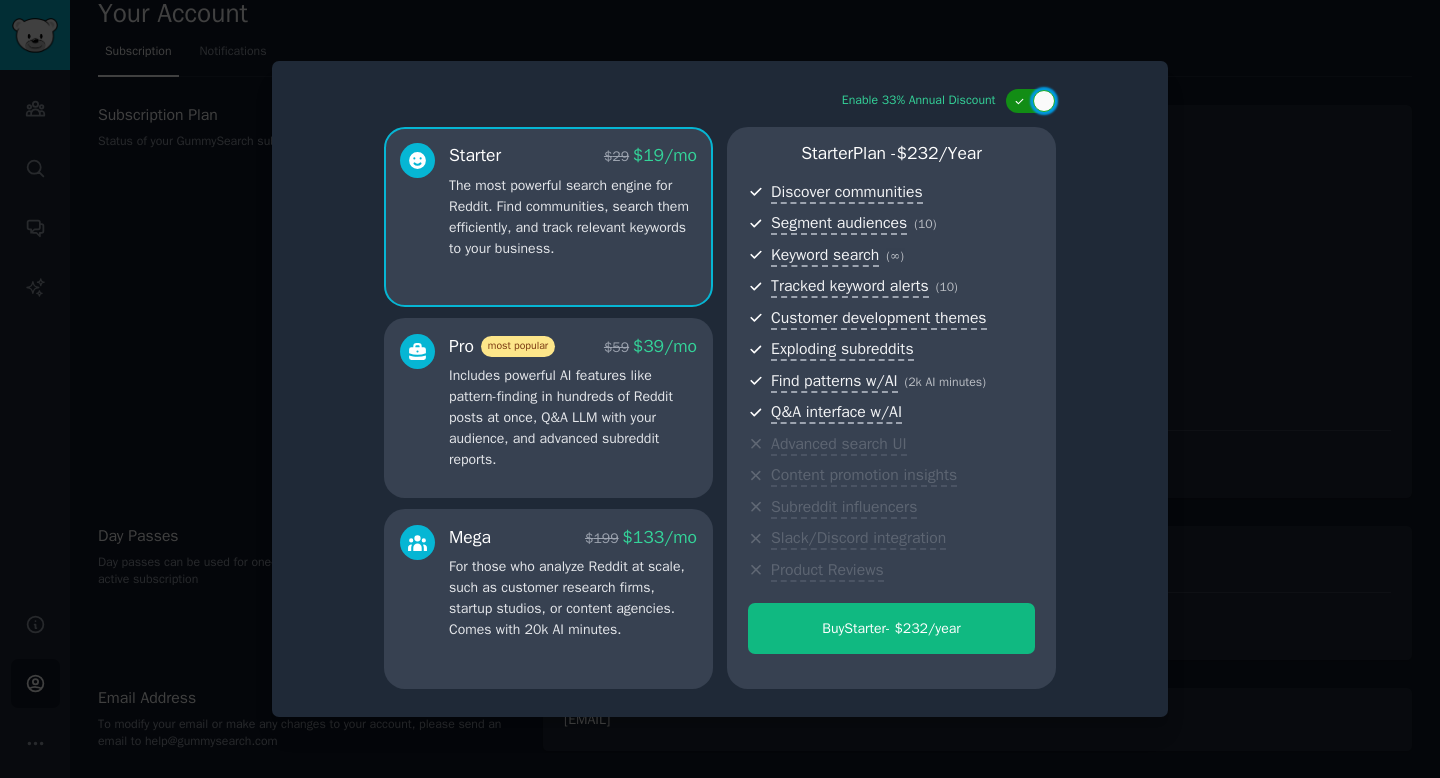 click at bounding box center [1031, 101] 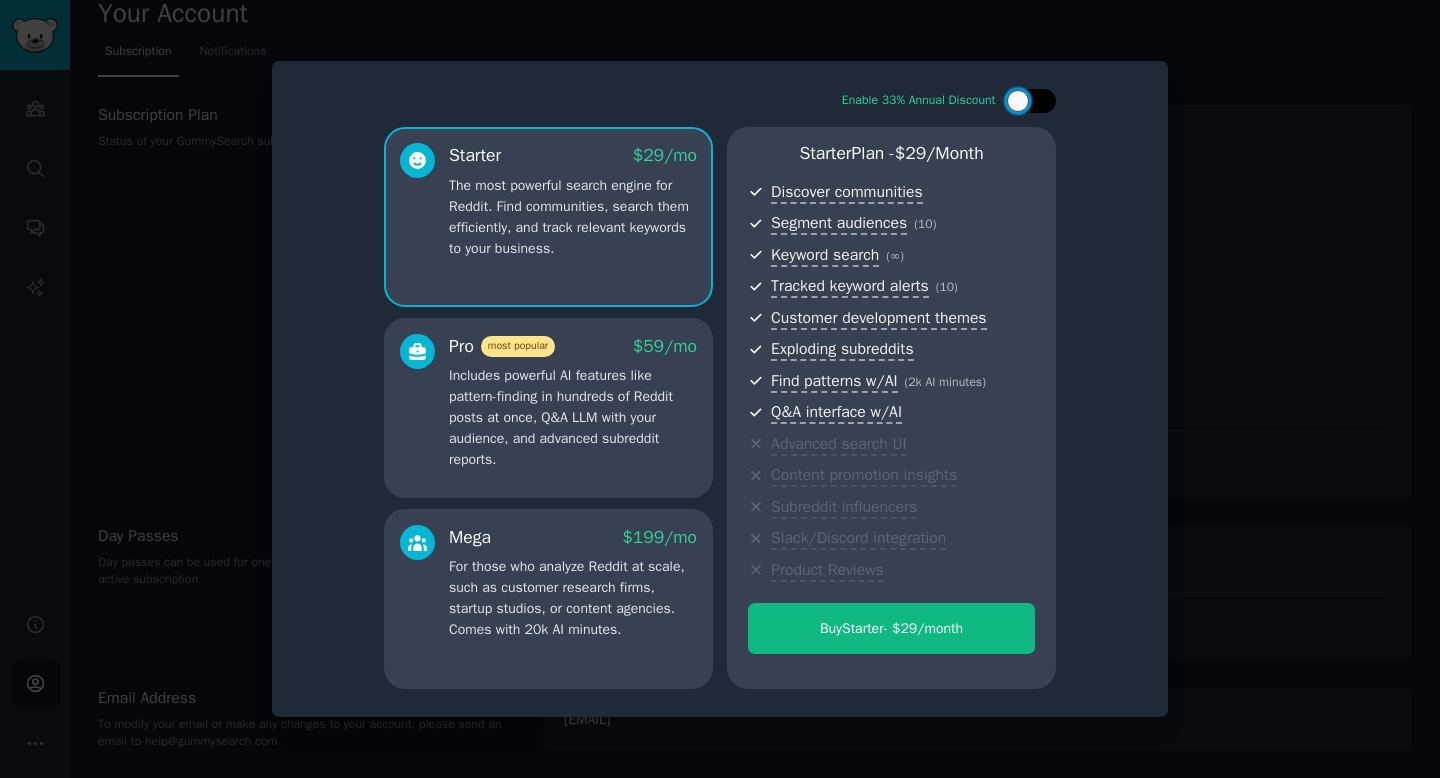 click at bounding box center (1031, 101) 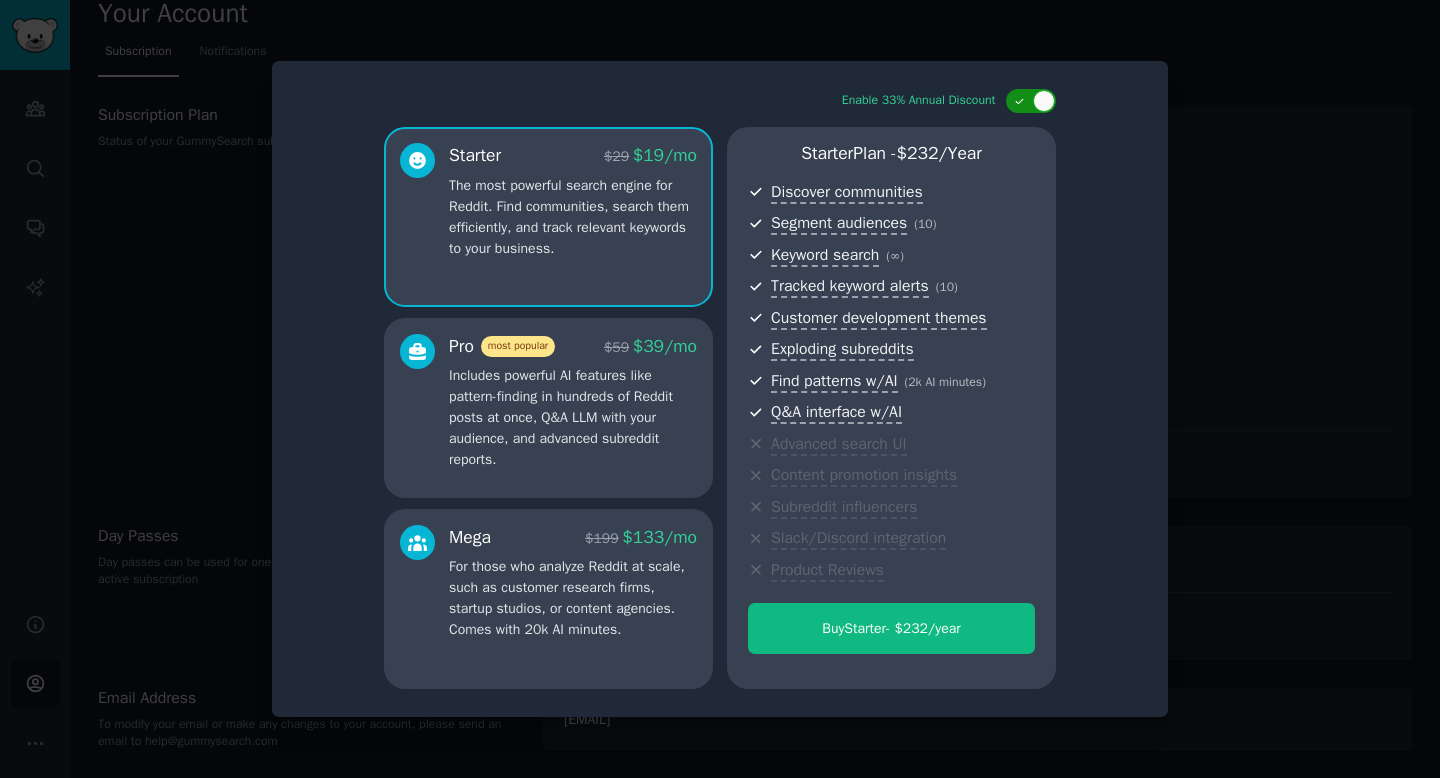 click at bounding box center [1031, 101] 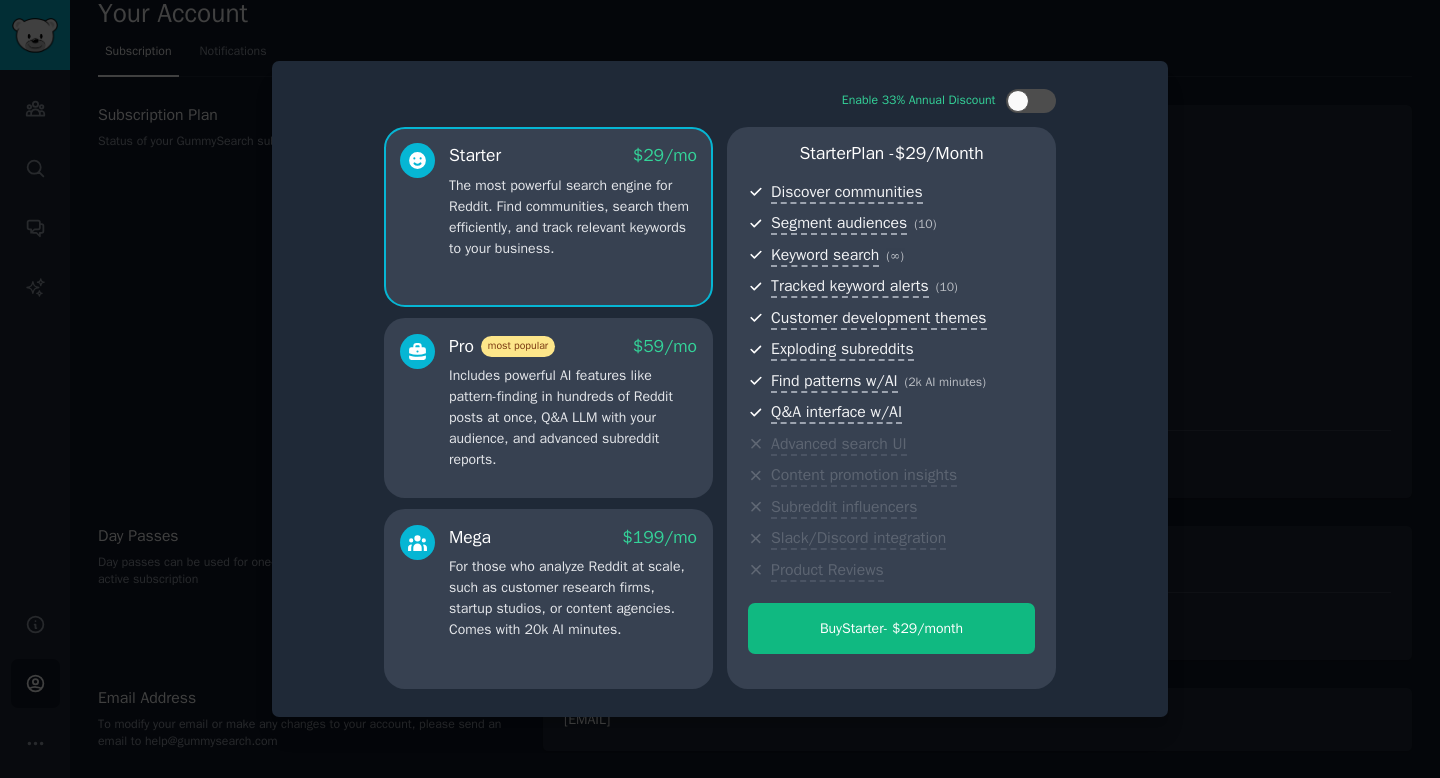 click on "Includes powerful AI features like pattern-finding in hundreds of Reddit posts at once, Q&A LLM with your audience, and advanced subreddit reports." at bounding box center (573, 417) 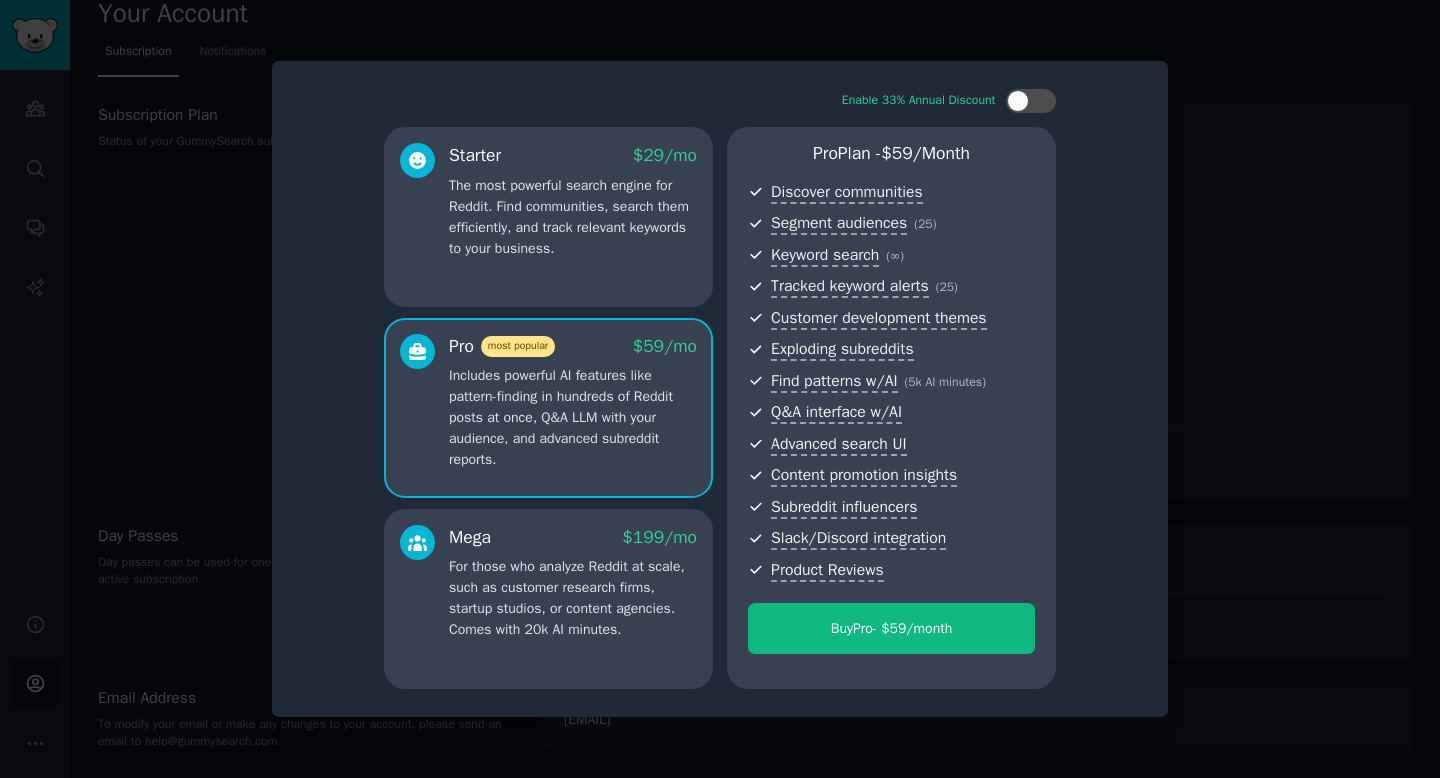 click at bounding box center [720, 389] 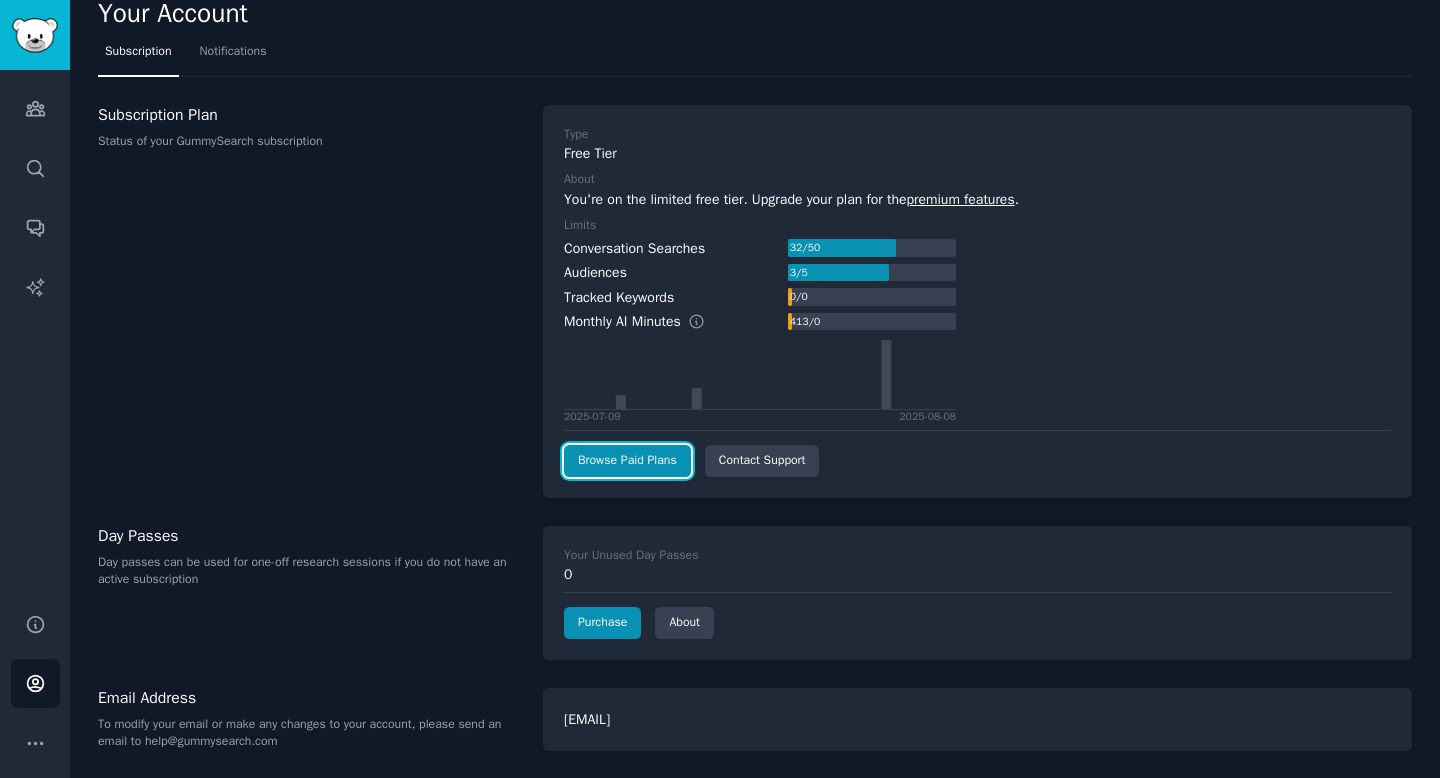 scroll, scrollTop: 0, scrollLeft: 0, axis: both 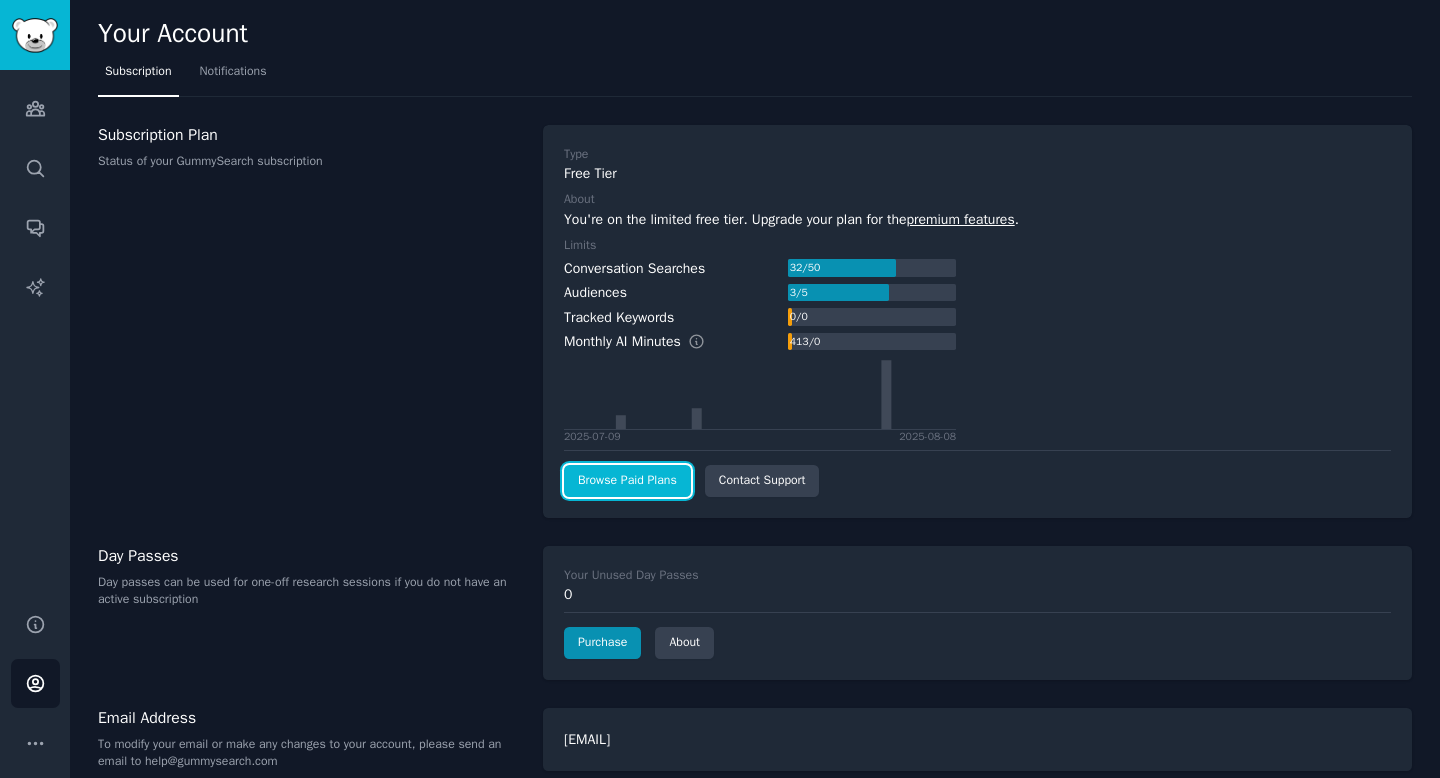 click on "Browse Paid Plans" at bounding box center [627, 481] 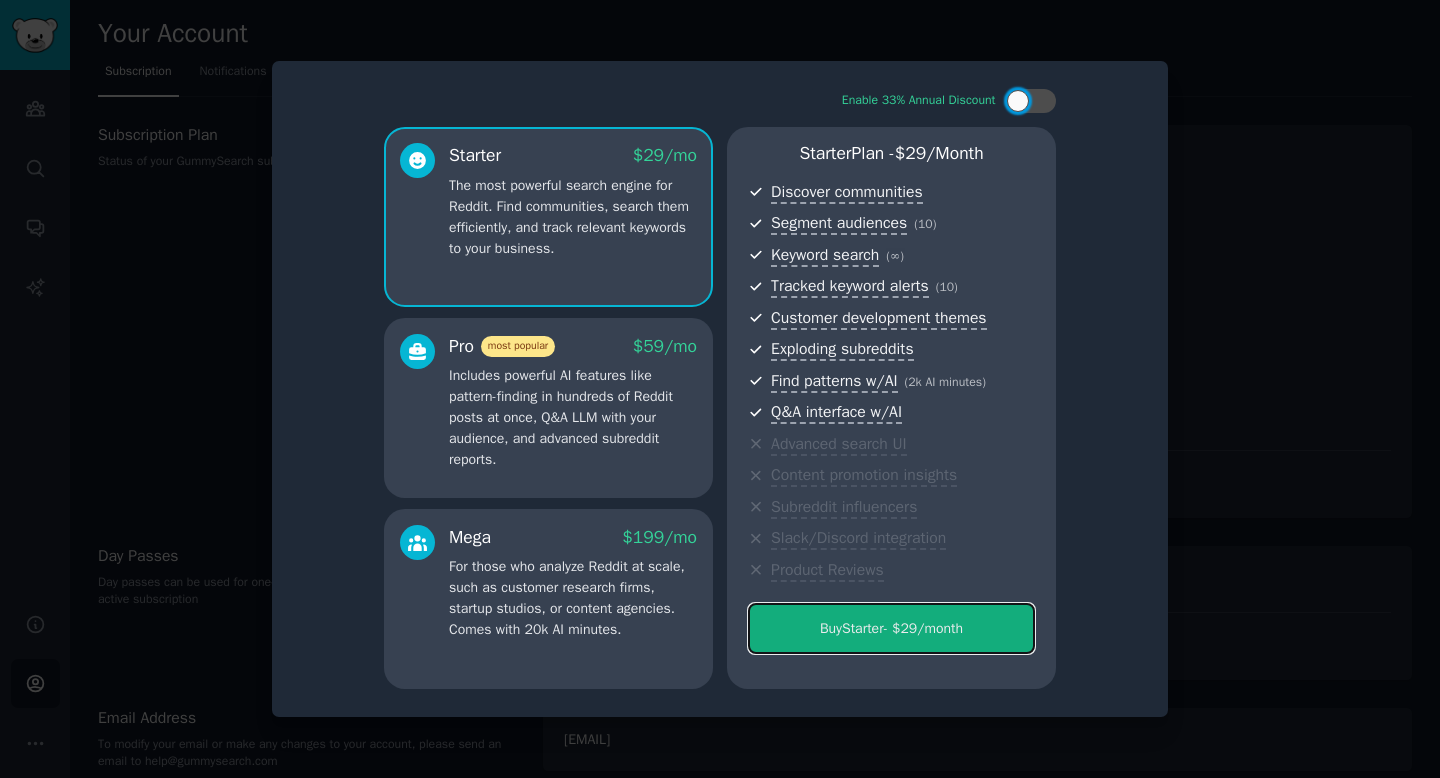 click on "Buy  Starter  - $ 29 /month" at bounding box center [891, 628] 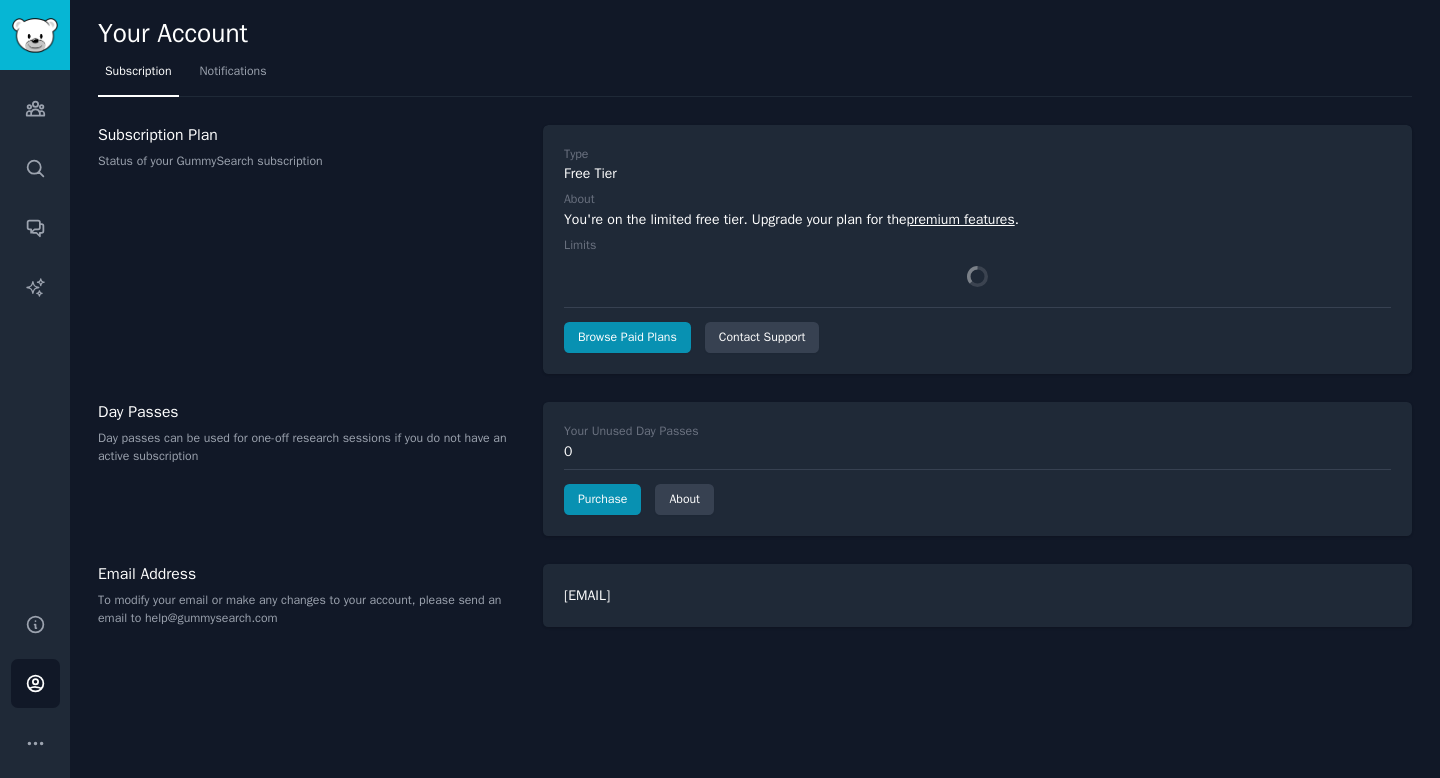 scroll, scrollTop: 0, scrollLeft: 0, axis: both 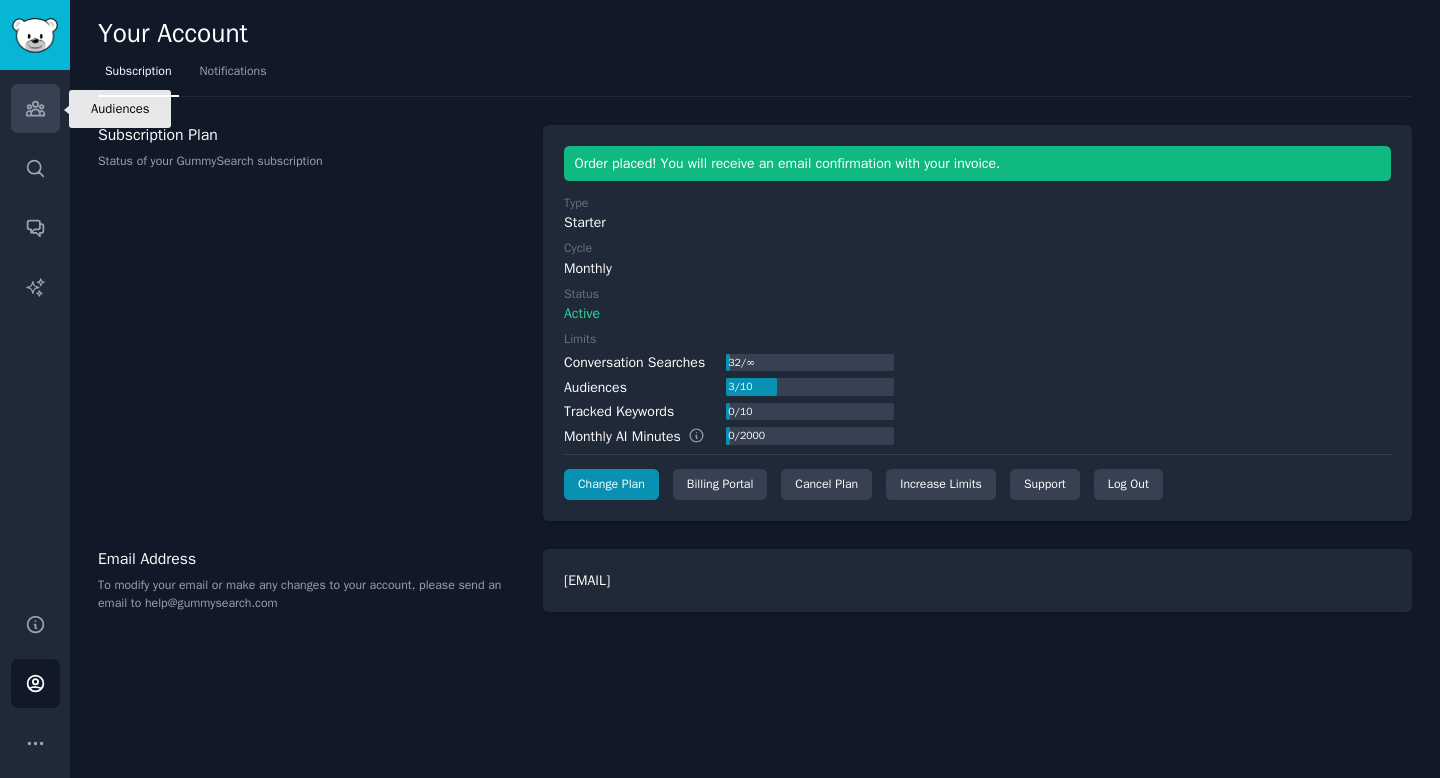 click on "Audiences" at bounding box center (35, 108) 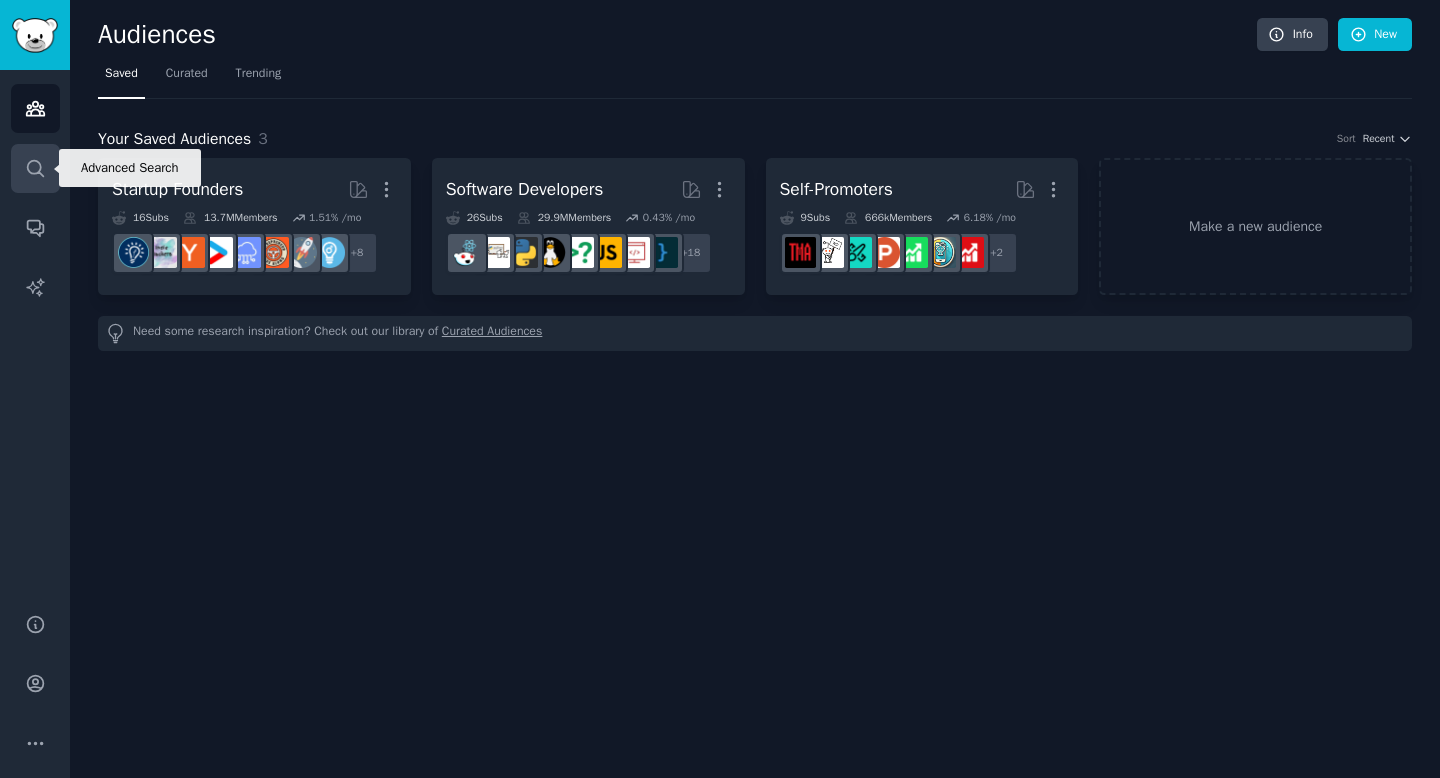 click 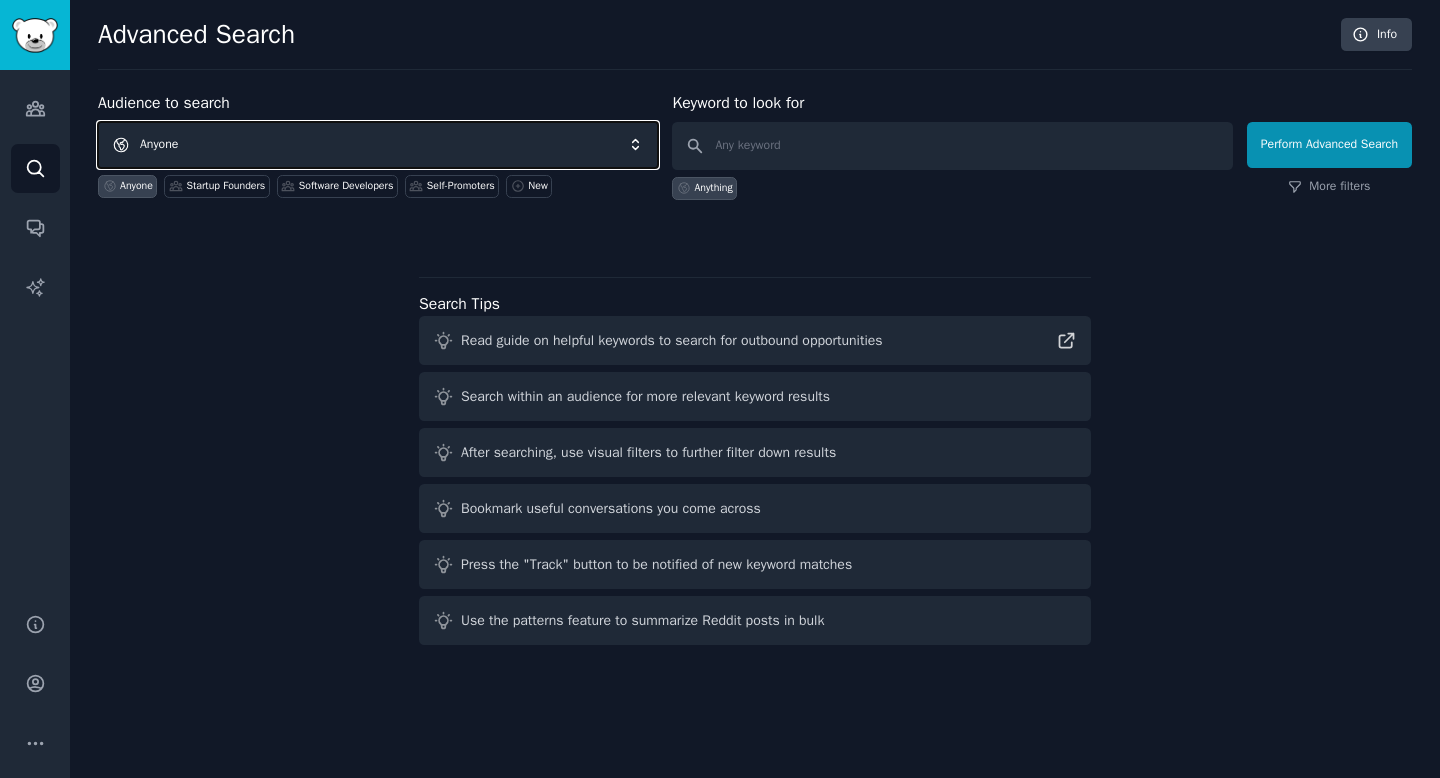 click on "Anyone" at bounding box center [378, 145] 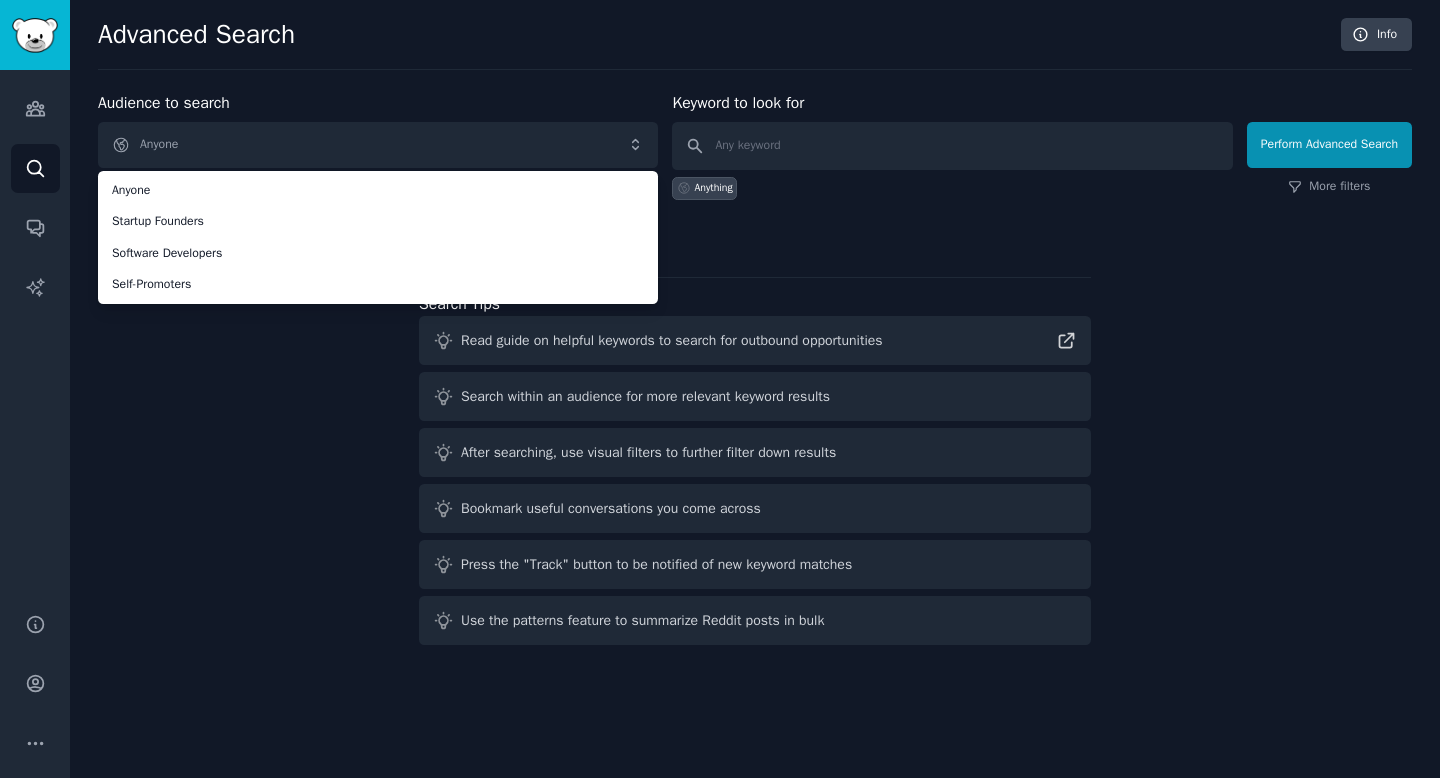 click on "Audience to search Anyone Anyone Startup Founders Software Developers Self-Promoters Anyone Startup Founders Software Developers Self-Promoters New Keyword to look for Anything   Perform Advanced Search More filters Search Tips Read guide on helpful keywords to search for outbound opportunities Search within an audience for more relevant keyword results After searching, use visual filters to further filter down results Bookmark useful conversations you come across Press the "Track" button to be notified of new keyword matches Use the patterns feature to summarize Reddit posts in bulk" at bounding box center [755, 372] 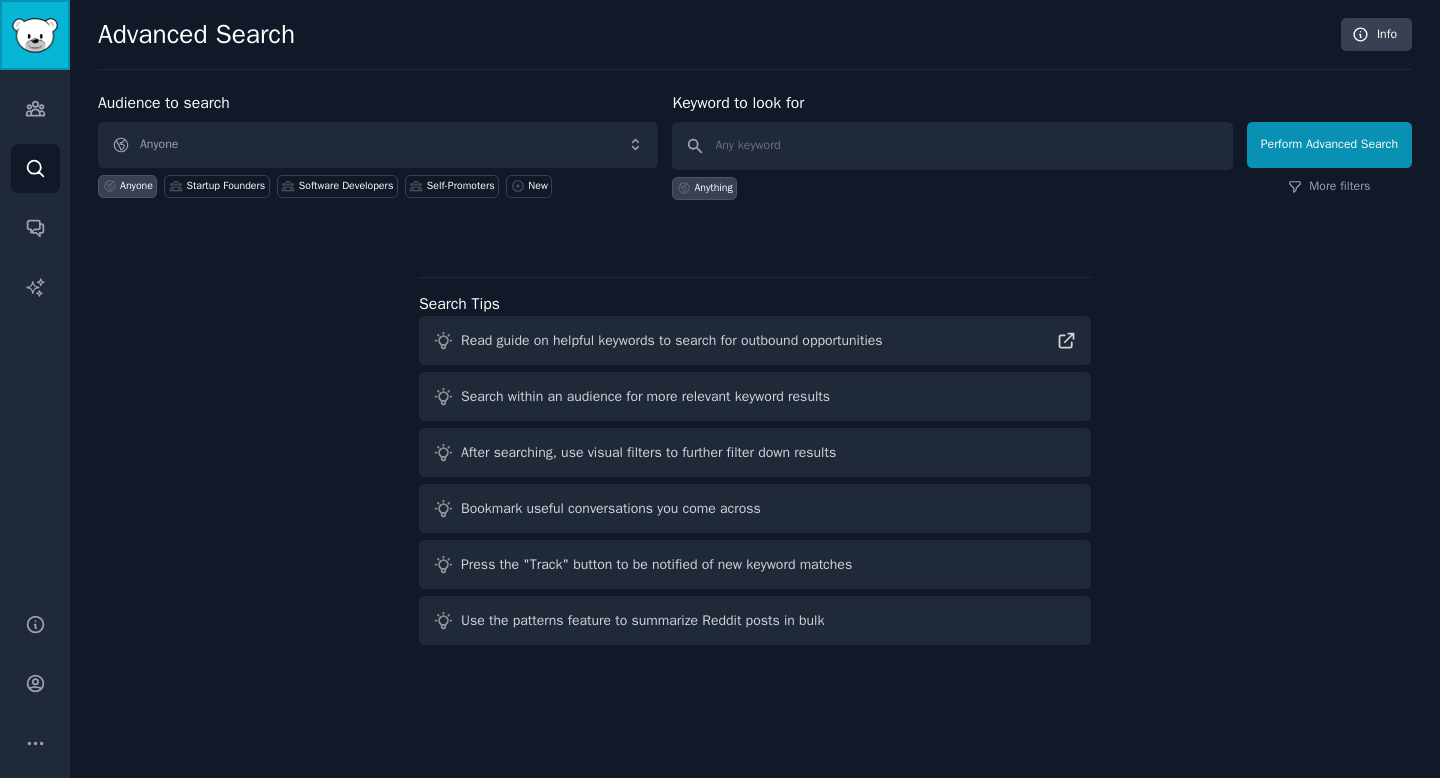 click at bounding box center (35, 35) 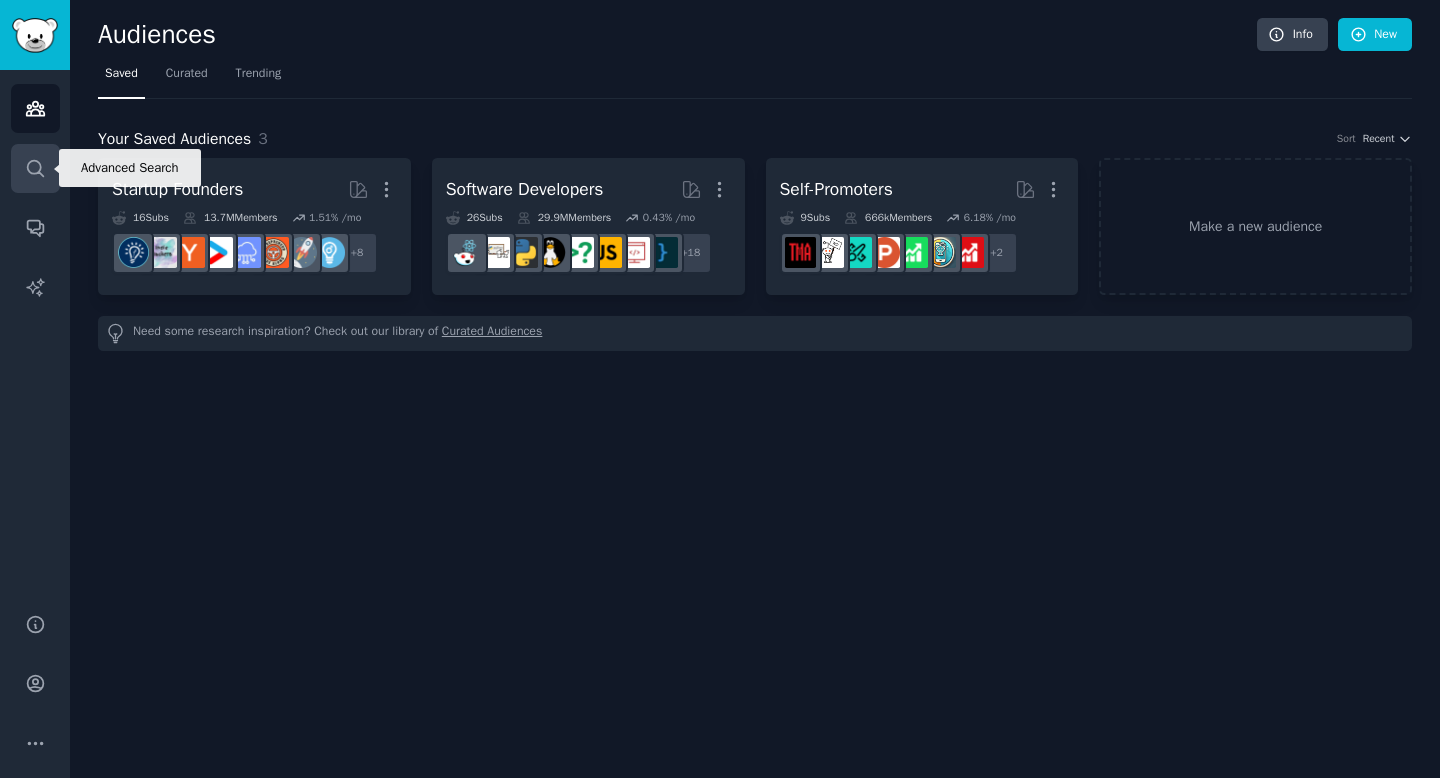 click 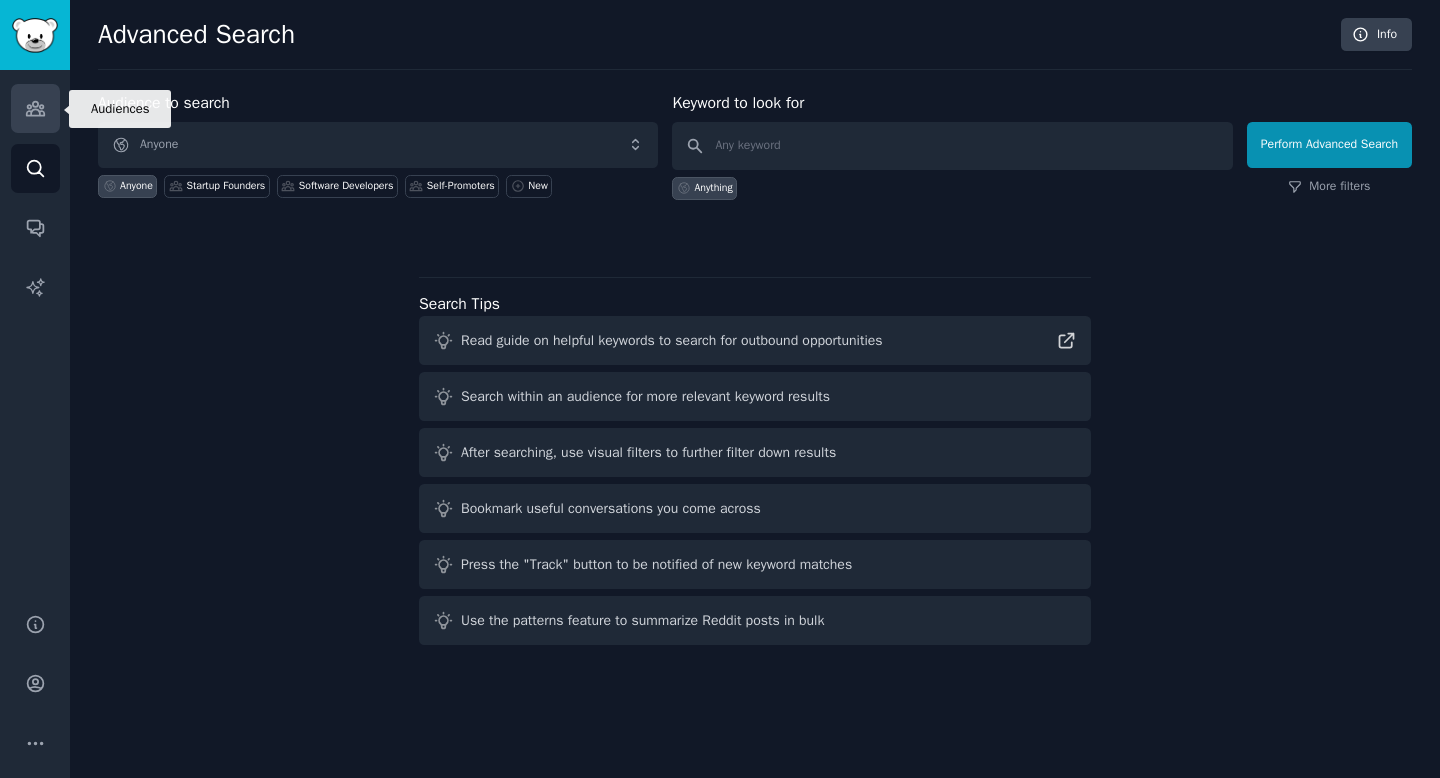 click on "Audiences" at bounding box center [35, 108] 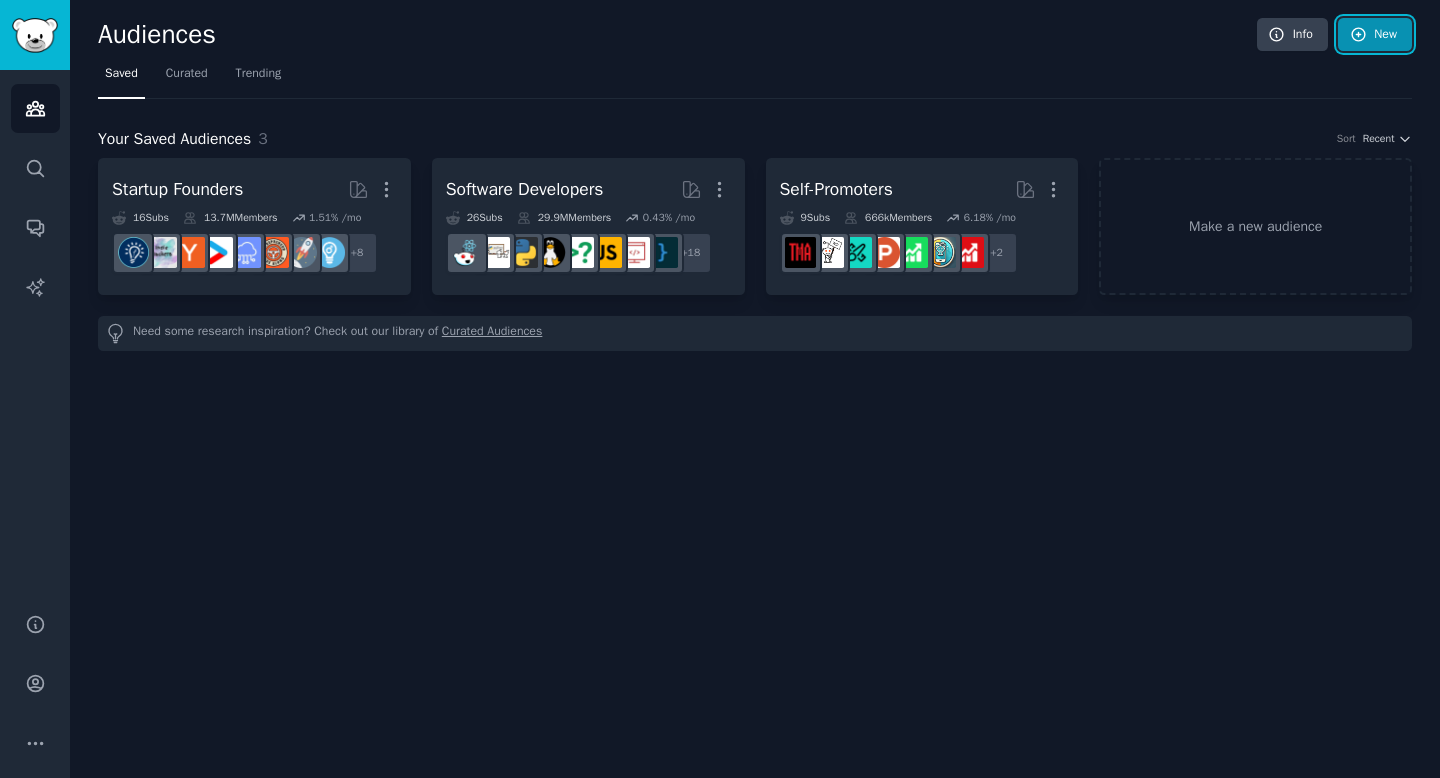 click on "New" at bounding box center (1375, 35) 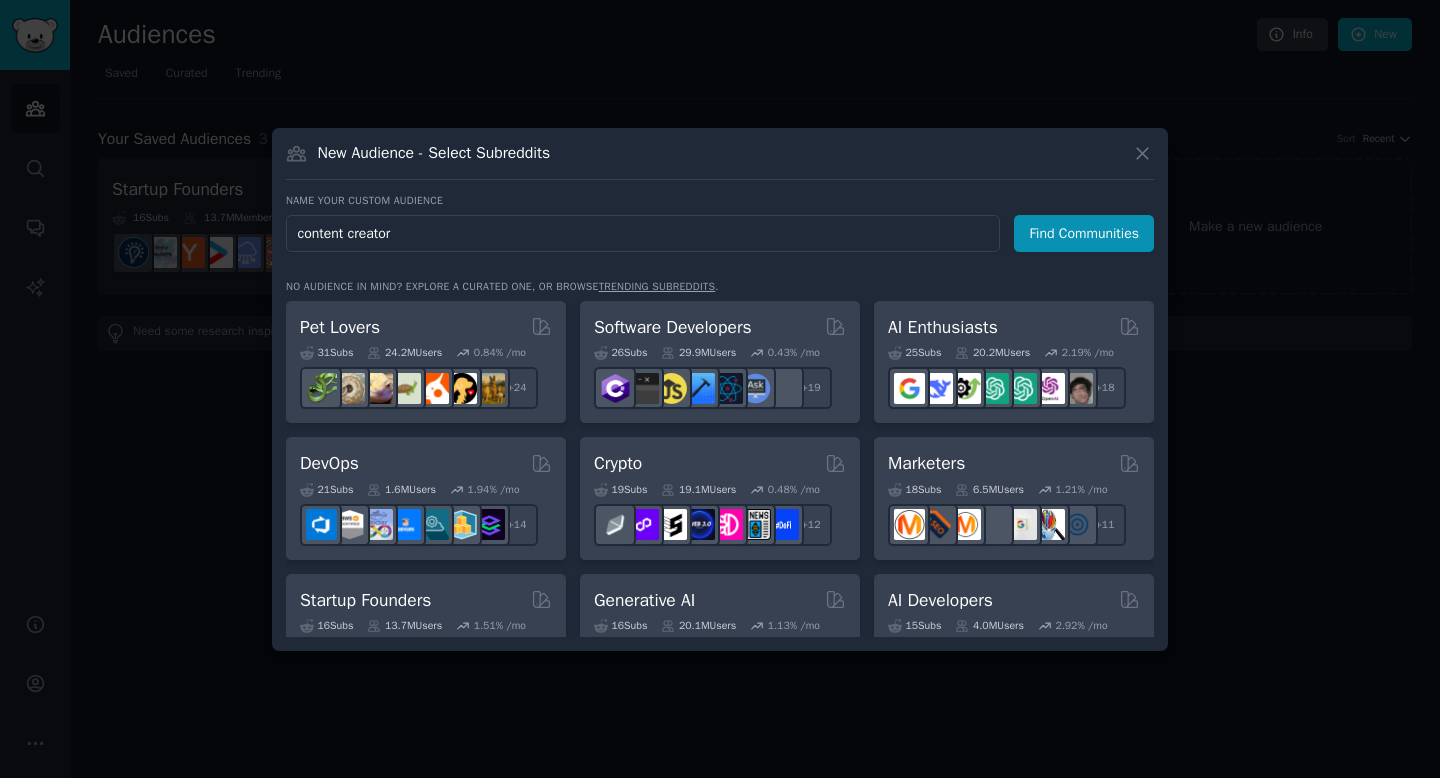 type on "content creators" 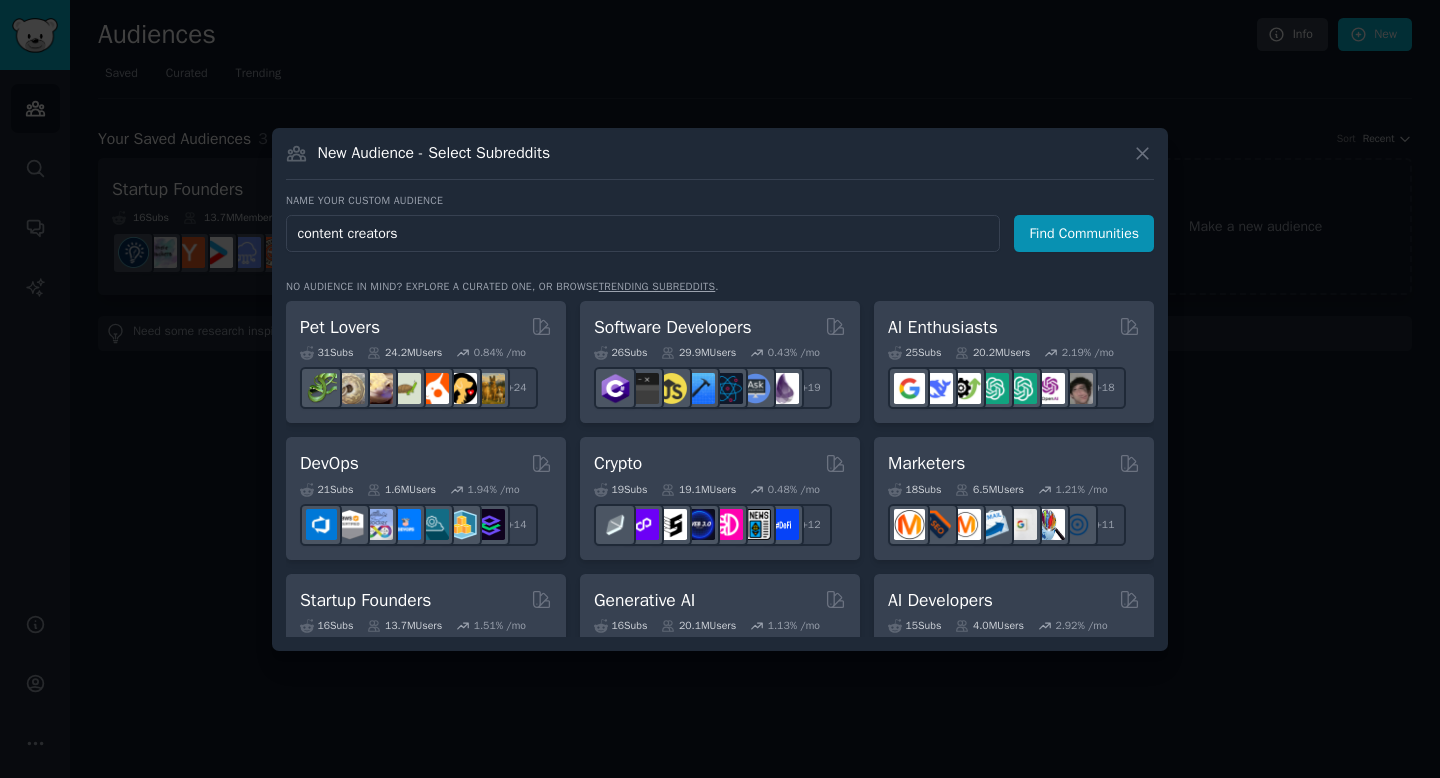 click on "Find Communities" at bounding box center (1084, 233) 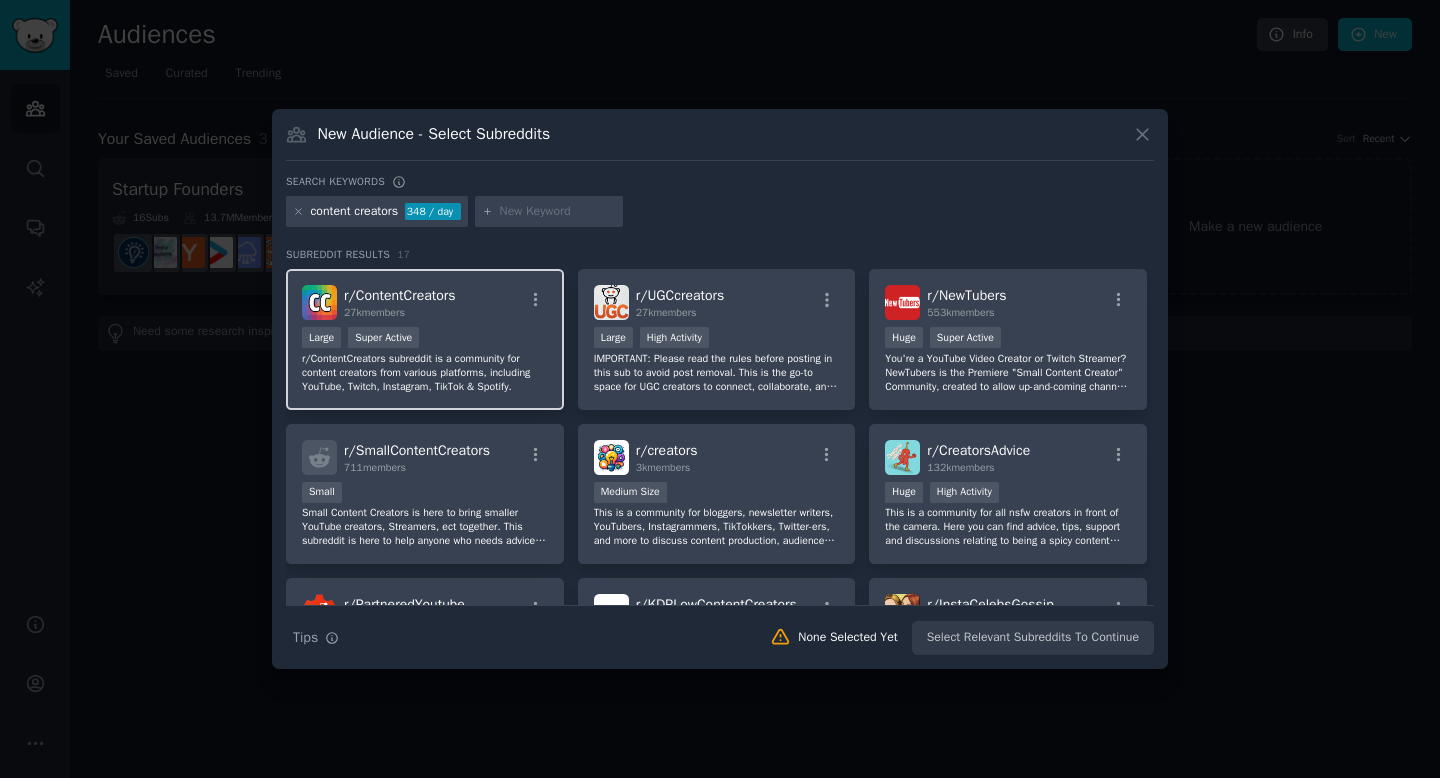 click on "Large Super Active" at bounding box center [425, 339] 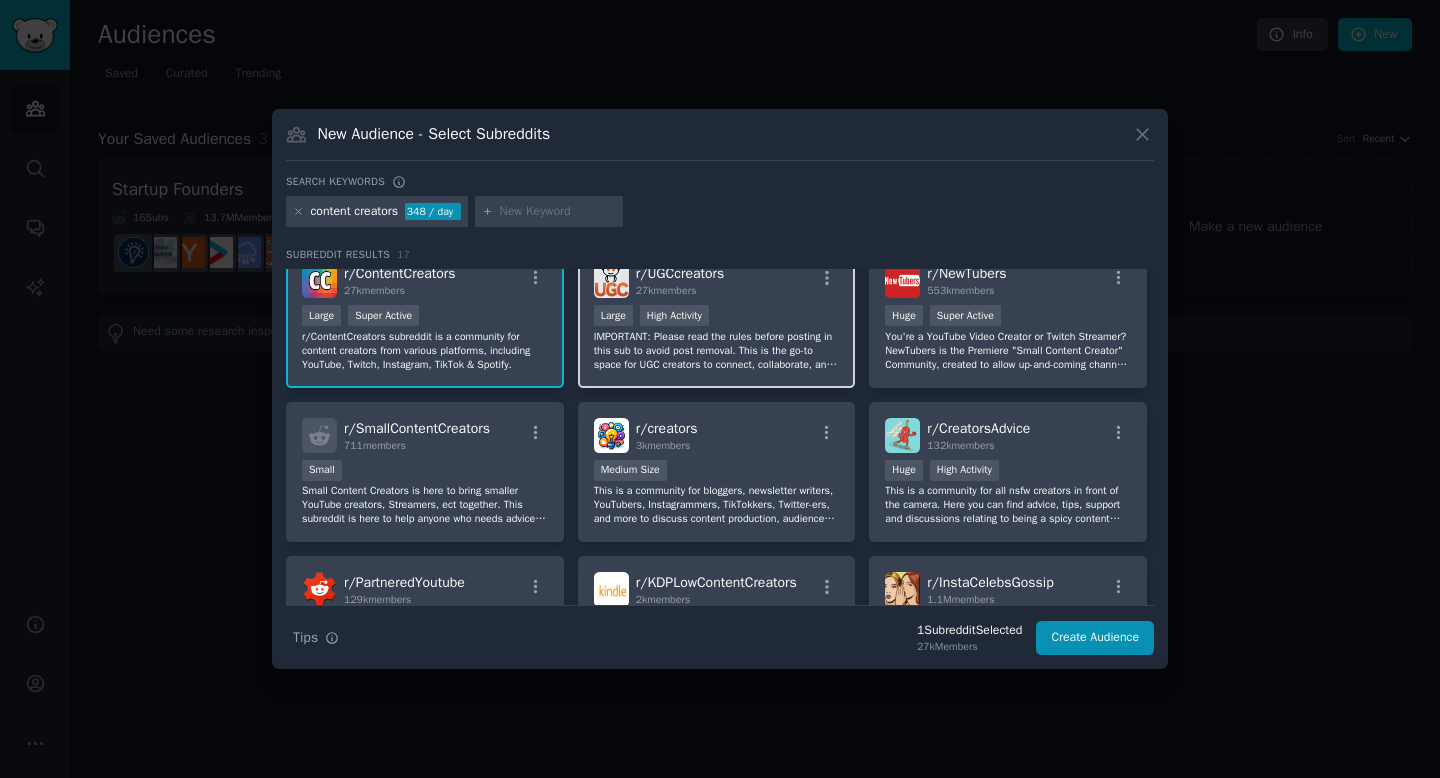 scroll, scrollTop: 0, scrollLeft: 0, axis: both 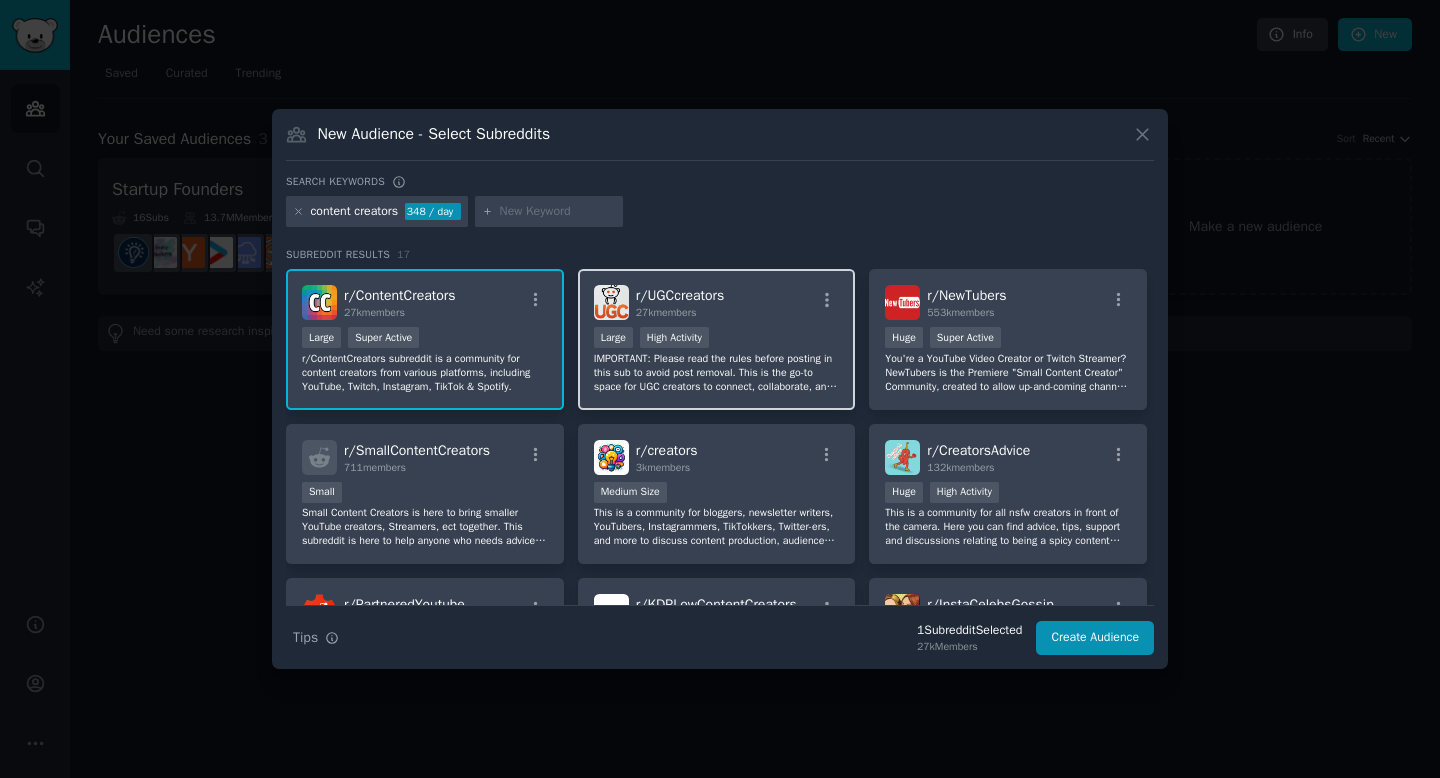 click on "r/ UGCcreators 27k  members" at bounding box center [717, 302] 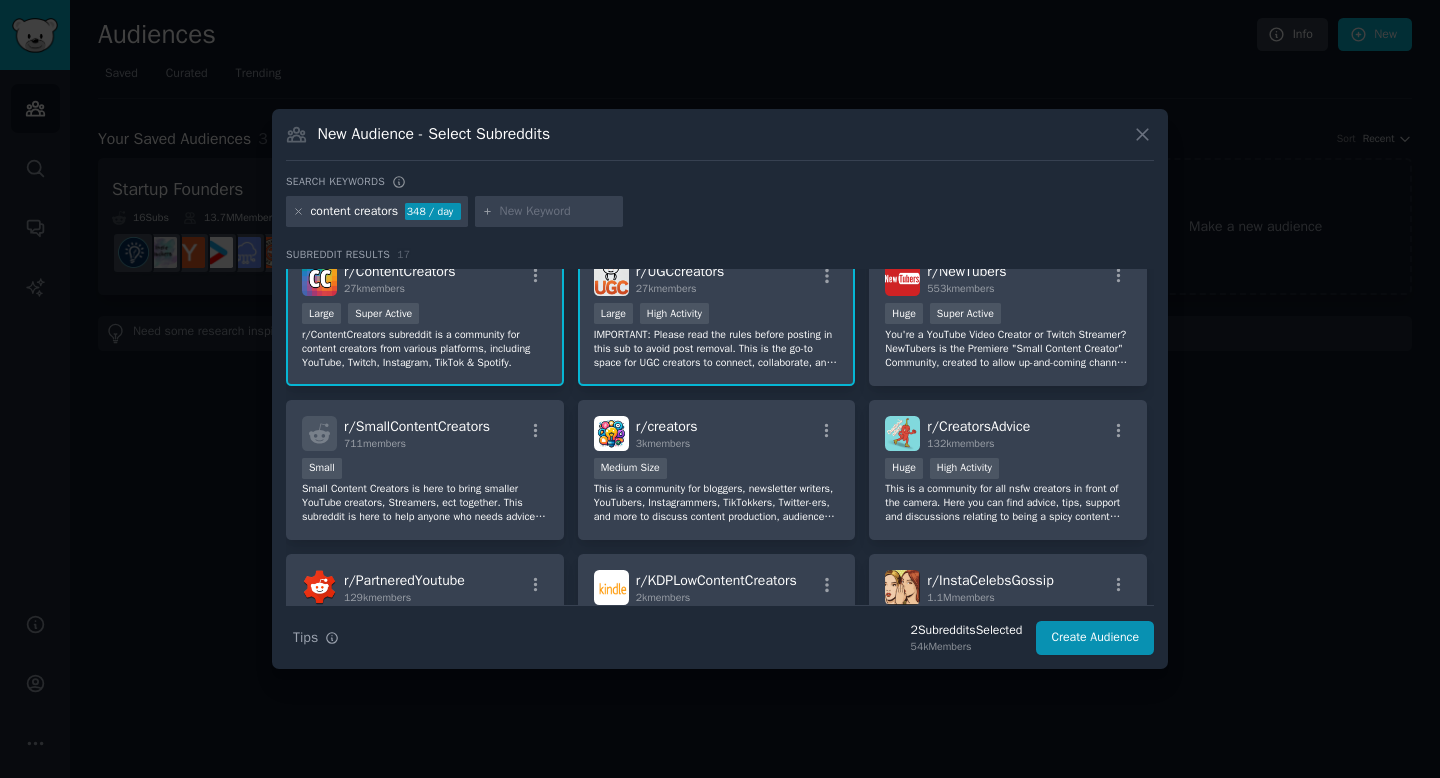 scroll, scrollTop: 26, scrollLeft: 0, axis: vertical 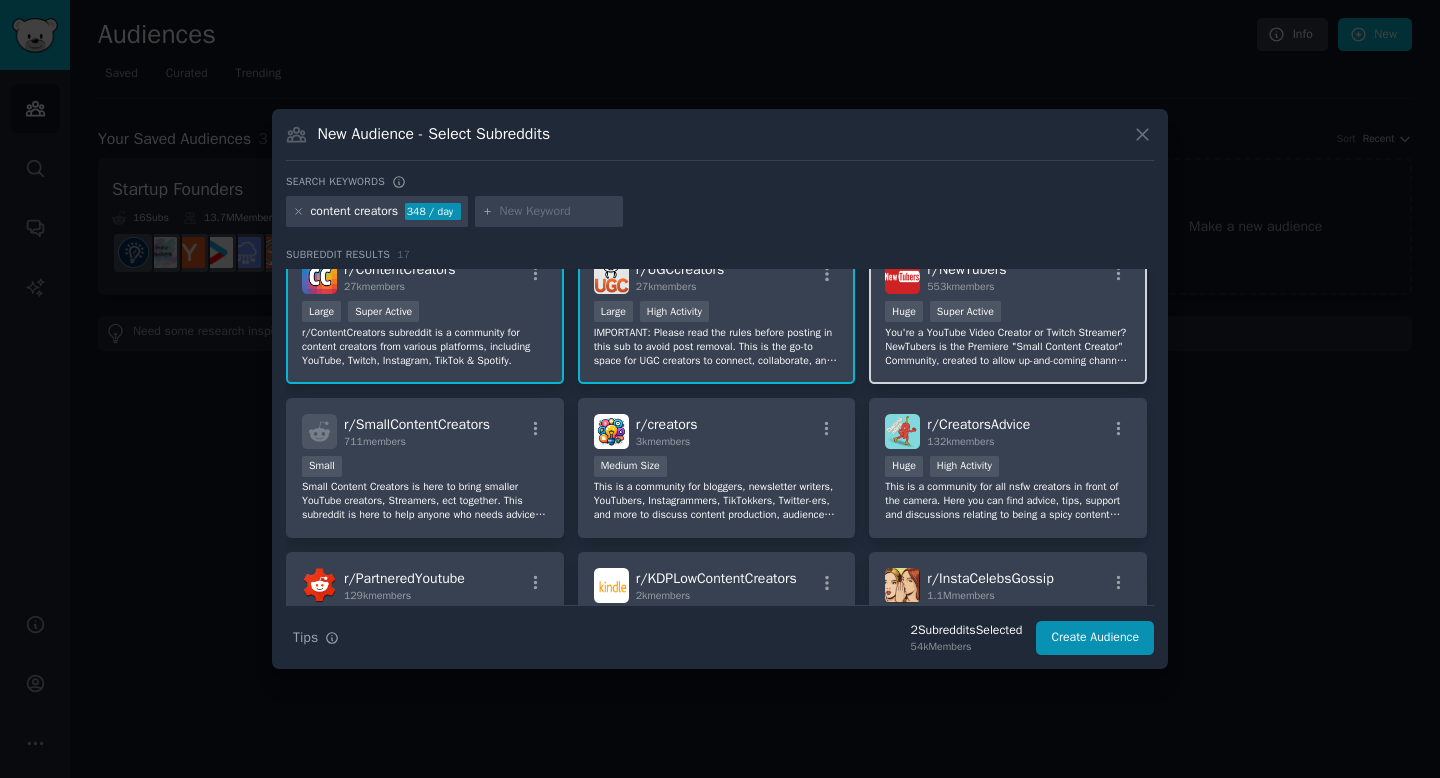 click on "You're a YouTube Video Creator or Twitch Streamer? NewTubers is the Premiere "Small Content Creator" Community, created to allow up-and-coming channels to improve with resources, critiques, and cooperation among tens of thousands of peers! We teach you how to Start, Build, and Sustain your Content Career!" at bounding box center (1008, 347) 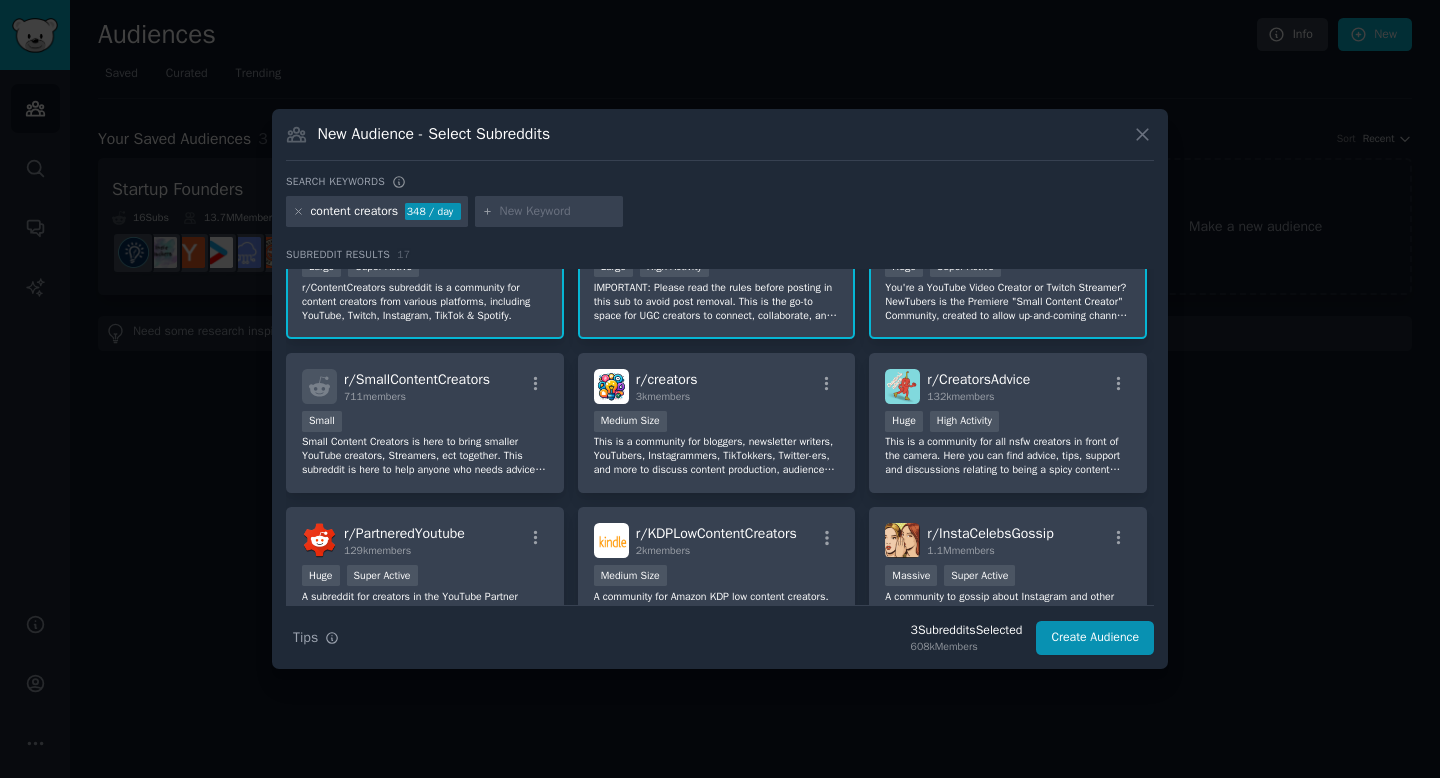 scroll, scrollTop: 84, scrollLeft: 0, axis: vertical 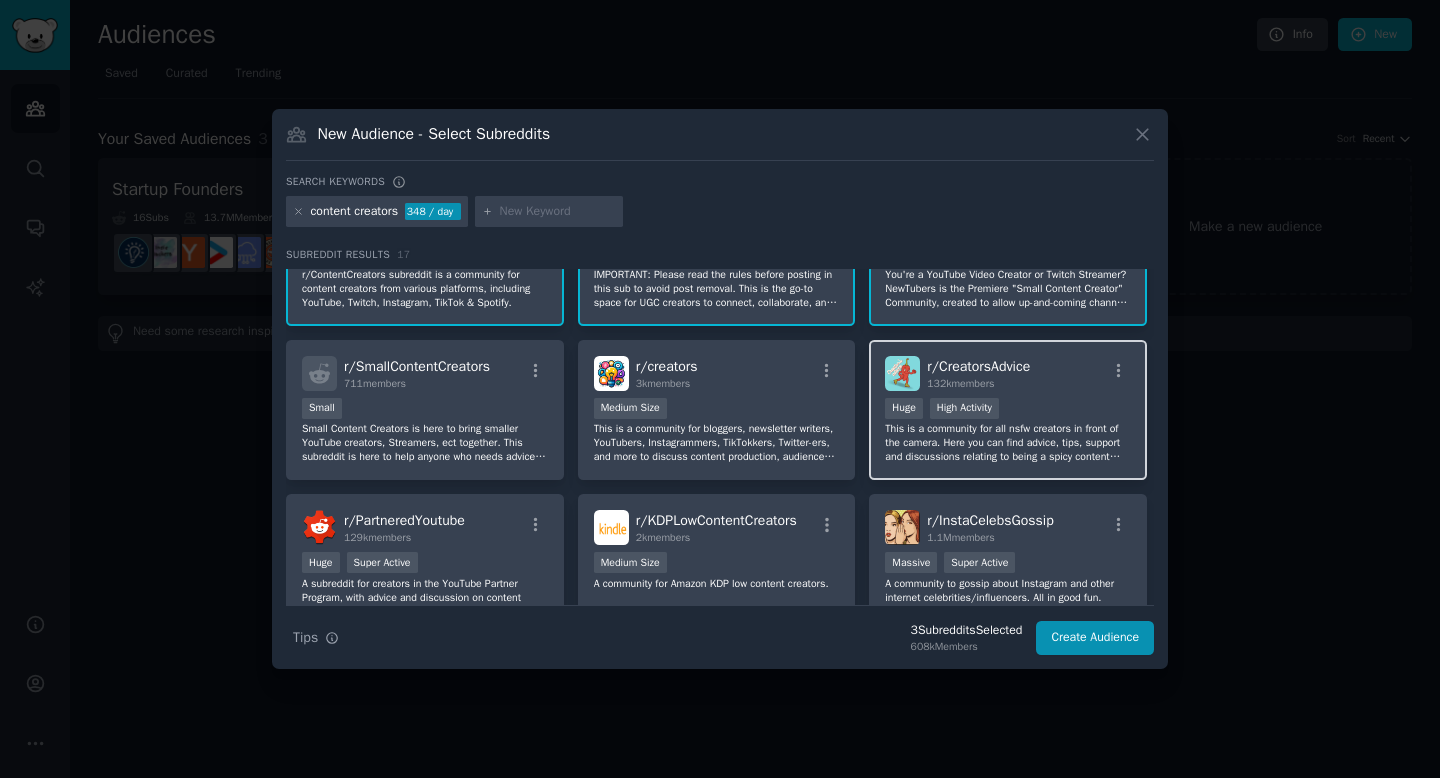 click at bounding box center (902, 373) 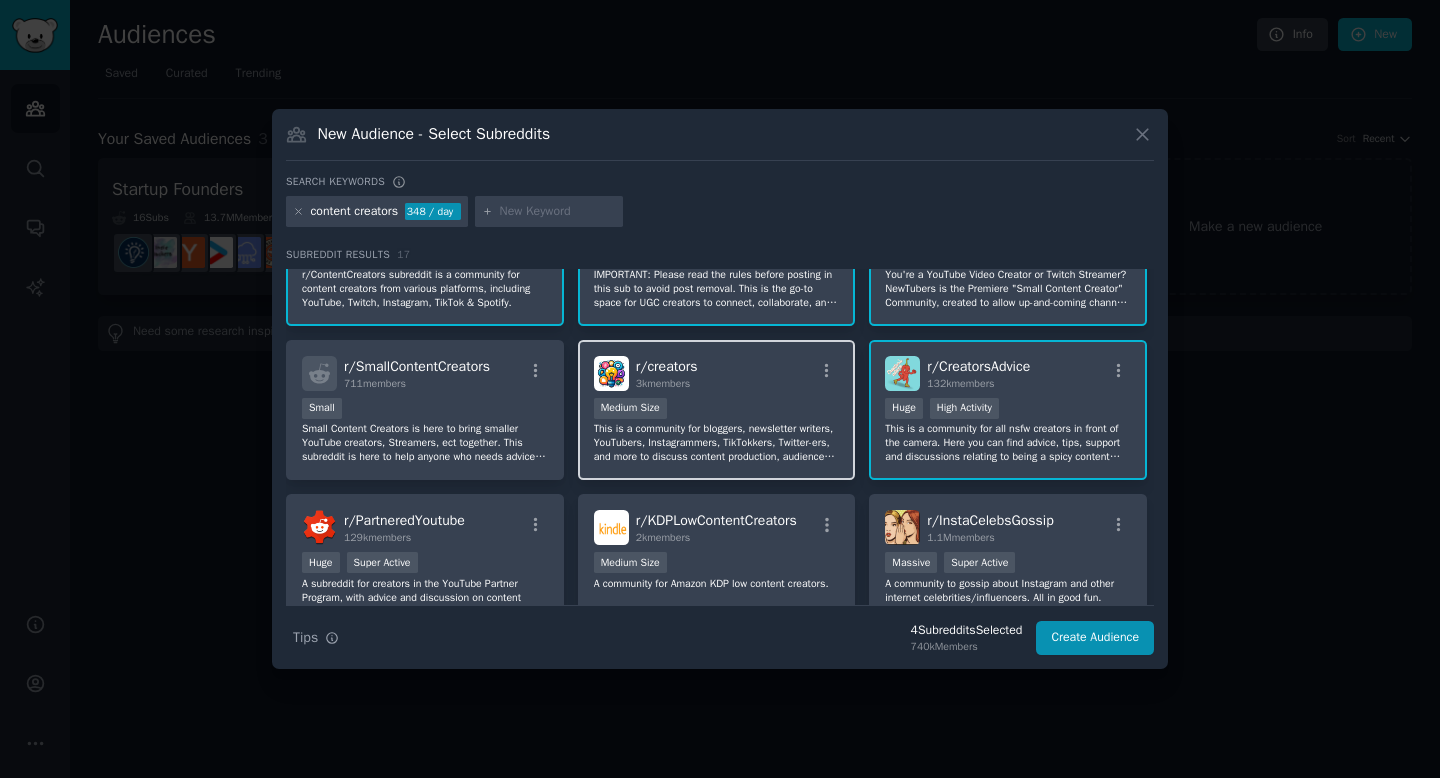 click on "Medium Size" at bounding box center (717, 410) 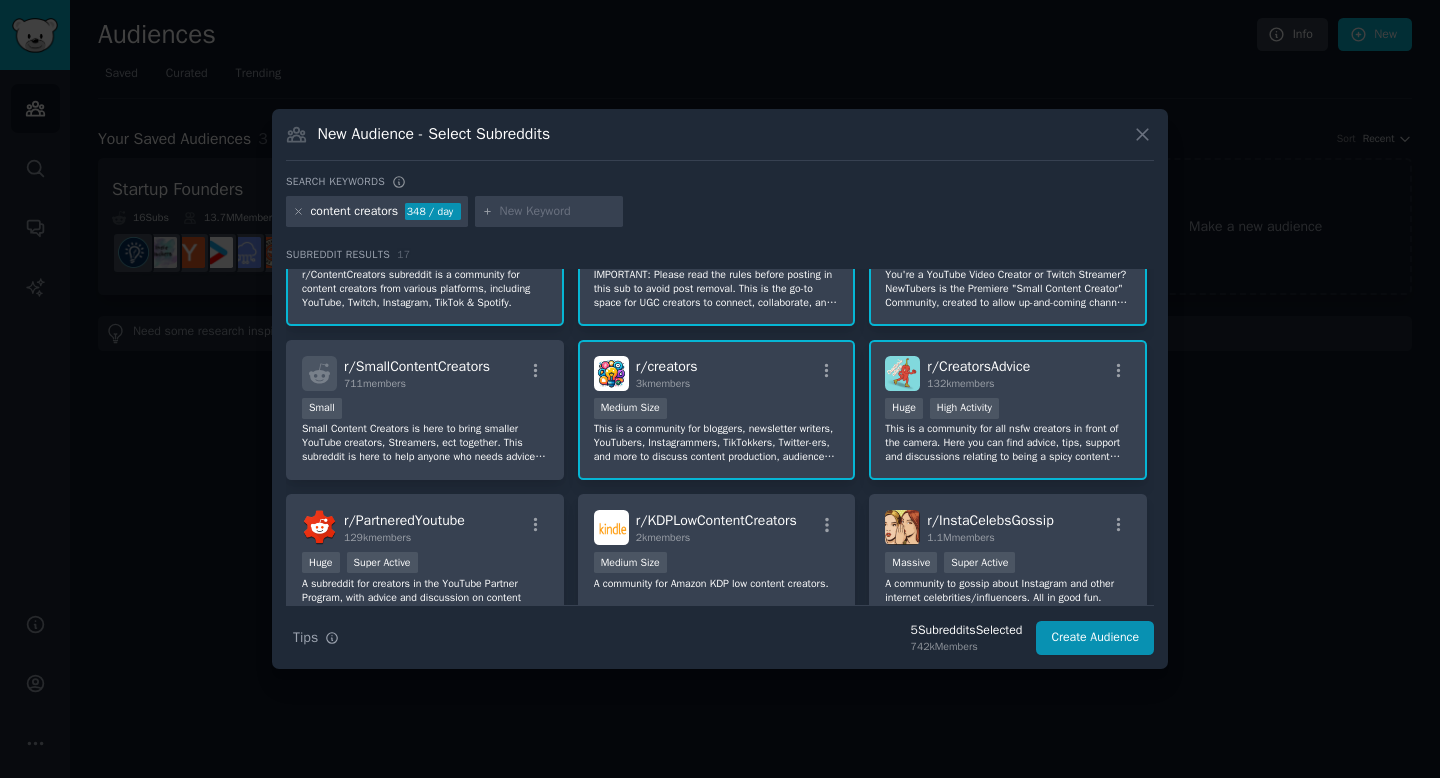 click on "3k  members" at bounding box center (663, 383) 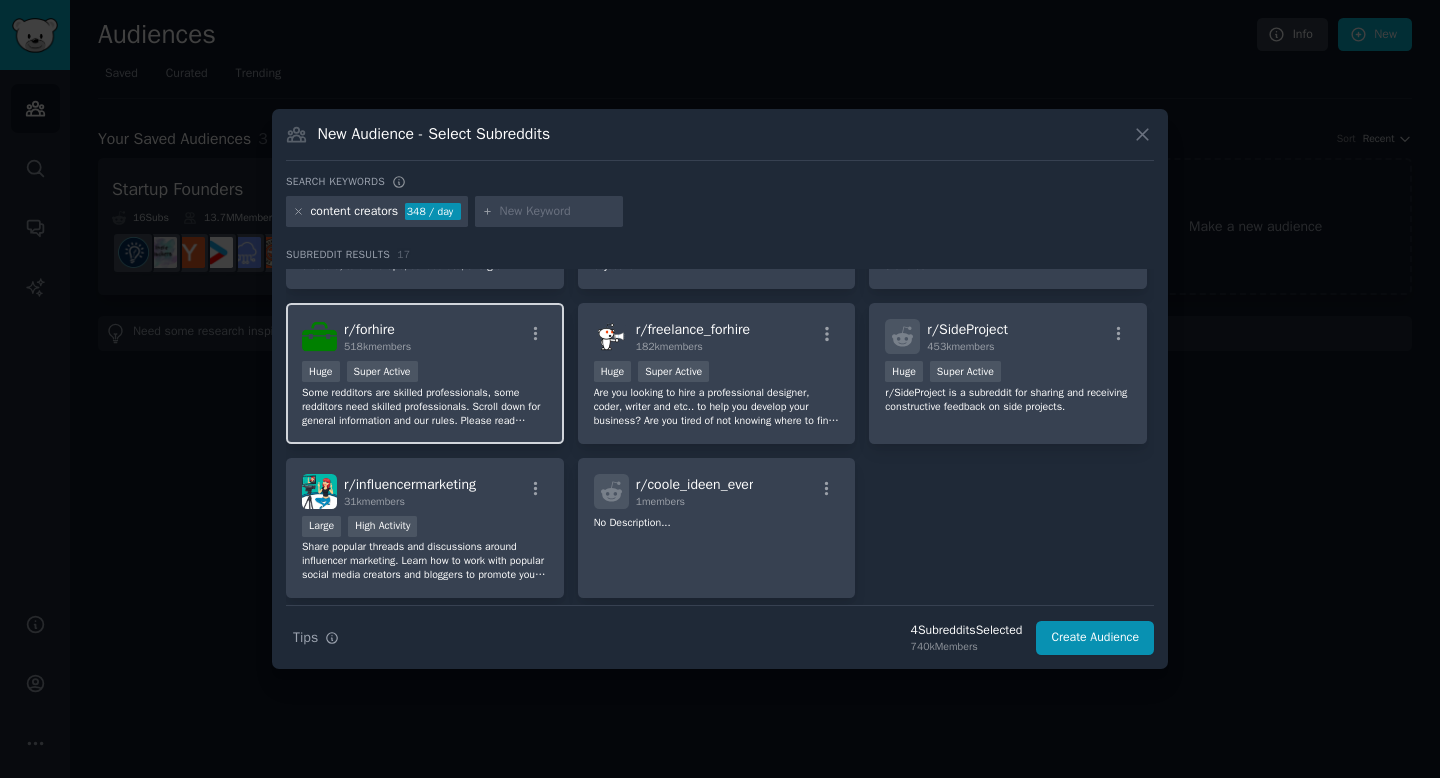 scroll, scrollTop: 630, scrollLeft: 0, axis: vertical 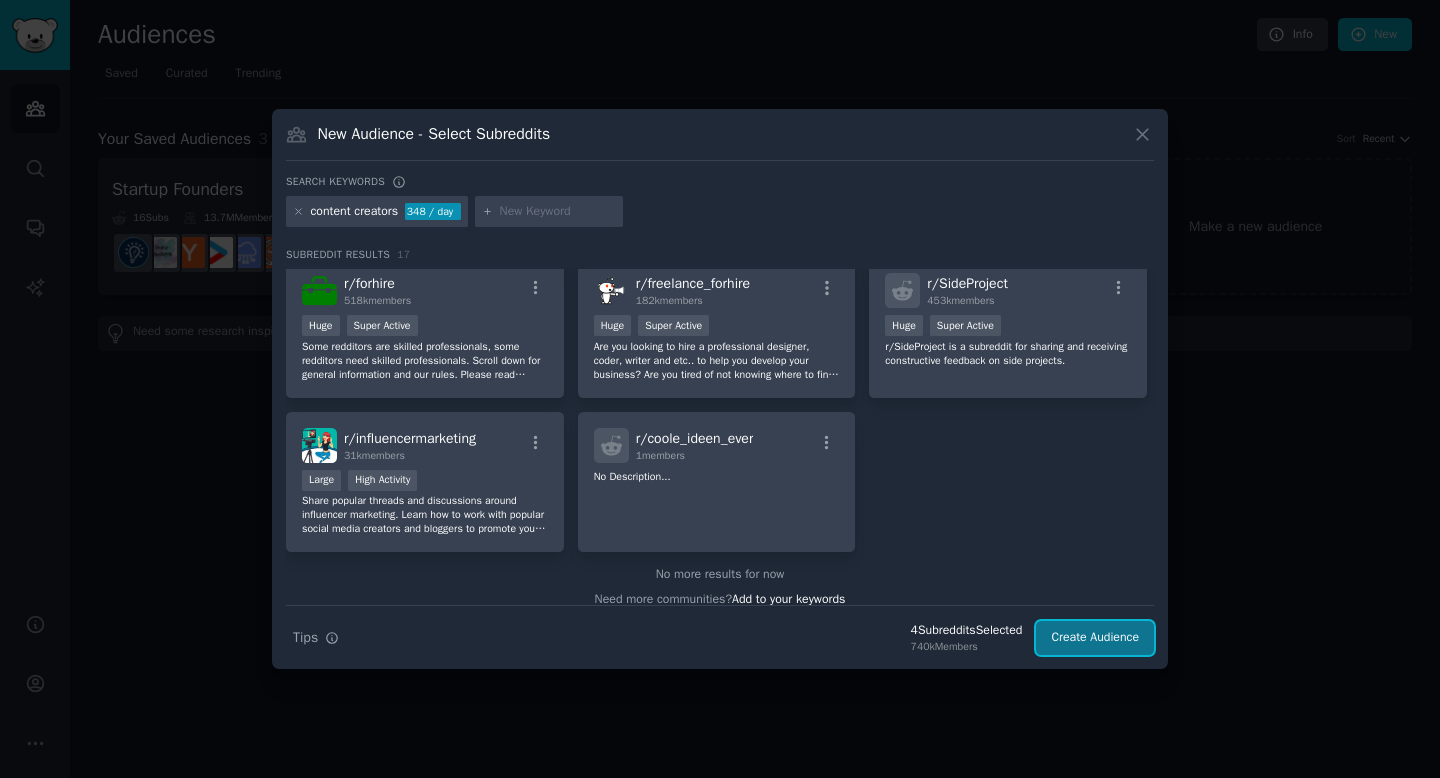 click on "Create Audience" at bounding box center [1095, 638] 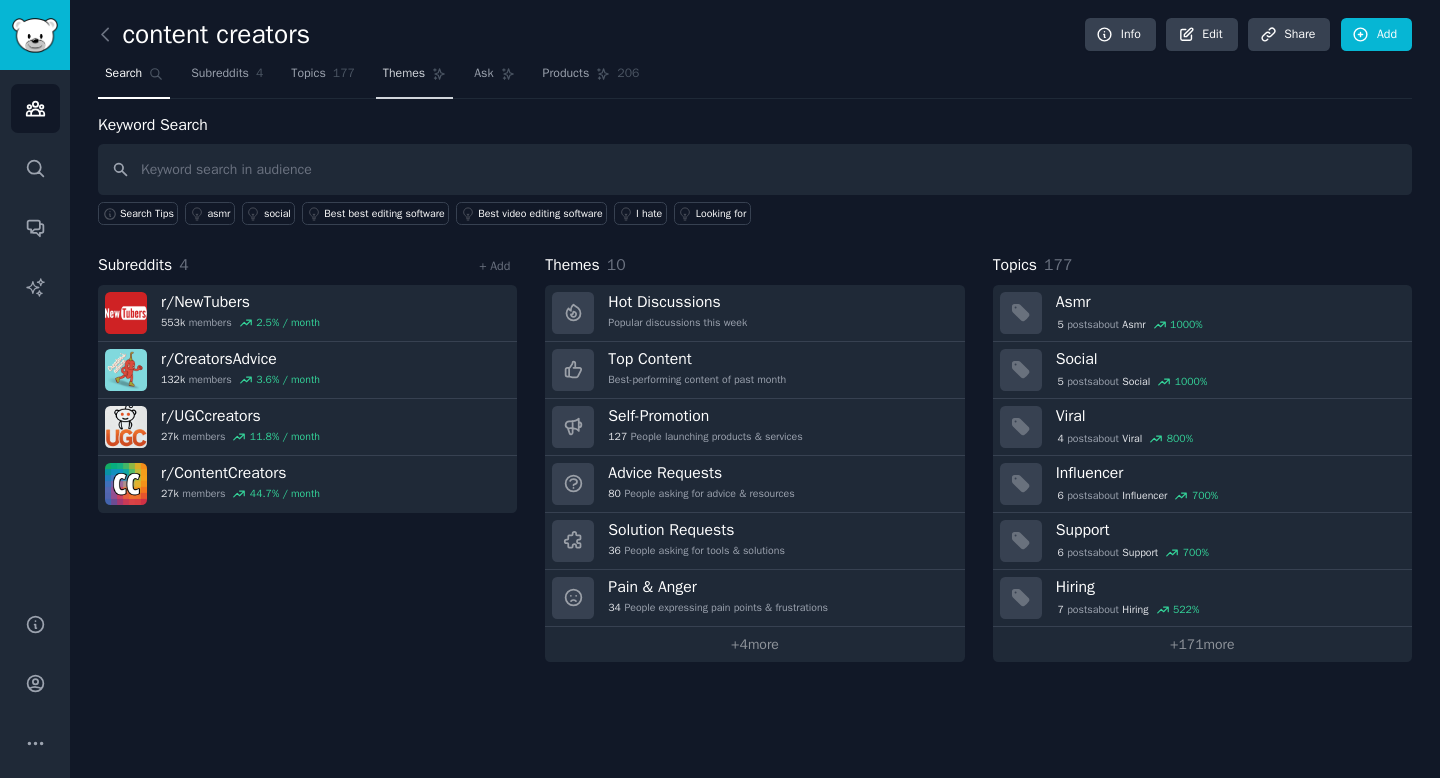 click on "Themes" at bounding box center (414, 78) 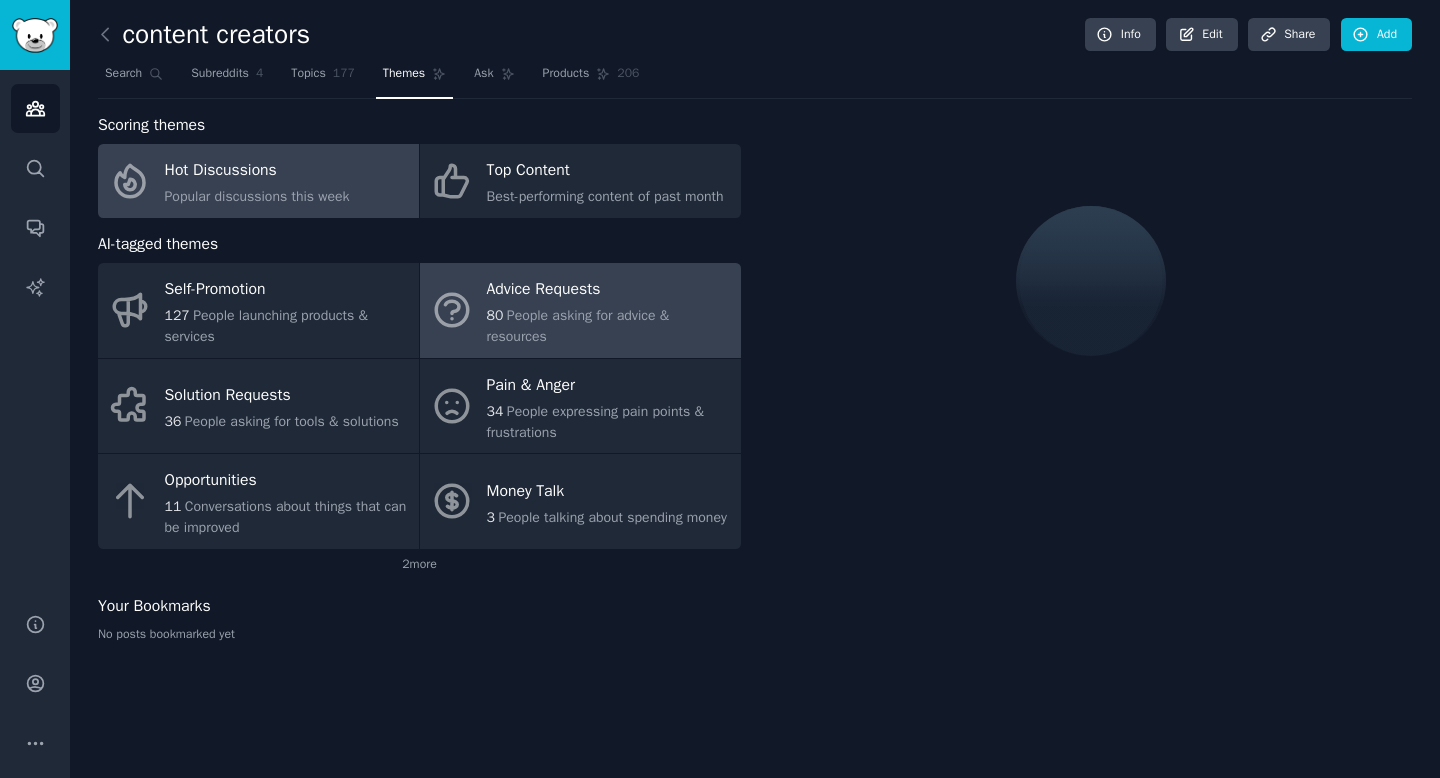 click on "People asking for advice & resources" at bounding box center (578, 326) 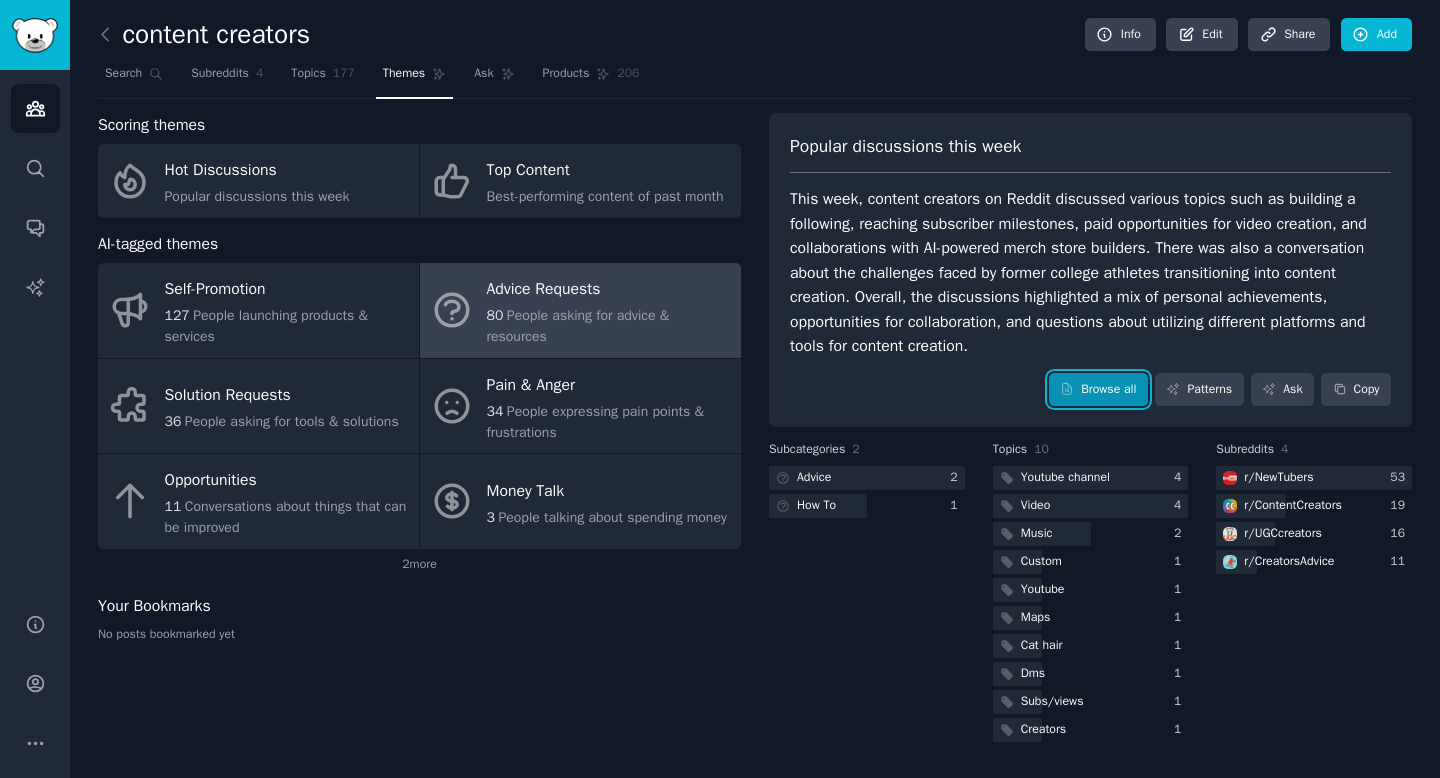 click on "Browse all" at bounding box center [1098, 390] 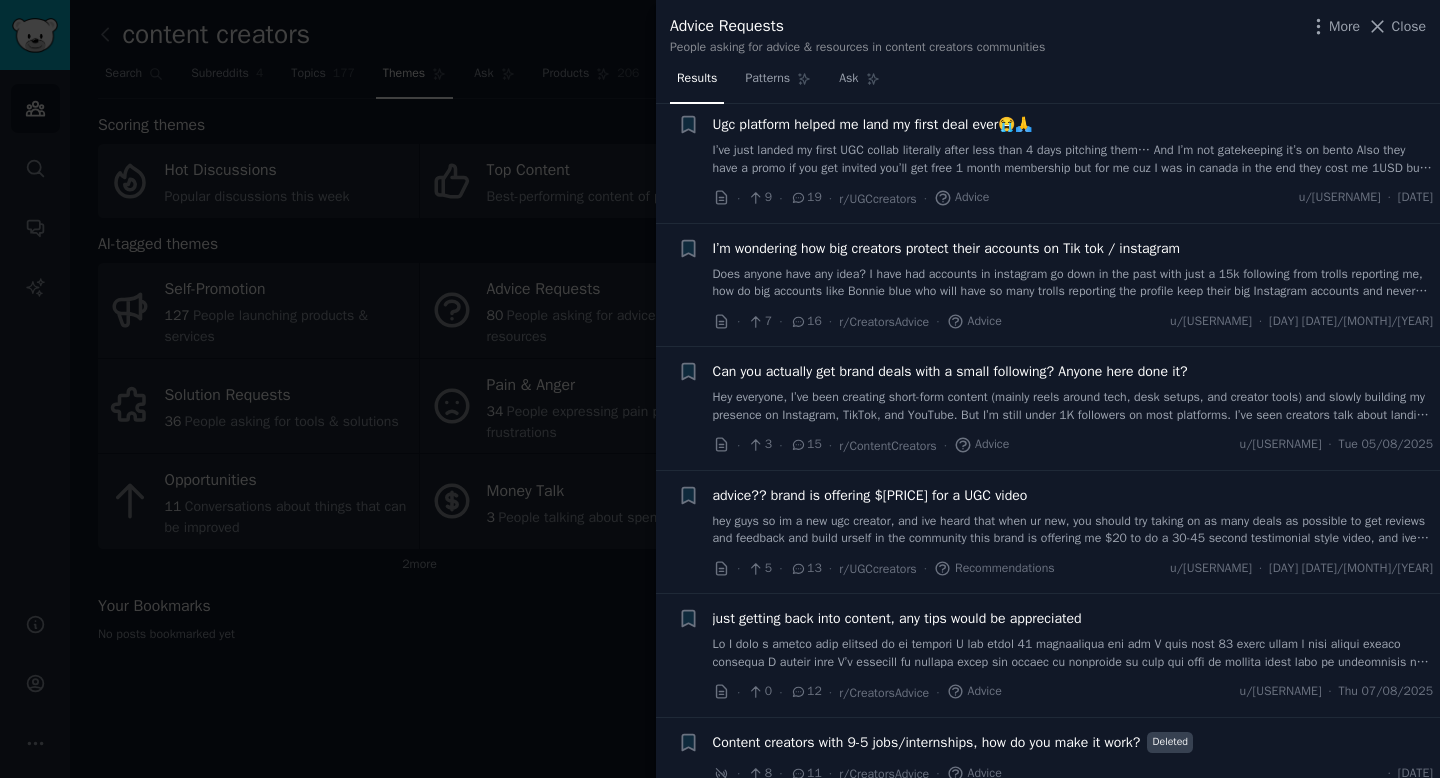 scroll, scrollTop: 632, scrollLeft: 0, axis: vertical 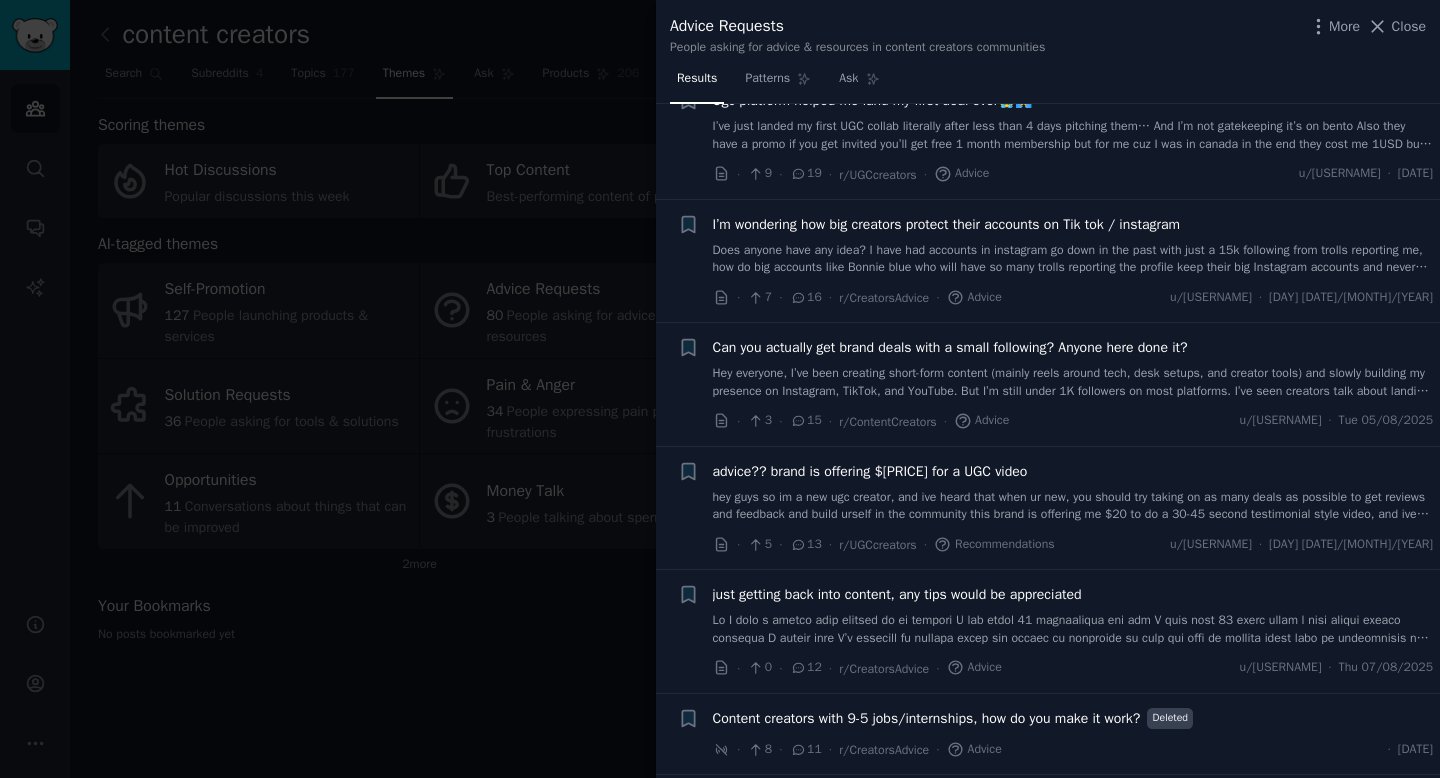 click at bounding box center [720, 389] 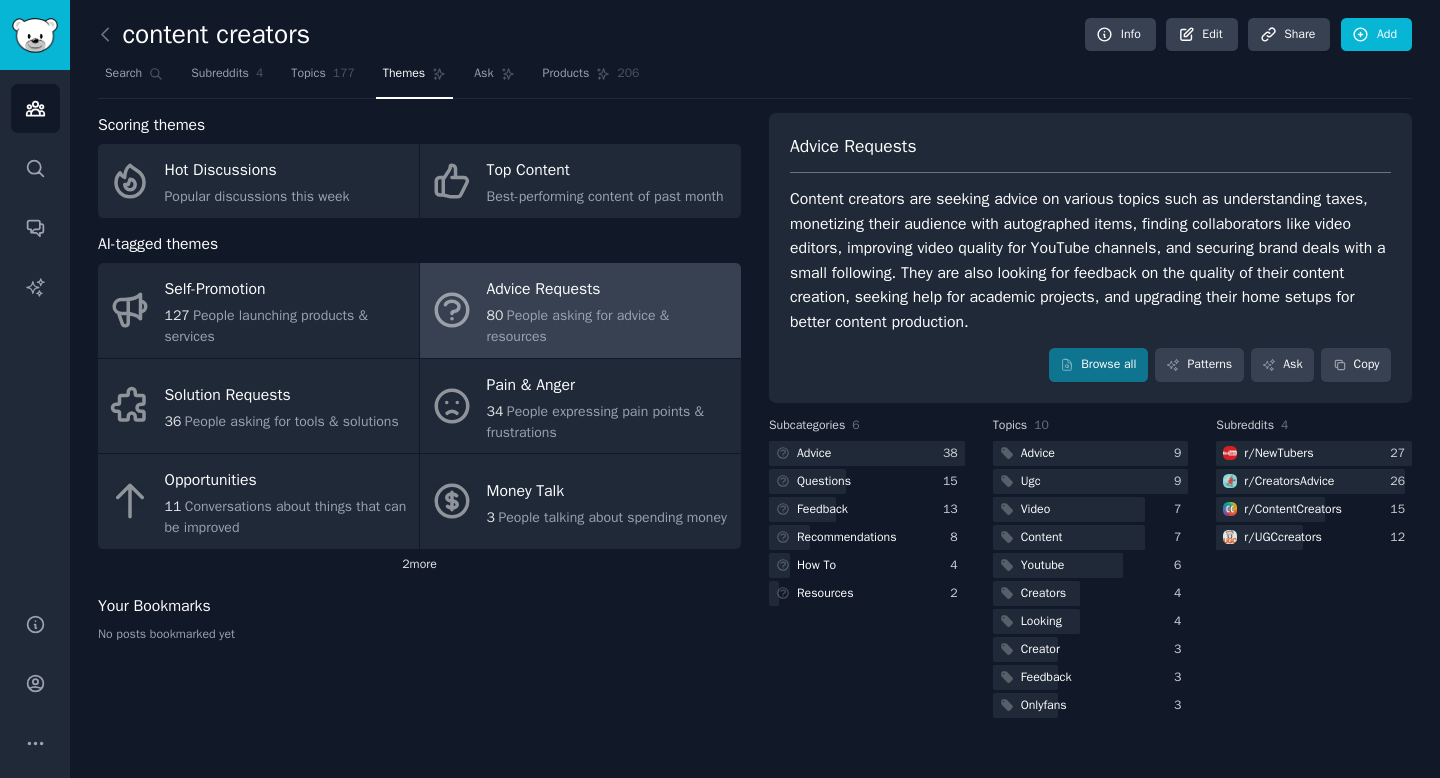 click on "2  more" 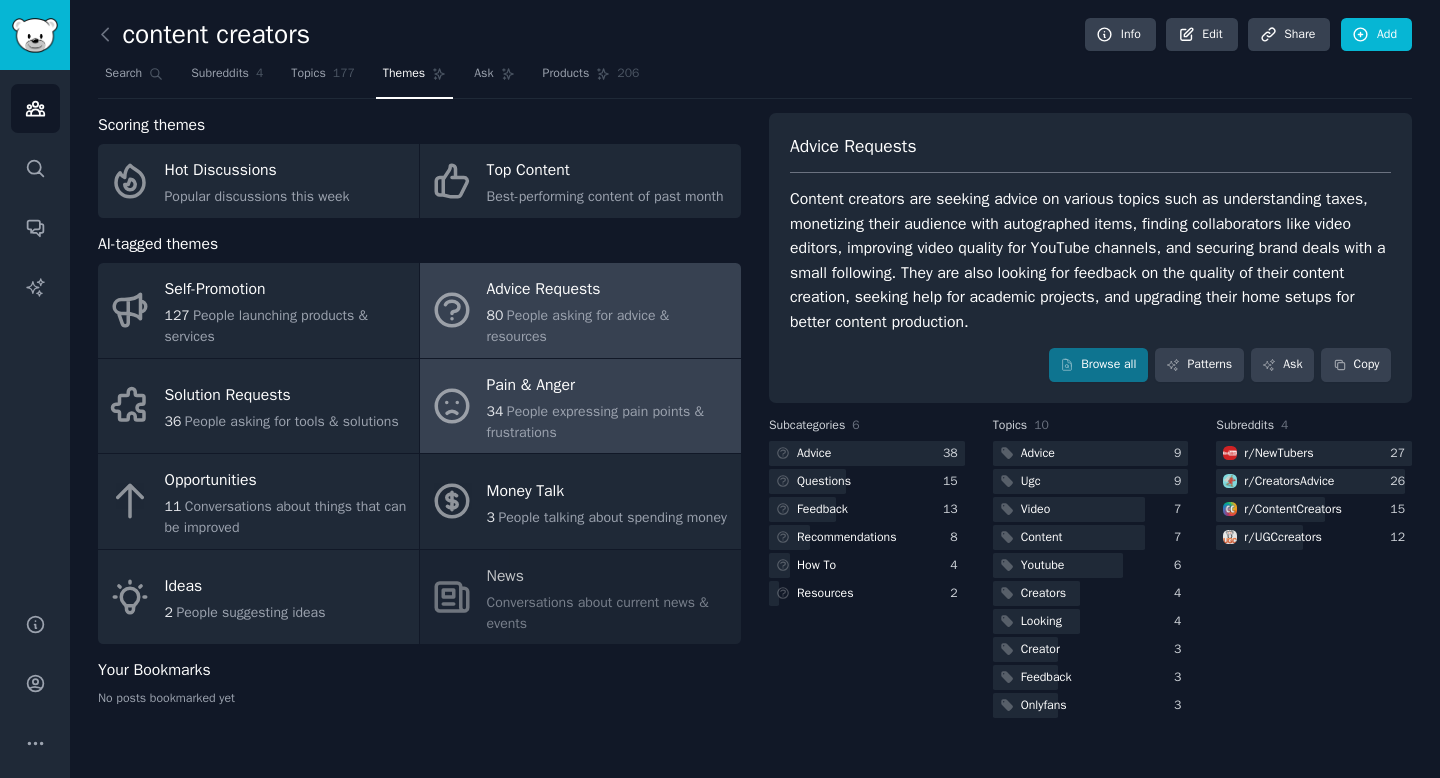 click on "People expressing pain points & frustrations" at bounding box center (595, 422) 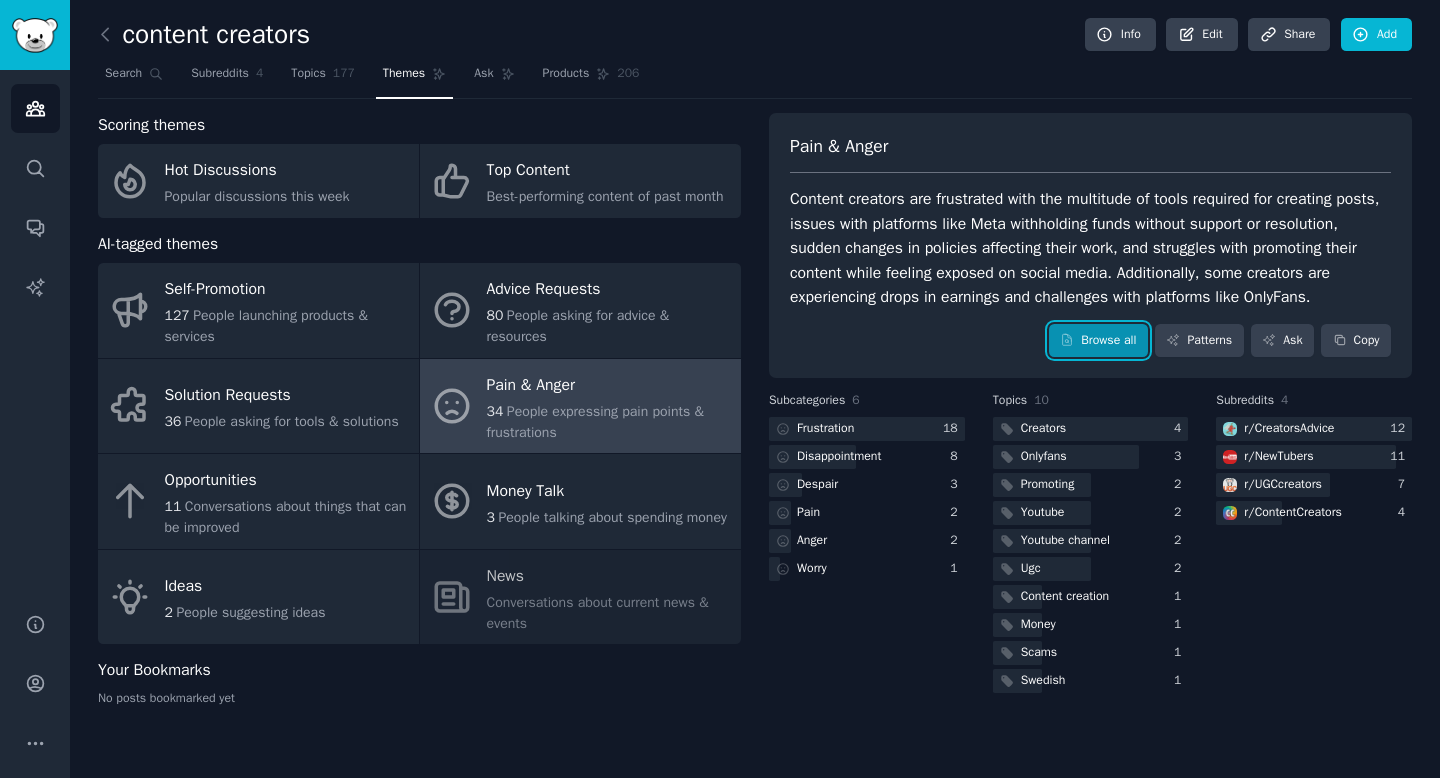 click on "Browse all" at bounding box center [1098, 341] 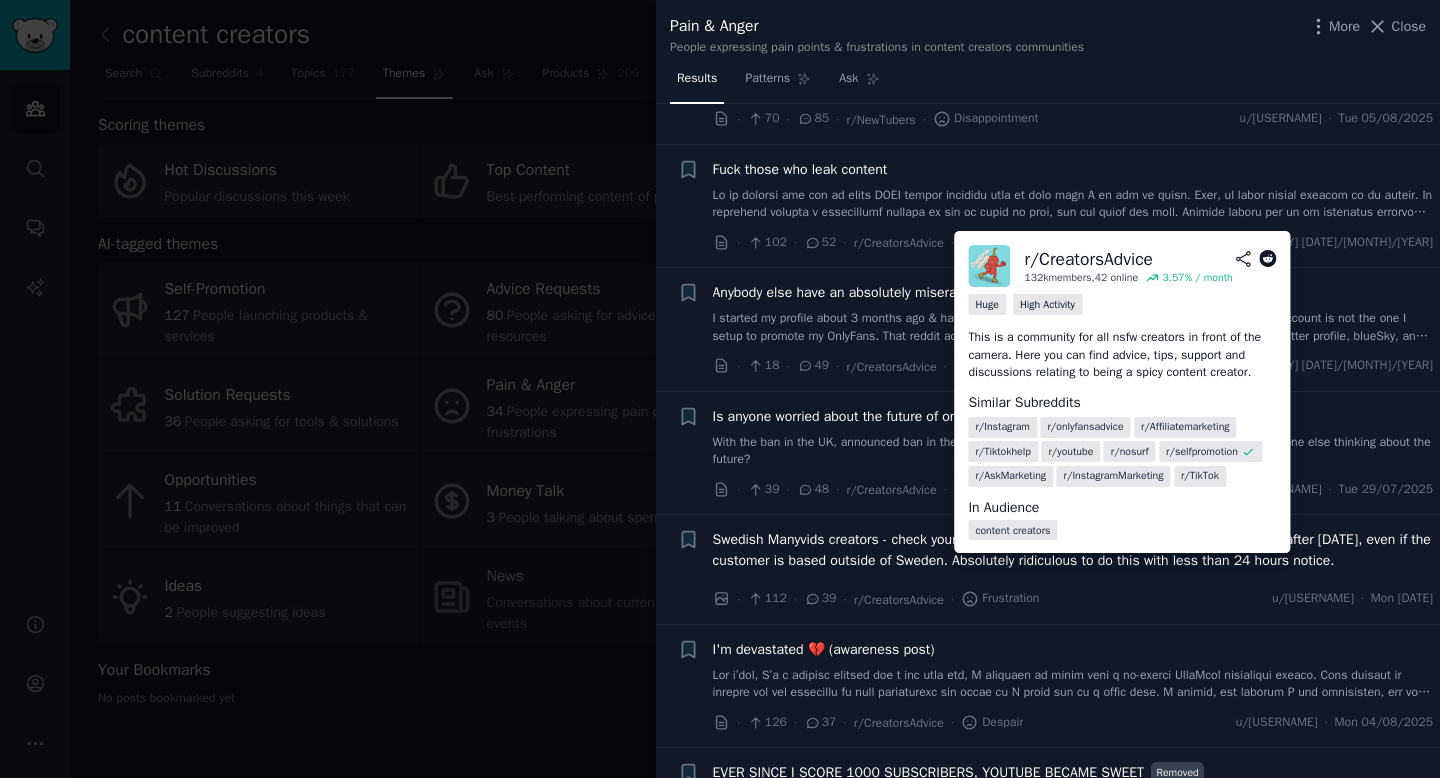 scroll, scrollTop: 115, scrollLeft: 0, axis: vertical 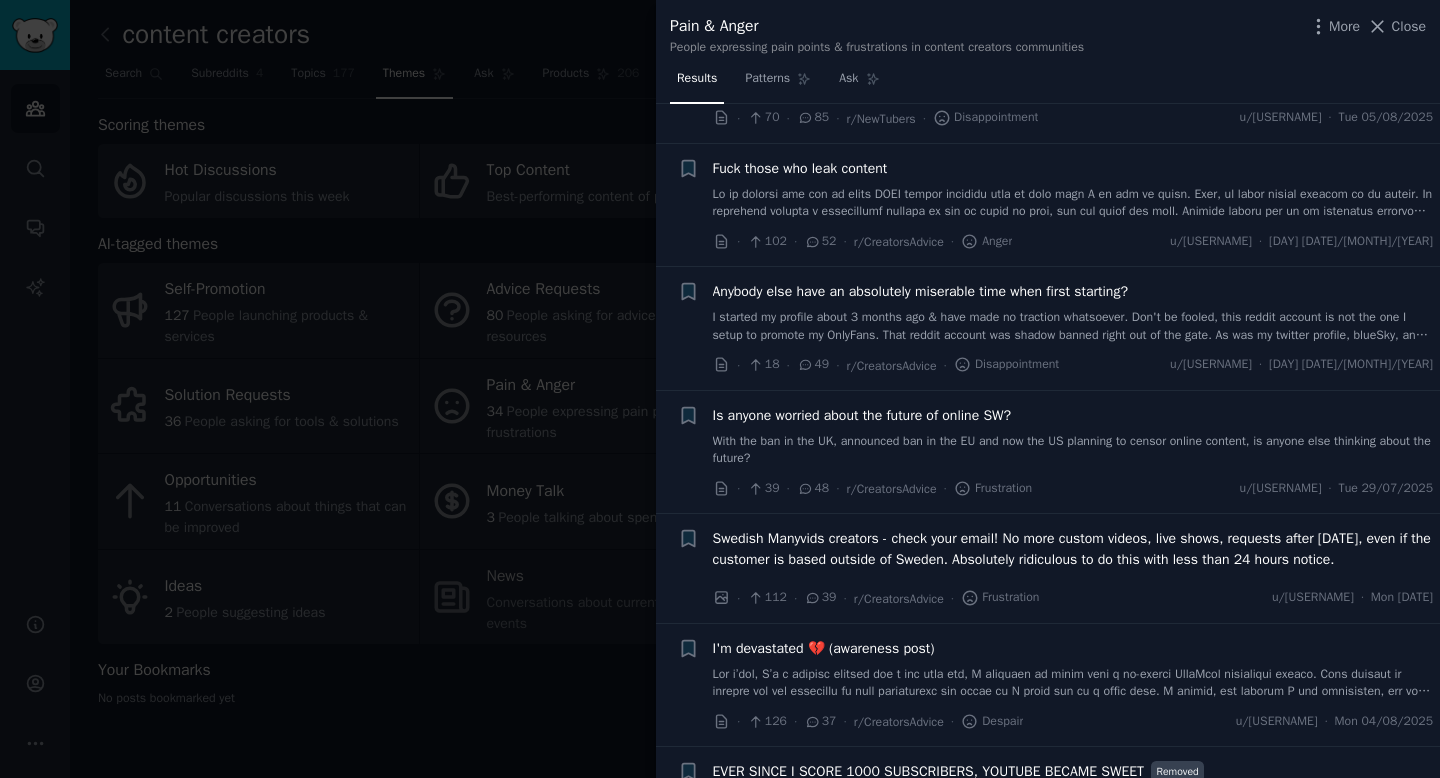 click at bounding box center [1073, 203] 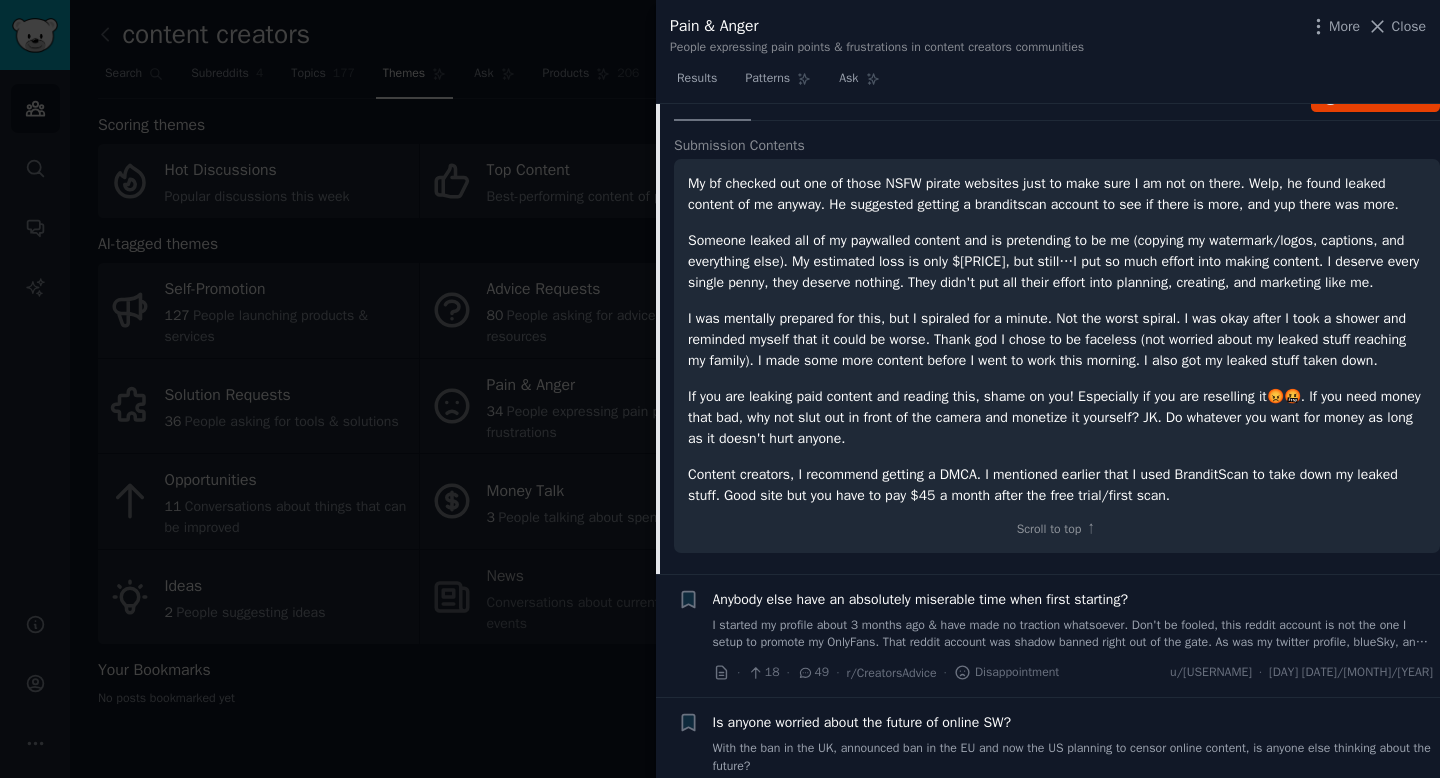 scroll, scrollTop: 311, scrollLeft: 0, axis: vertical 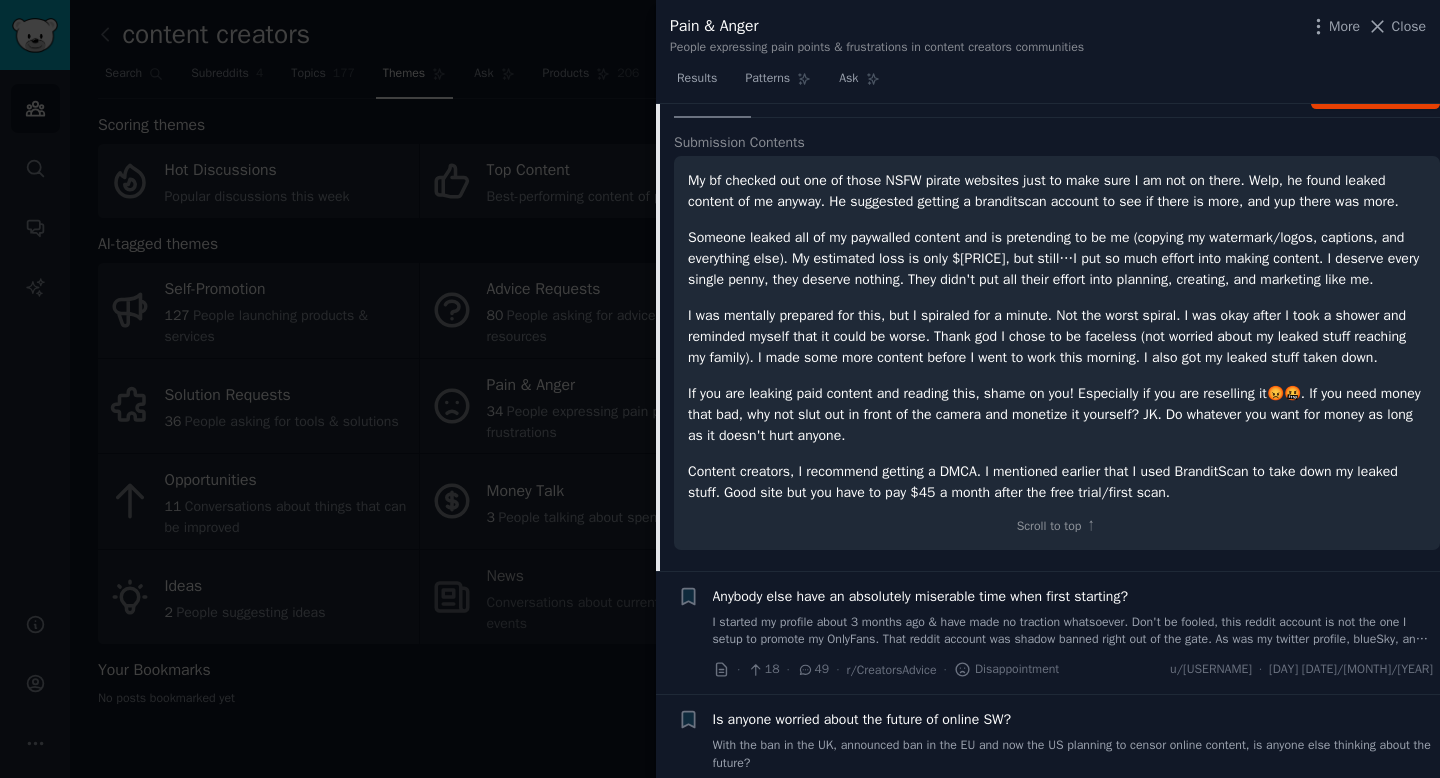 click at bounding box center (720, 389) 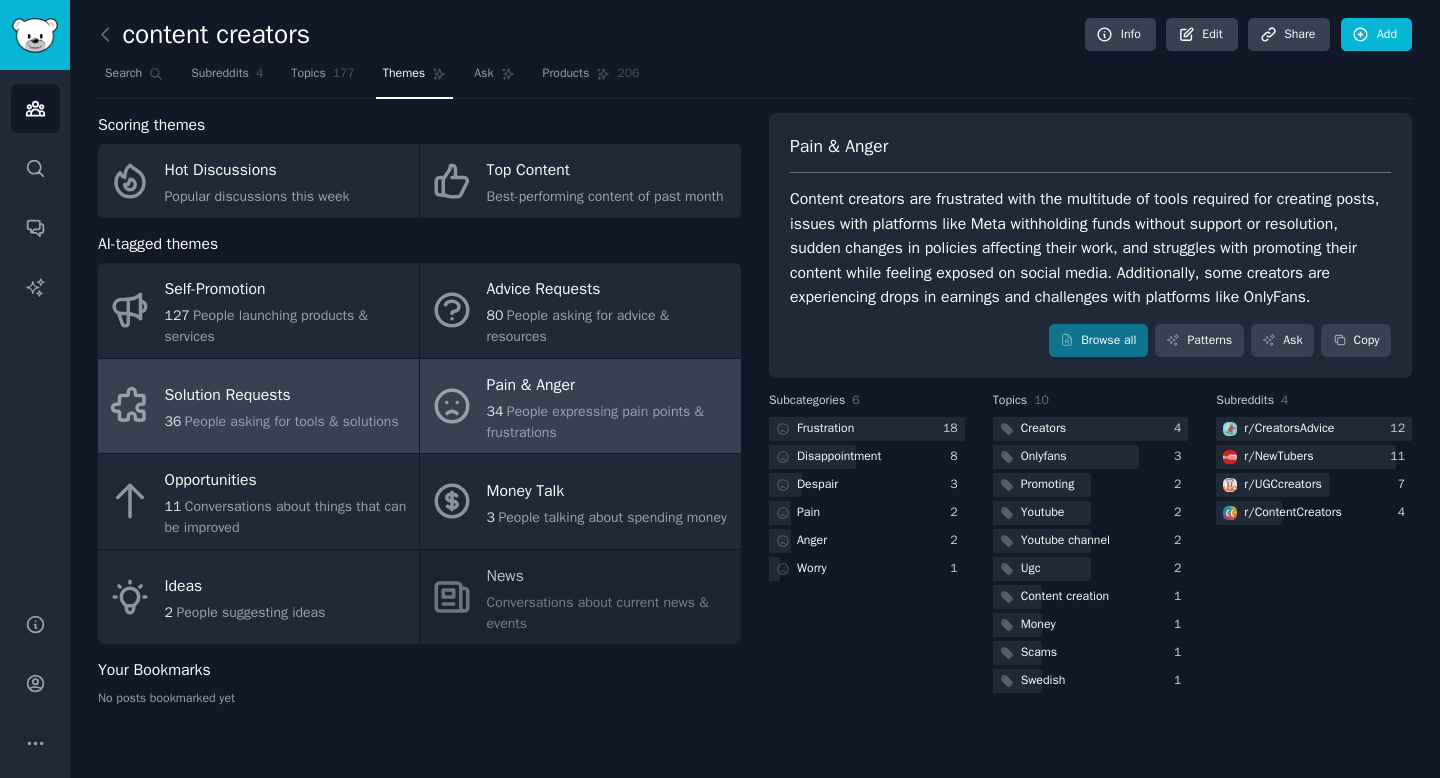 click on "Solution Requests" at bounding box center [282, 396] 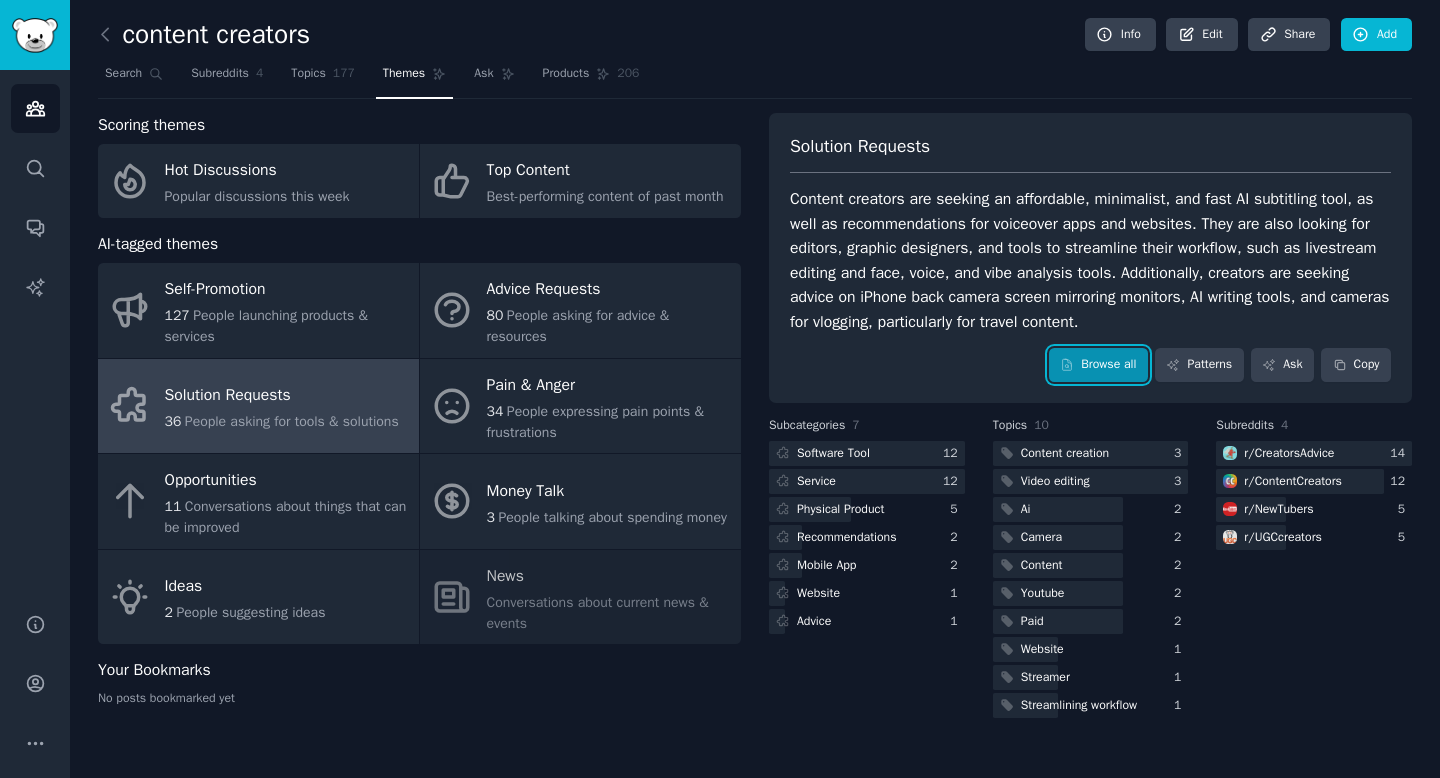 click on "Browse all" at bounding box center [1098, 365] 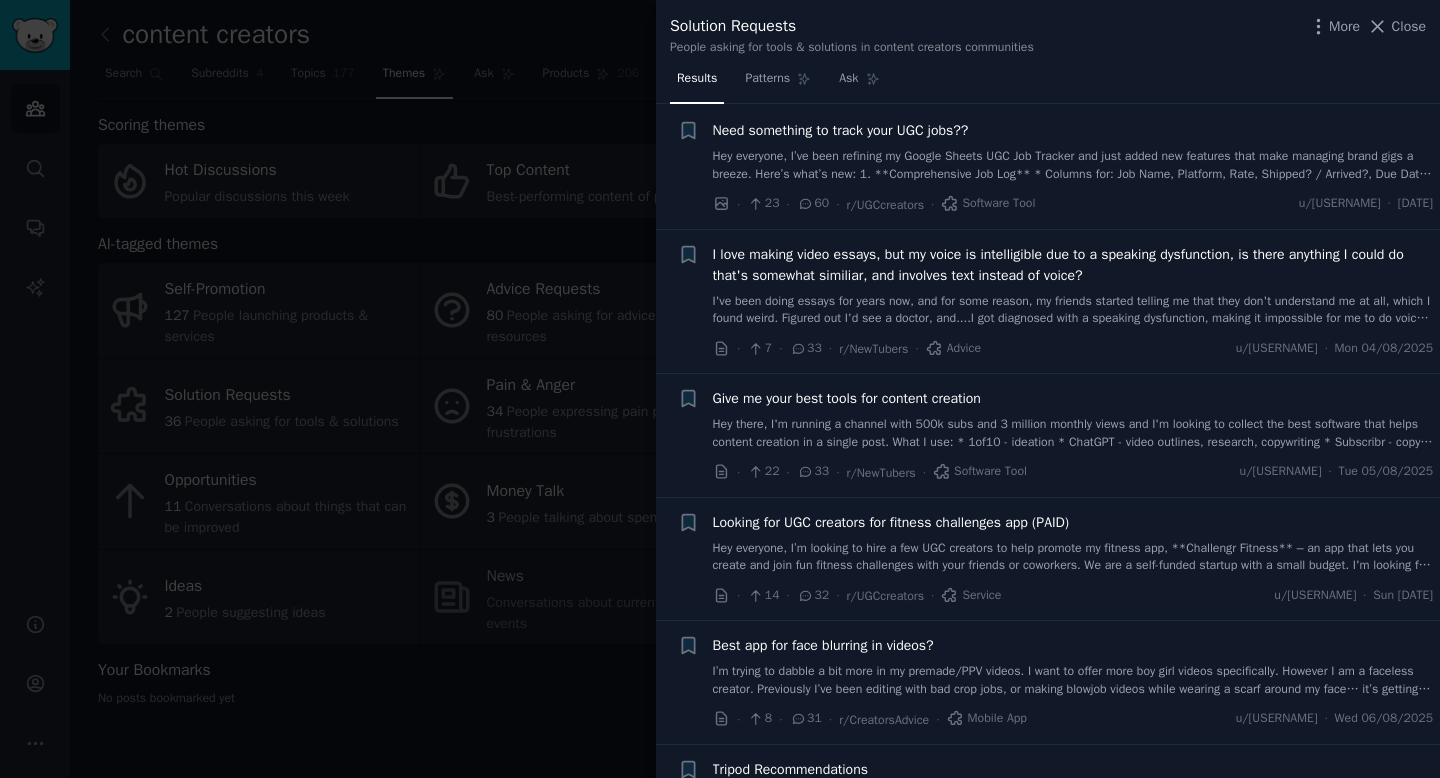 scroll, scrollTop: 30, scrollLeft: 0, axis: vertical 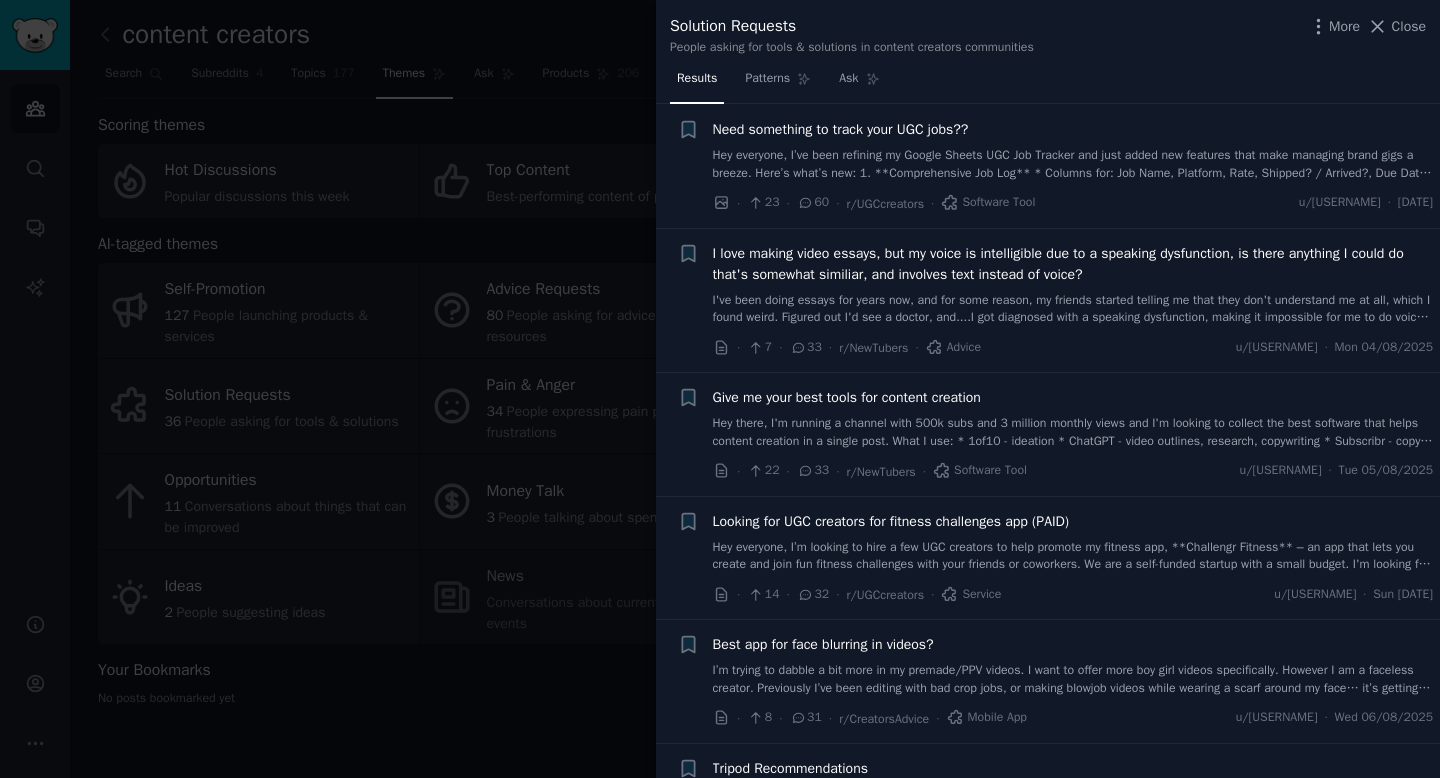 click on "Hey everyone, I’ve been refining my Google Sheets UGC Job Tracker and just added new features that make managing brand gigs a breeze.
Here’s what’s new:
1. **Comprehensive Job Log**
* Columns for: Job Name, Platform, Rate, Shipped? / Arrived?, Due Date, Status, Payment Method, Payment Received
* “Push Next Month?” dropdown to roll over unfinished gigs
2. **Automated Summaries**
* Money Collected vs. Money Still Owed displayed per month
* Year‑to‑date Gross Income, Net Income, and Money Owed
3. **Visual Dashboard**
* Embedded line/bar chart showing your gross monthly income across all 12 months
* Clear color coding so you spot your top‑earning periods in seconds
4. **One‑Click Month Rollover**
* Select “Yes” under “Push Next Month?” and the job re‑appears on the next month’s sheet—no manual copying
Screenshots attached for reference. I’m giving away this template to the first five people who drop a comment." at bounding box center [1073, 164] 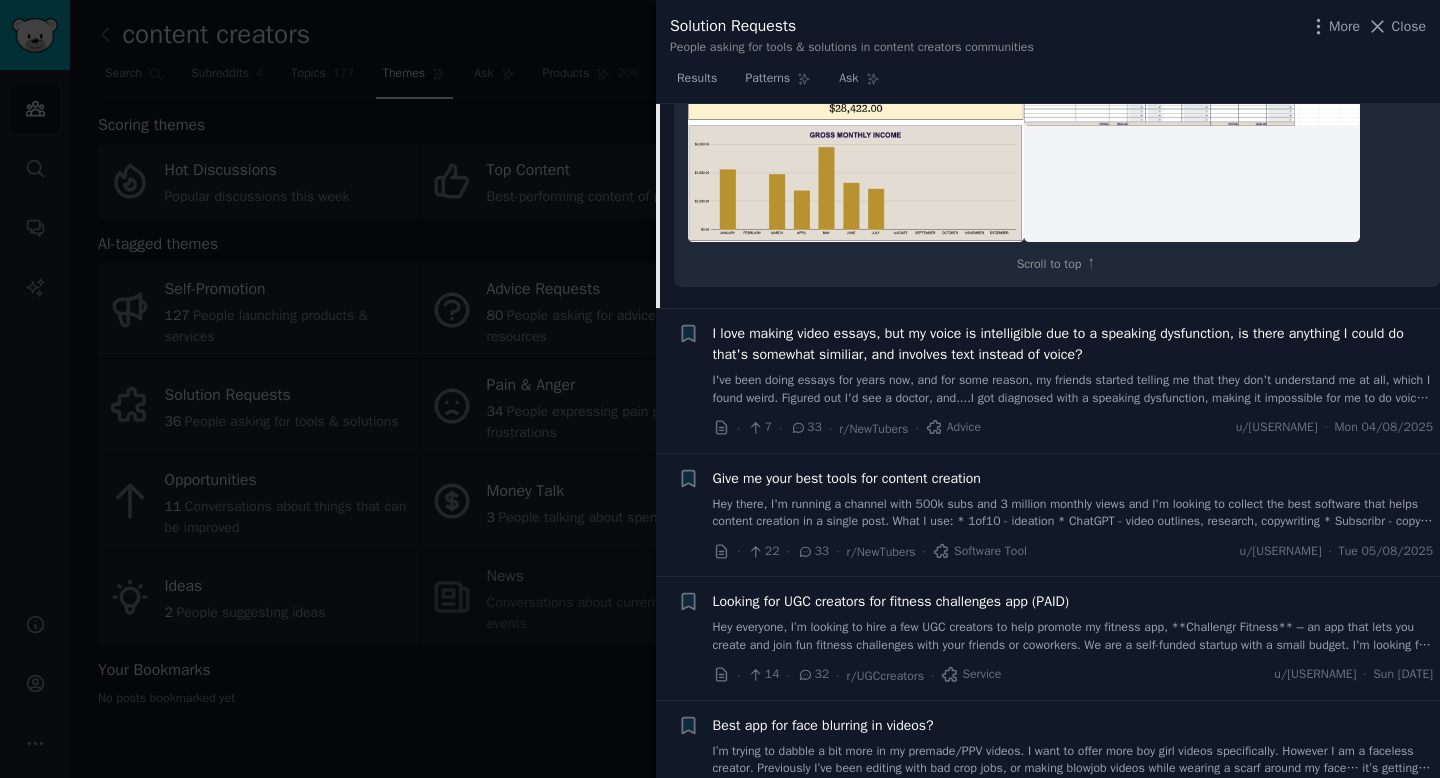 scroll, scrollTop: 740, scrollLeft: 0, axis: vertical 